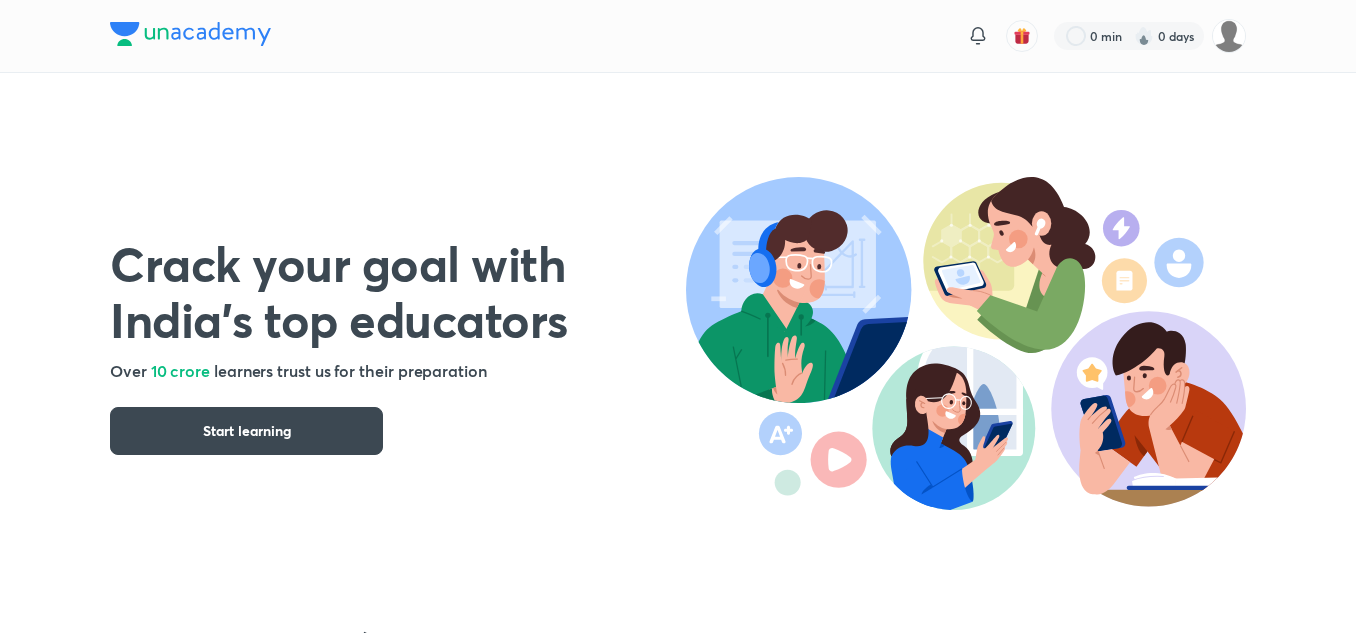 scroll, scrollTop: 0, scrollLeft: 0, axis: both 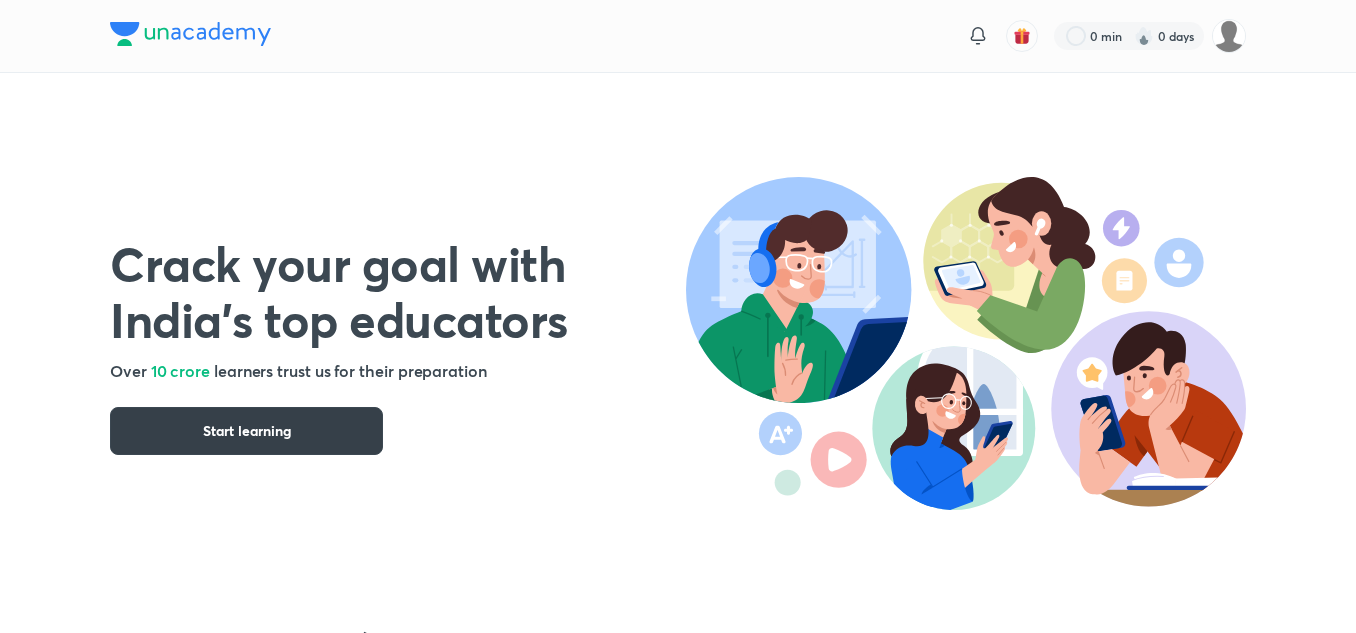 click on "Start learning" at bounding box center [246, 431] 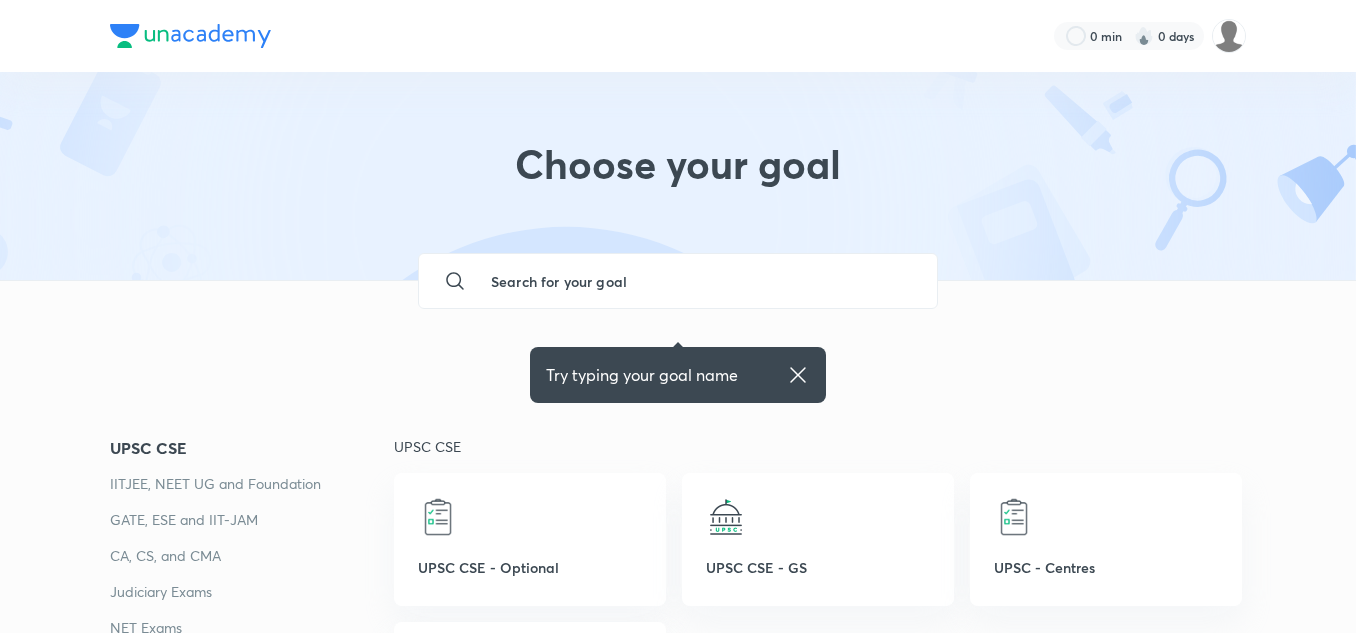 click 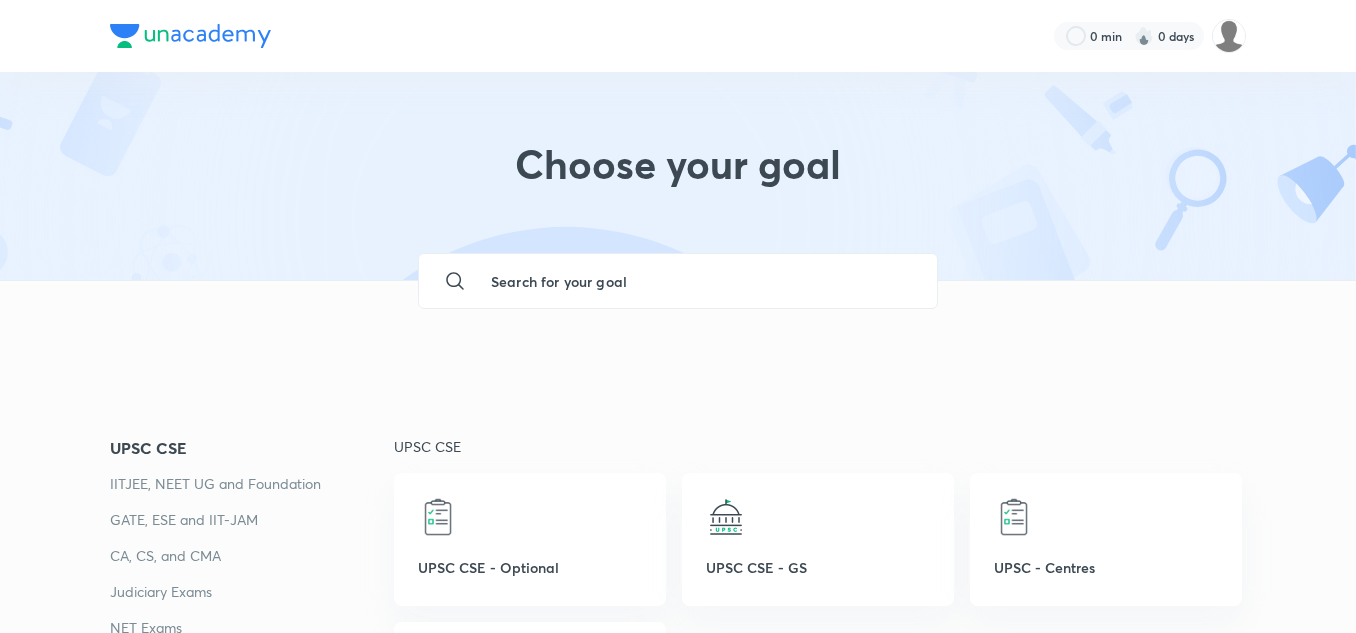 click at bounding box center [698, 281] 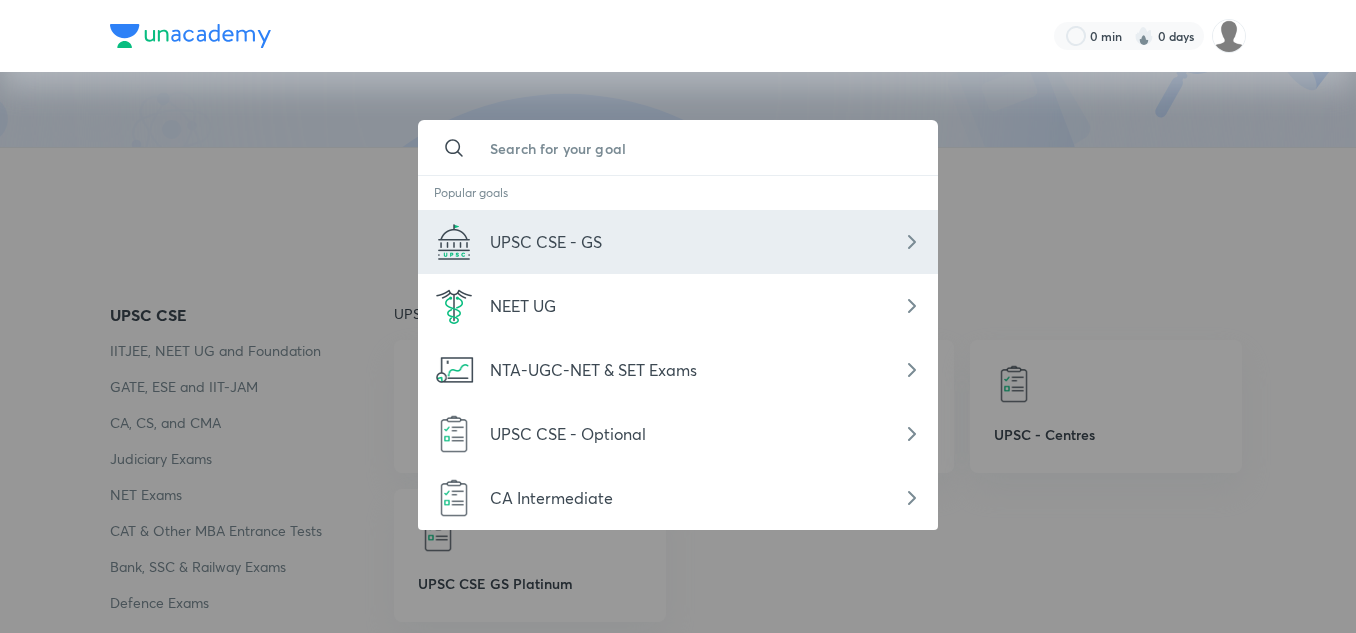 scroll, scrollTop: 135, scrollLeft: 0, axis: vertical 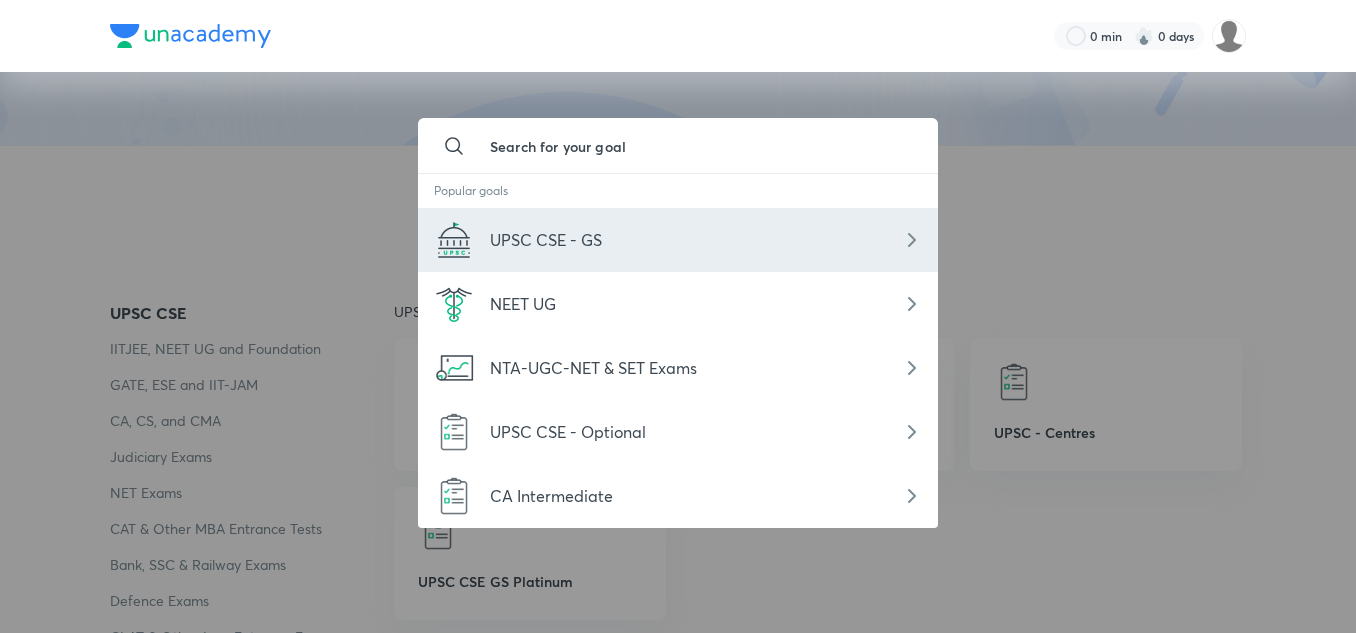 click on "UPSC CSE - GS" at bounding box center (546, 239) 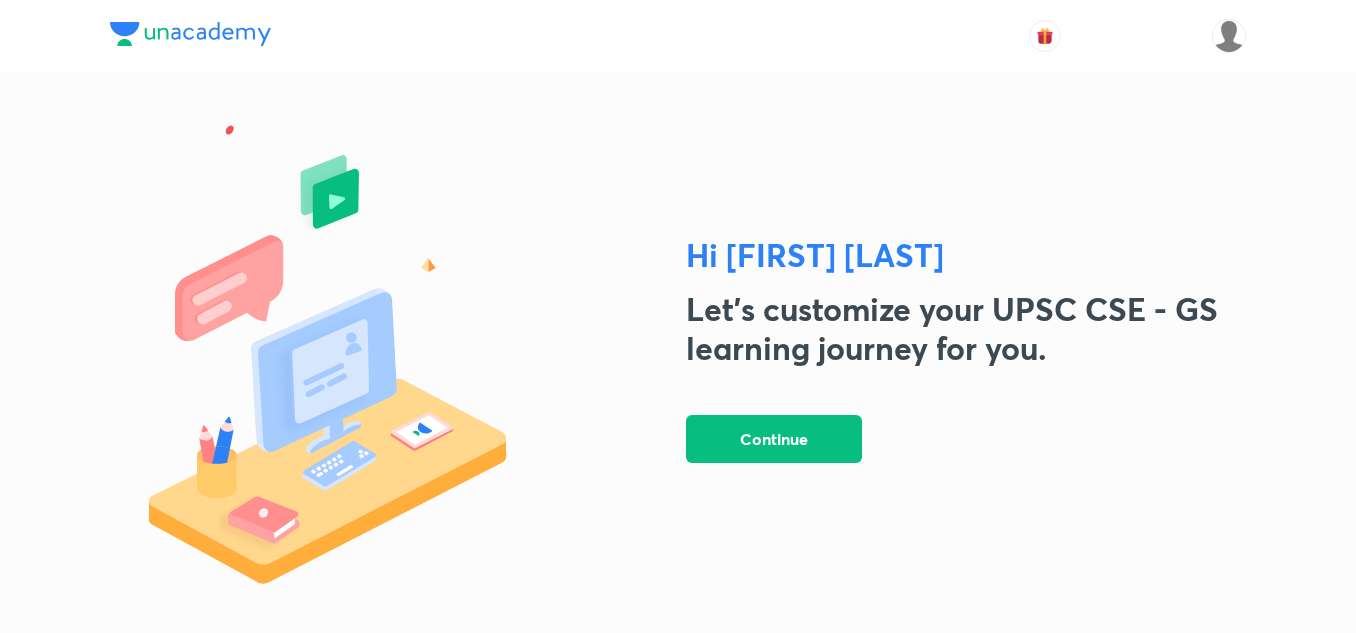 scroll, scrollTop: 0, scrollLeft: 0, axis: both 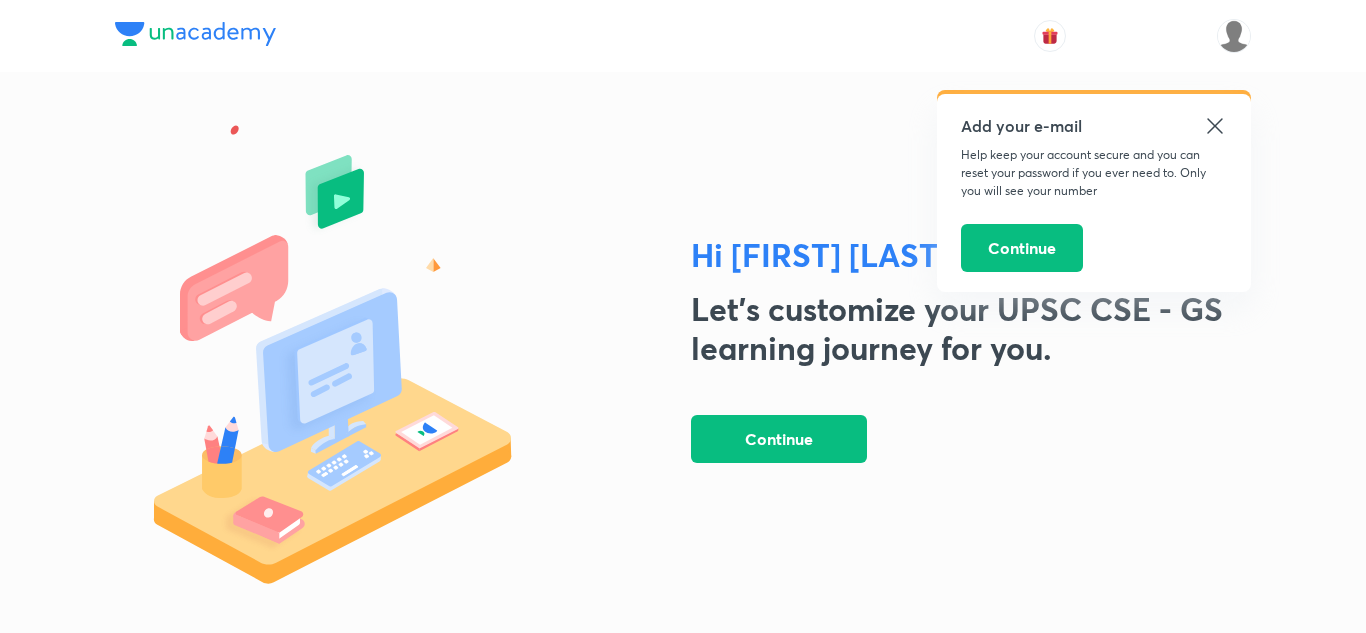 click 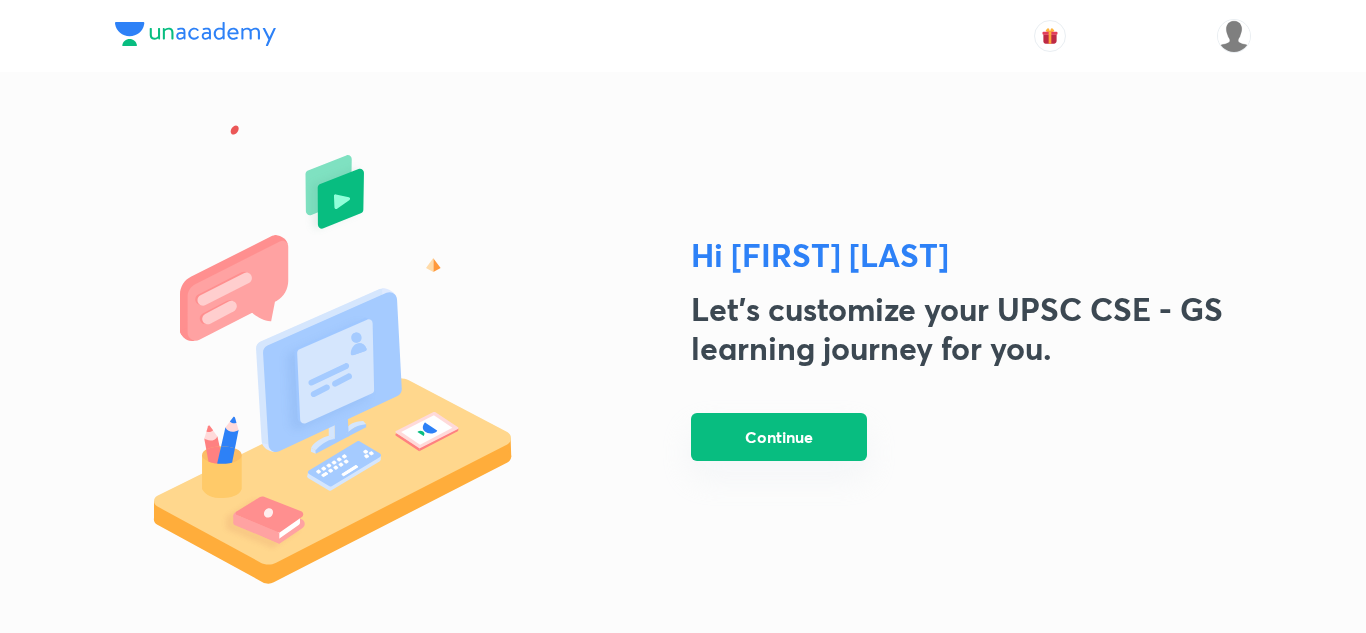 click on "Continue" at bounding box center (779, 437) 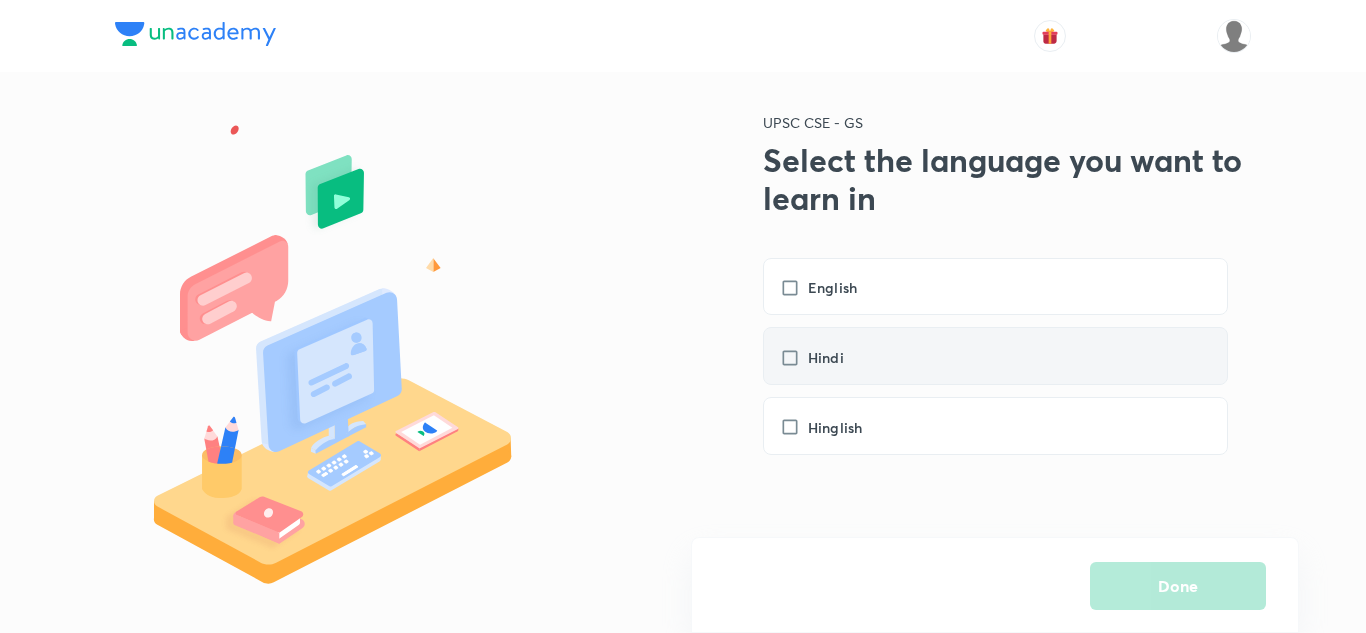 click on "Hindi" at bounding box center [822, 357] 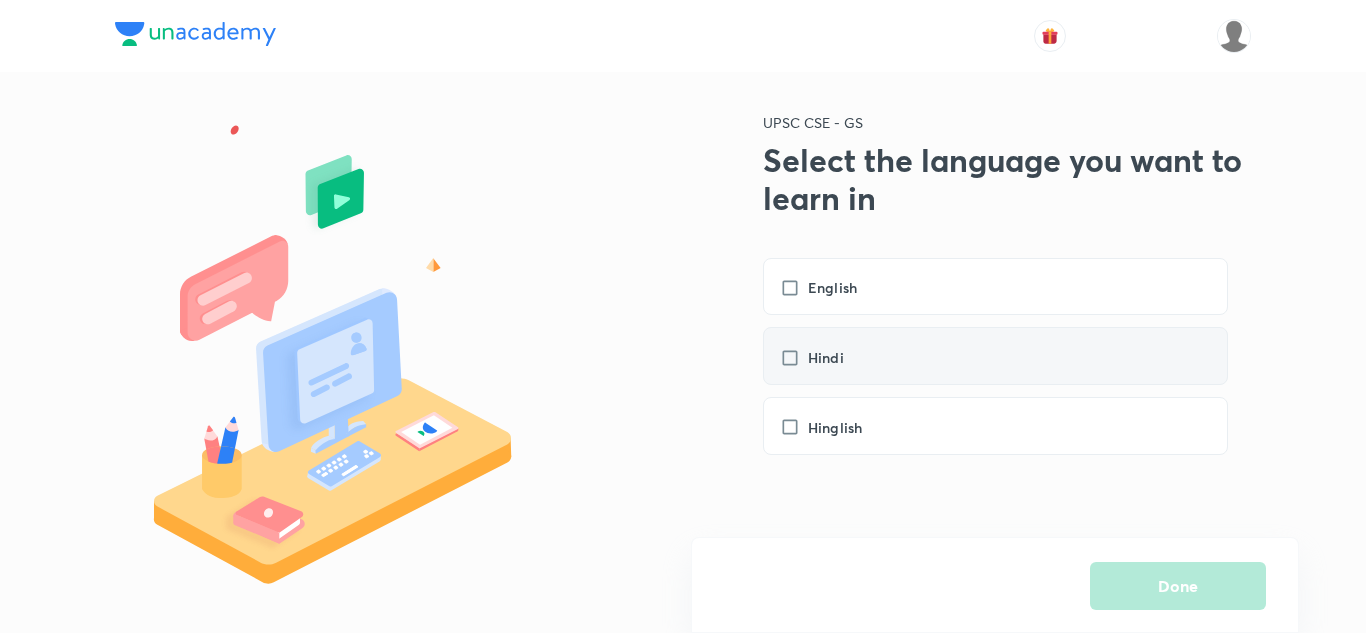 checkbox on "true" 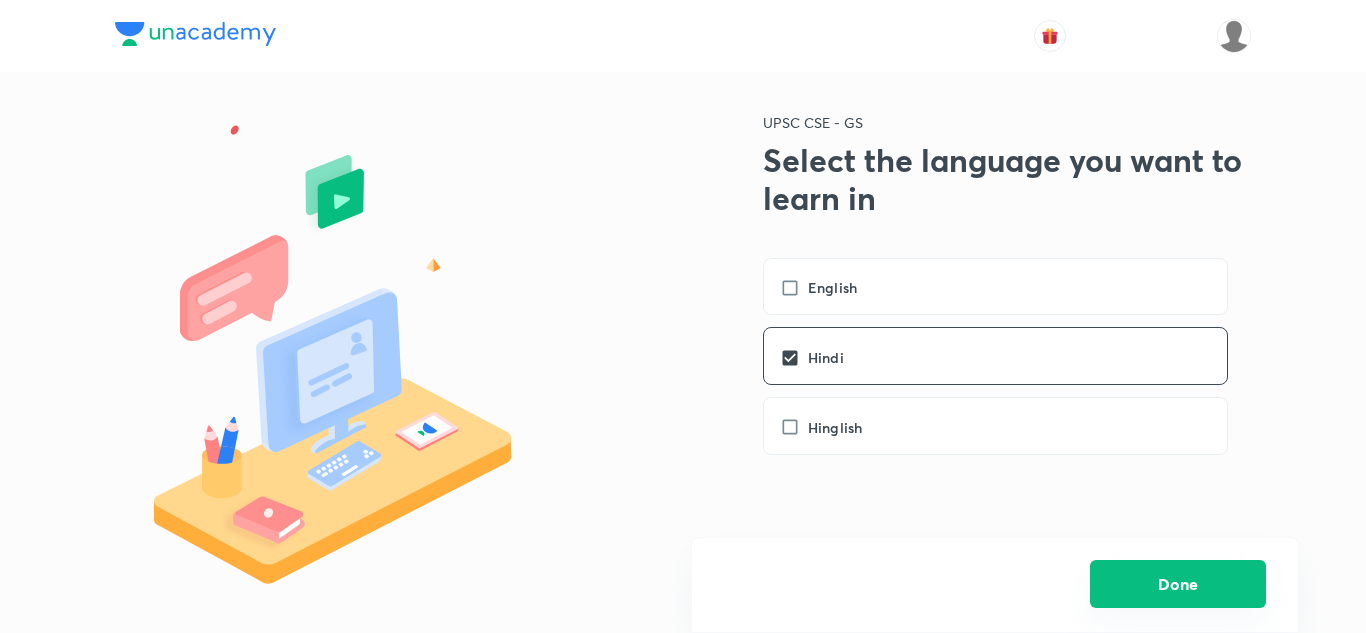 click on "Done" at bounding box center (1178, 584) 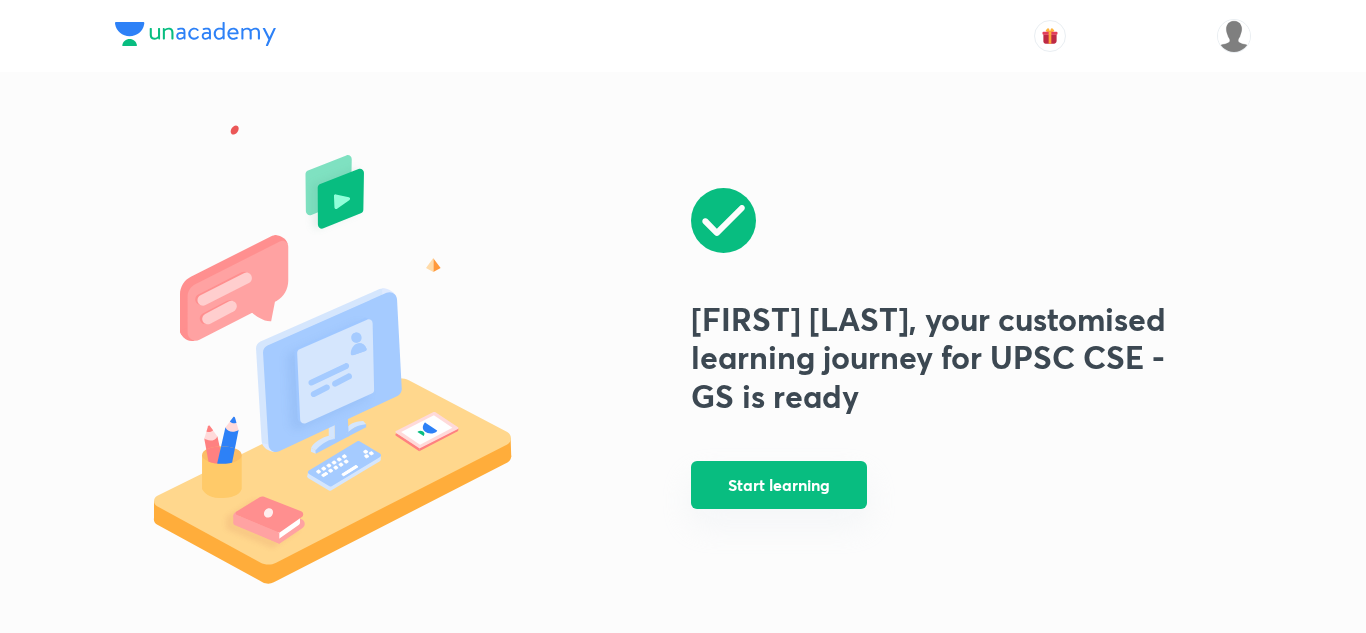 click on "Start learning" at bounding box center [779, 485] 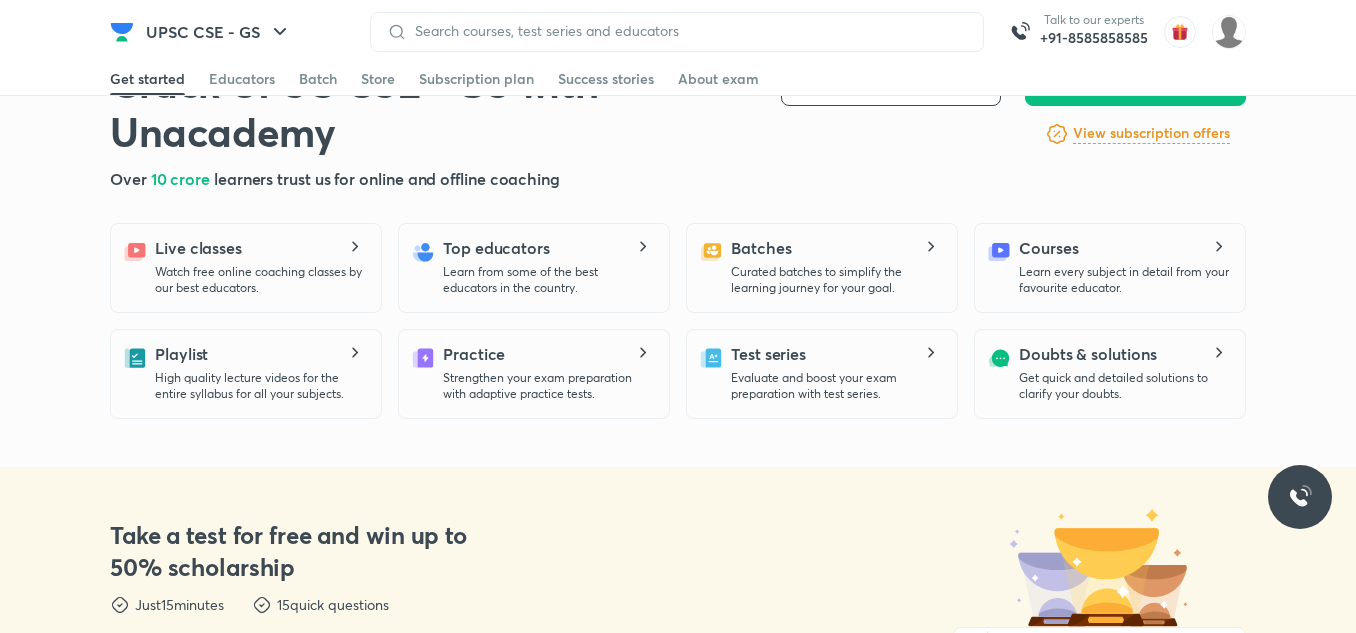 scroll, scrollTop: 0, scrollLeft: 0, axis: both 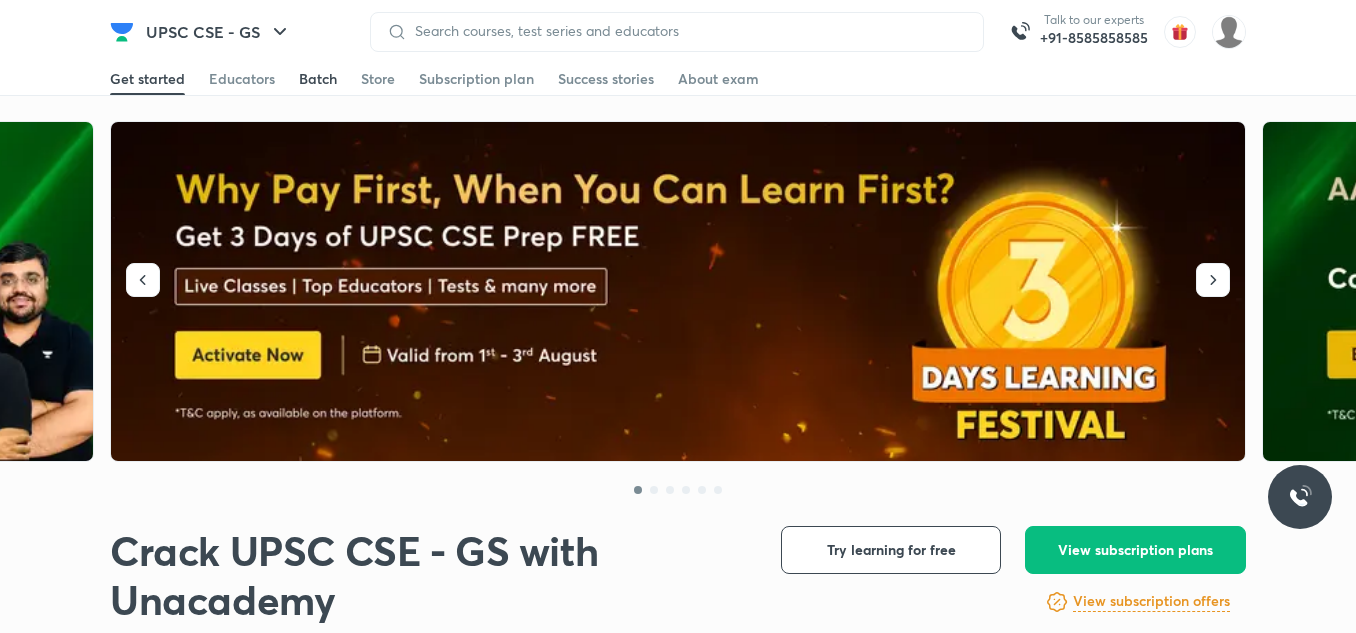 click on "Batch" at bounding box center [318, 79] 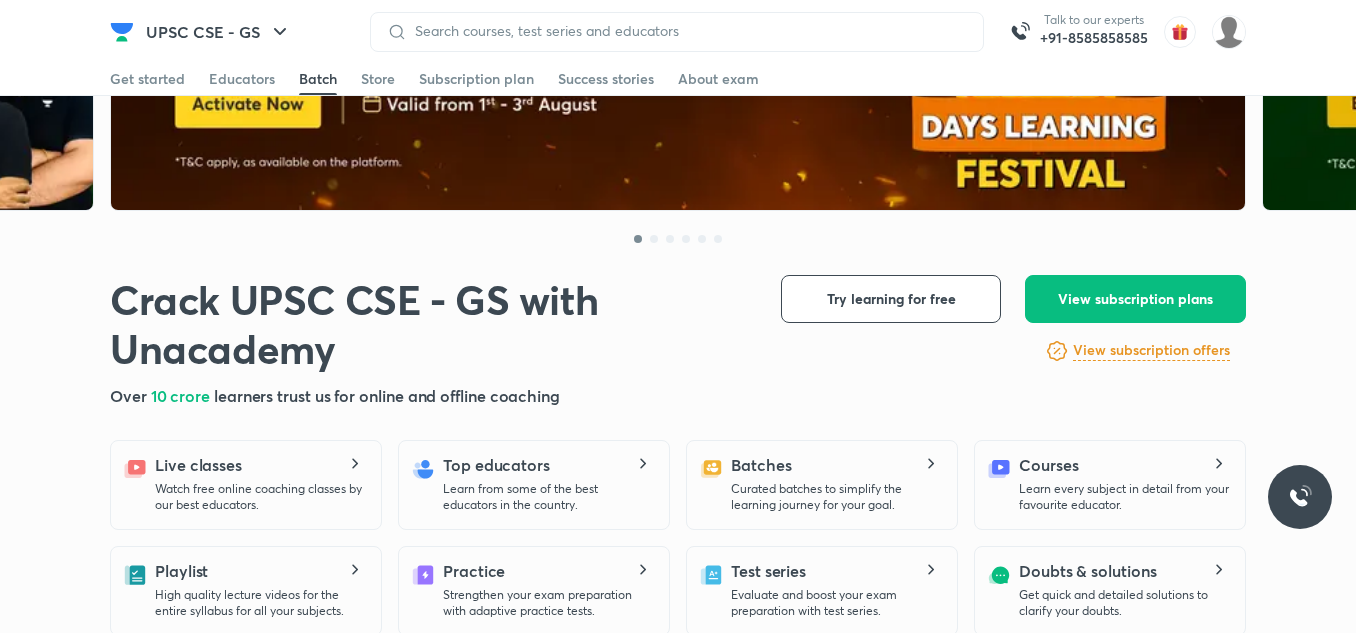 scroll, scrollTop: 4413, scrollLeft: 0, axis: vertical 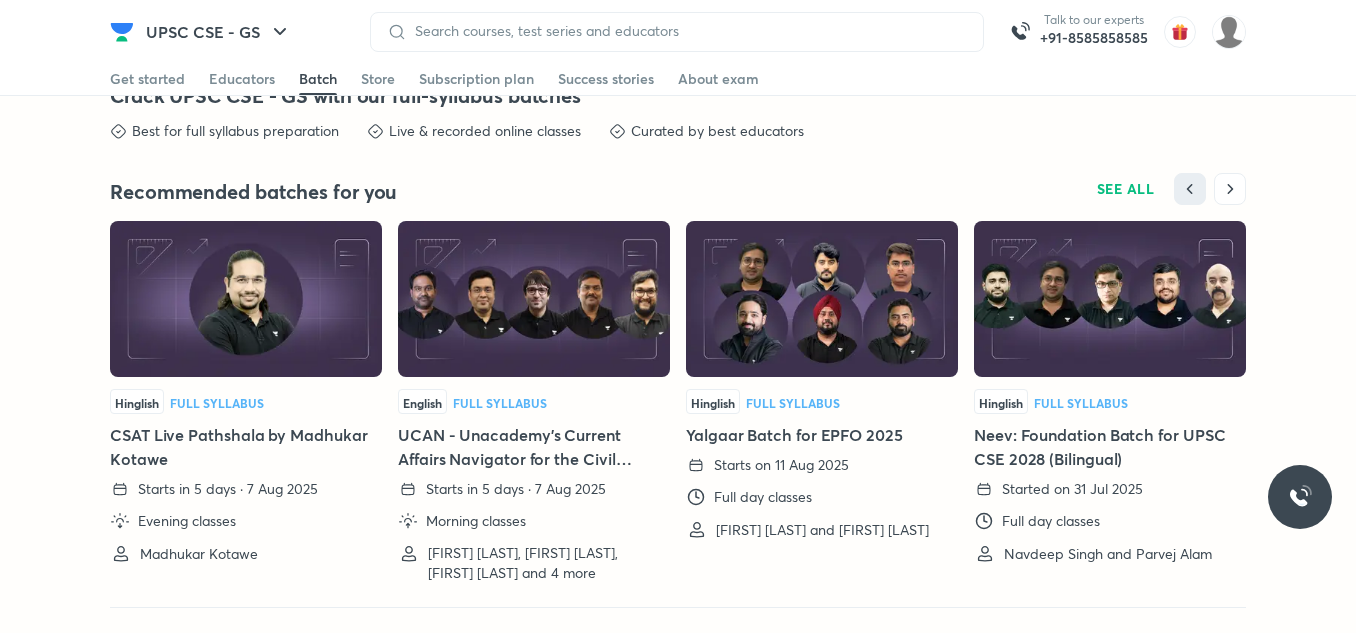 click at bounding box center [246, 299] 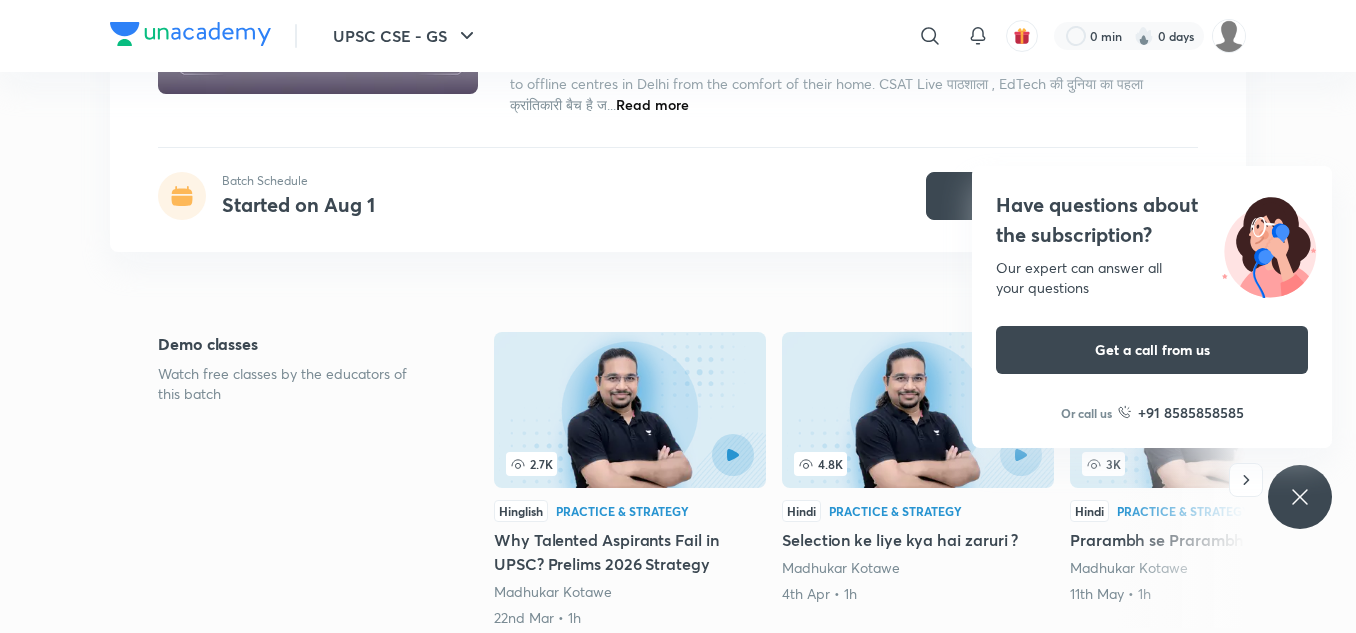 scroll, scrollTop: 0, scrollLeft: 0, axis: both 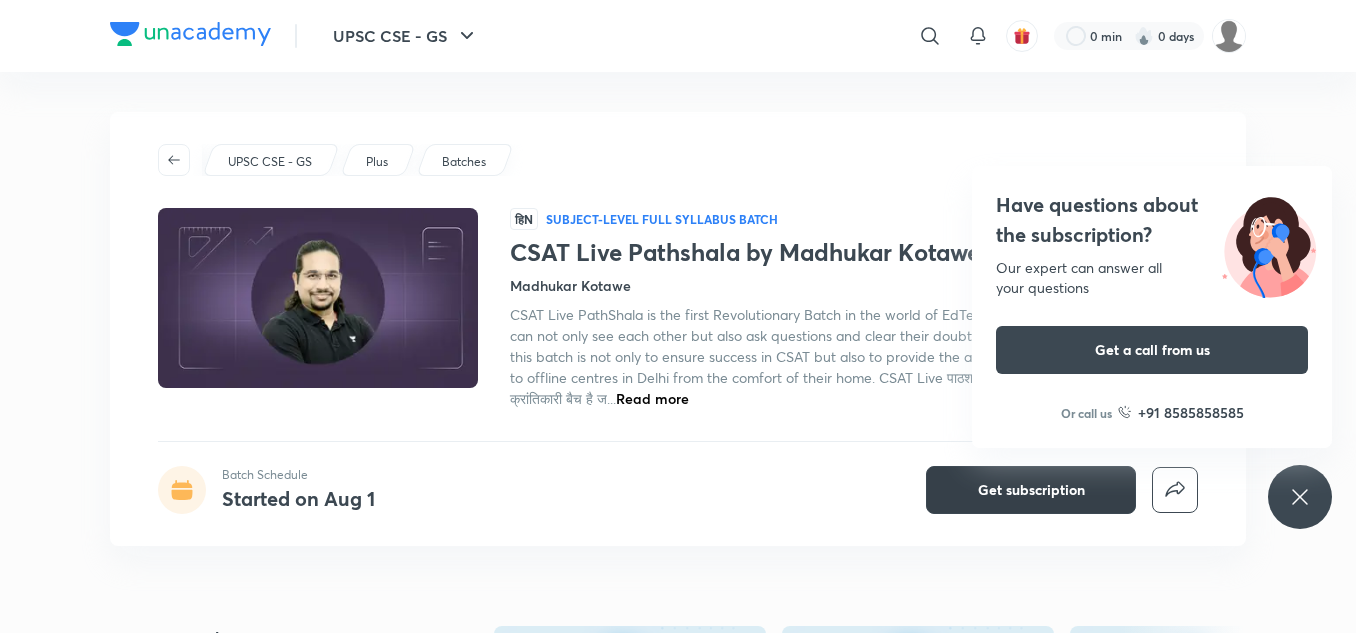 click on "Get subscription" at bounding box center [1031, 490] 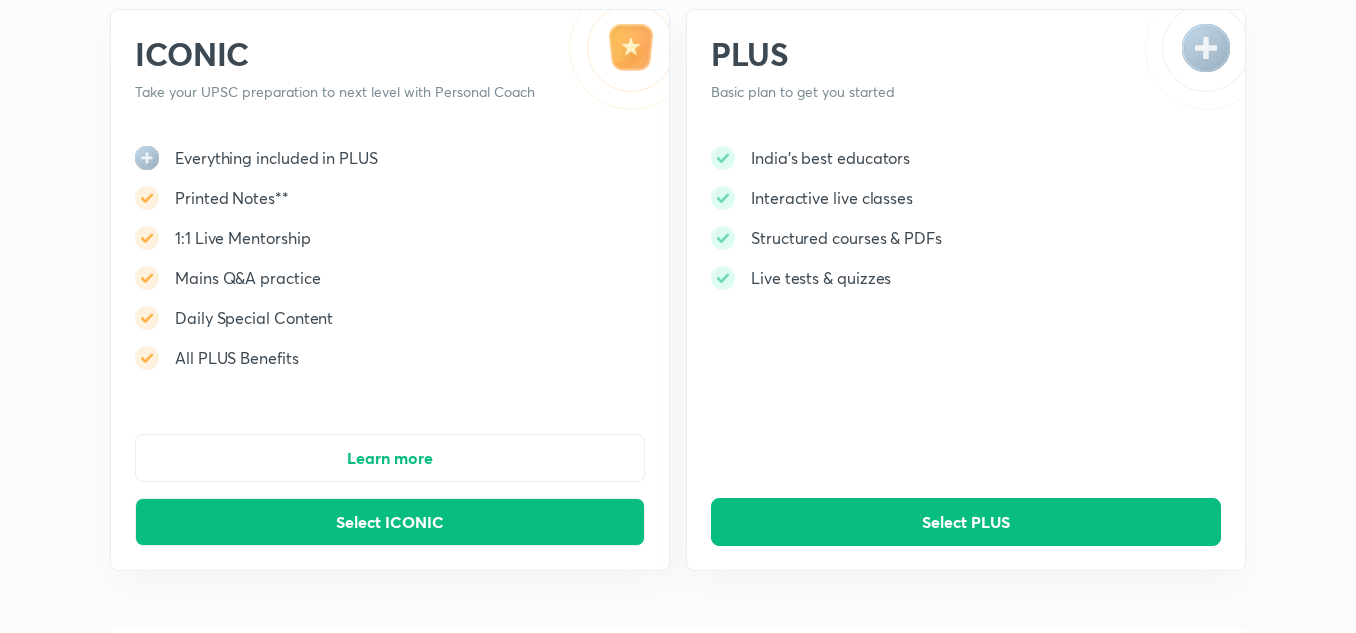 scroll, scrollTop: 0, scrollLeft: 0, axis: both 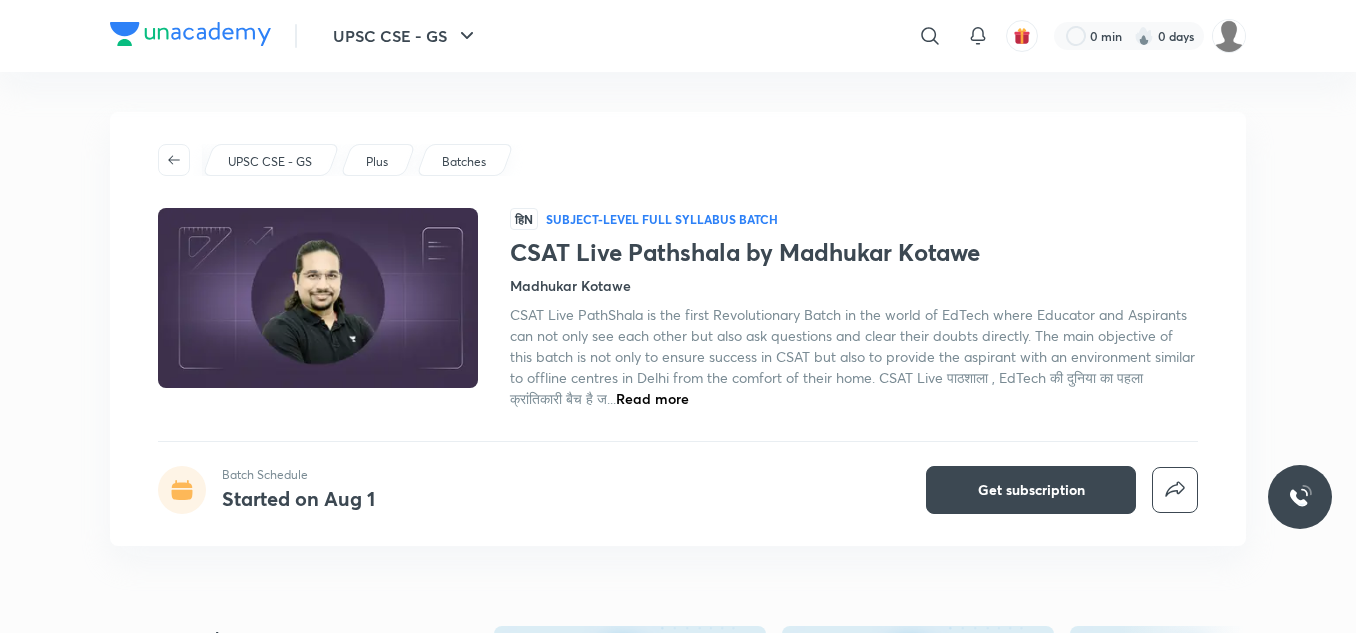 click on "Batches" at bounding box center (464, 162) 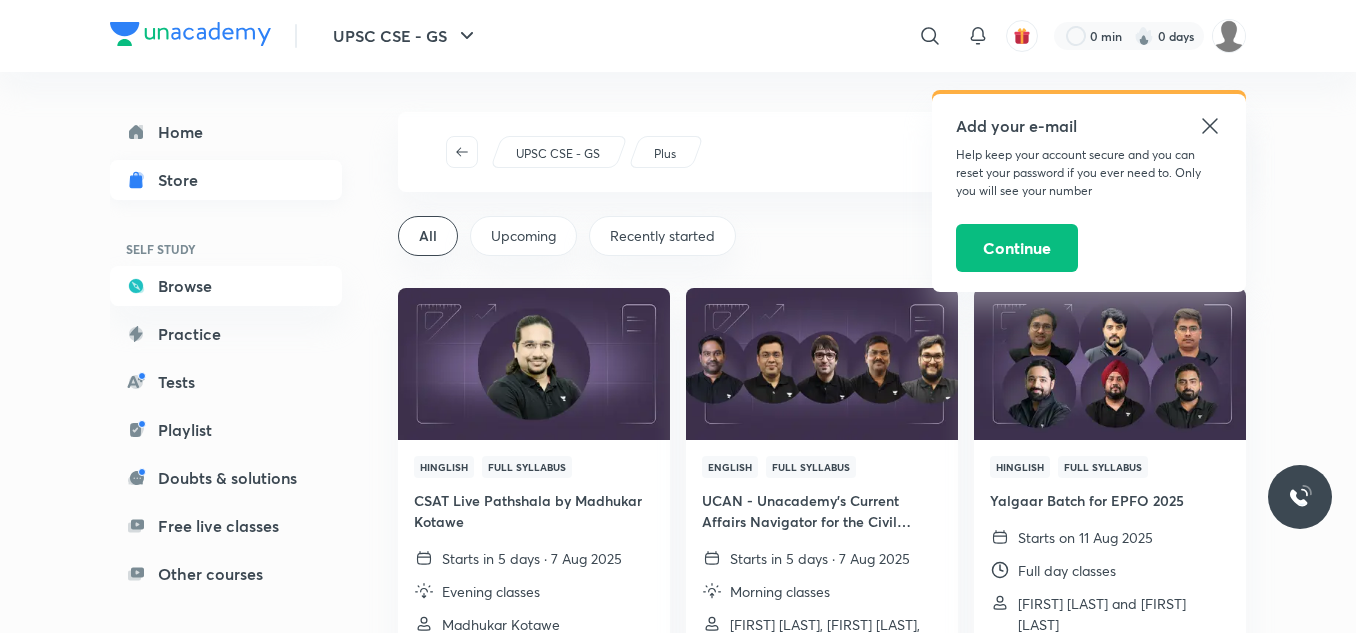 click on "Store" at bounding box center (184, 180) 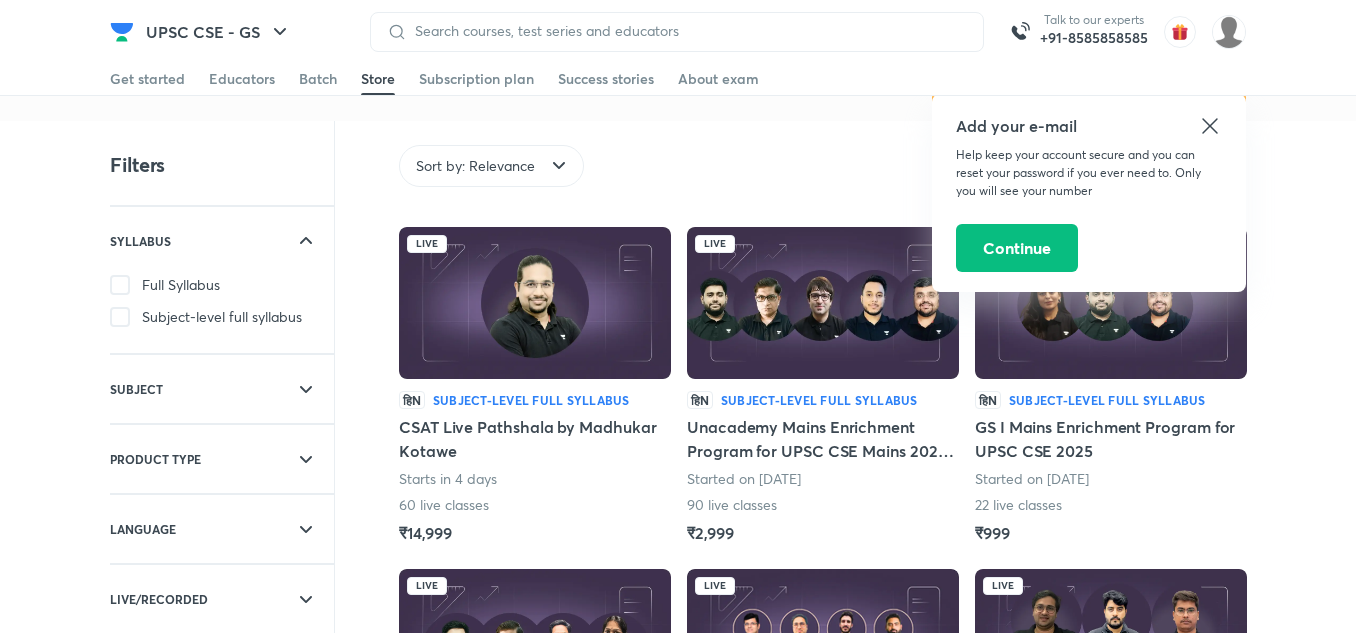 click at bounding box center [535, 303] 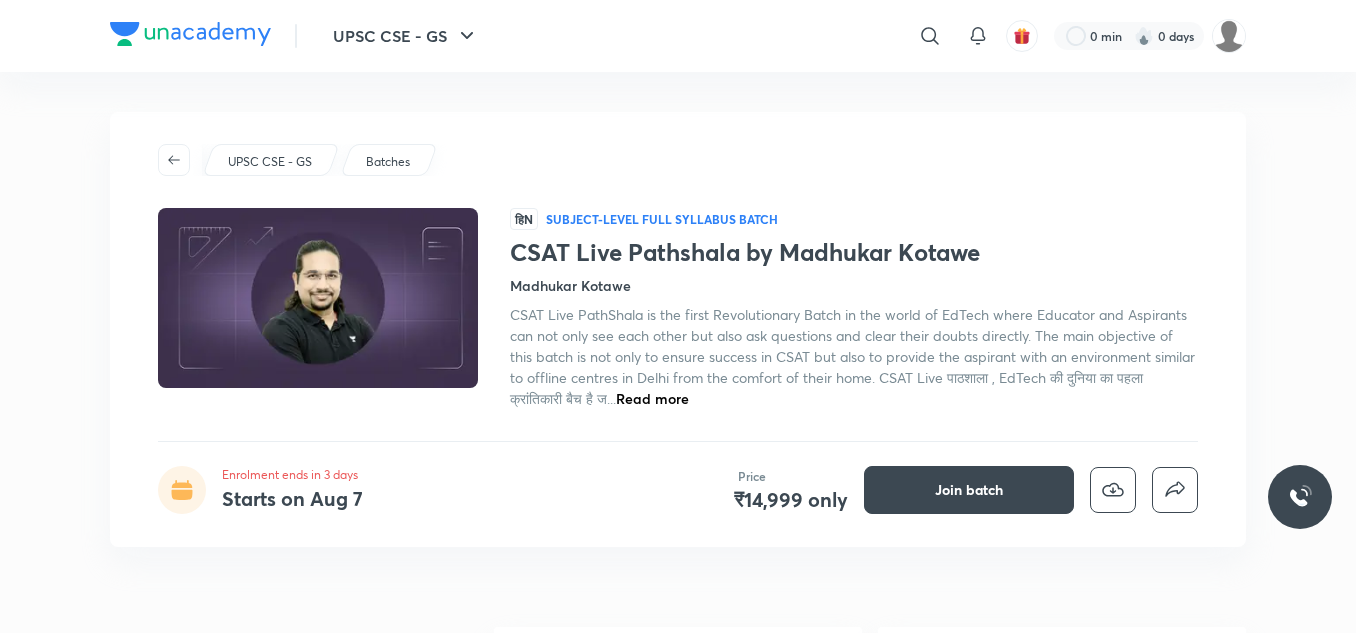 scroll, scrollTop: 0, scrollLeft: 0, axis: both 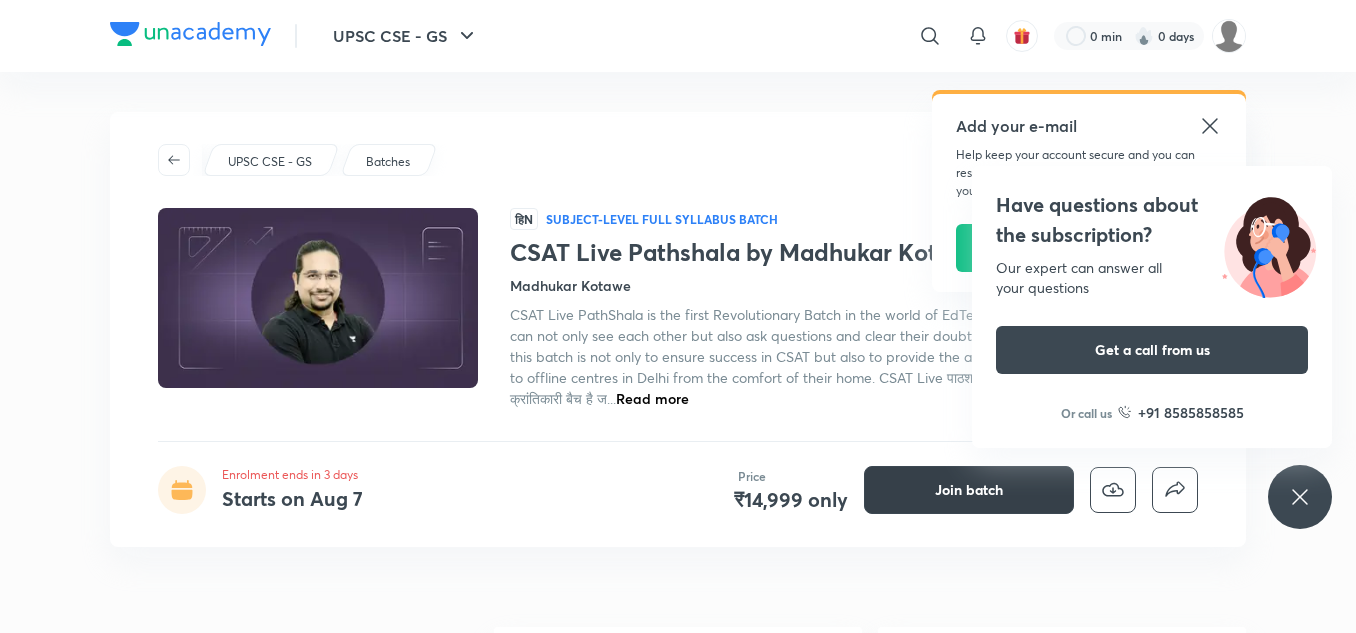 click on "Join batch" at bounding box center [969, 490] 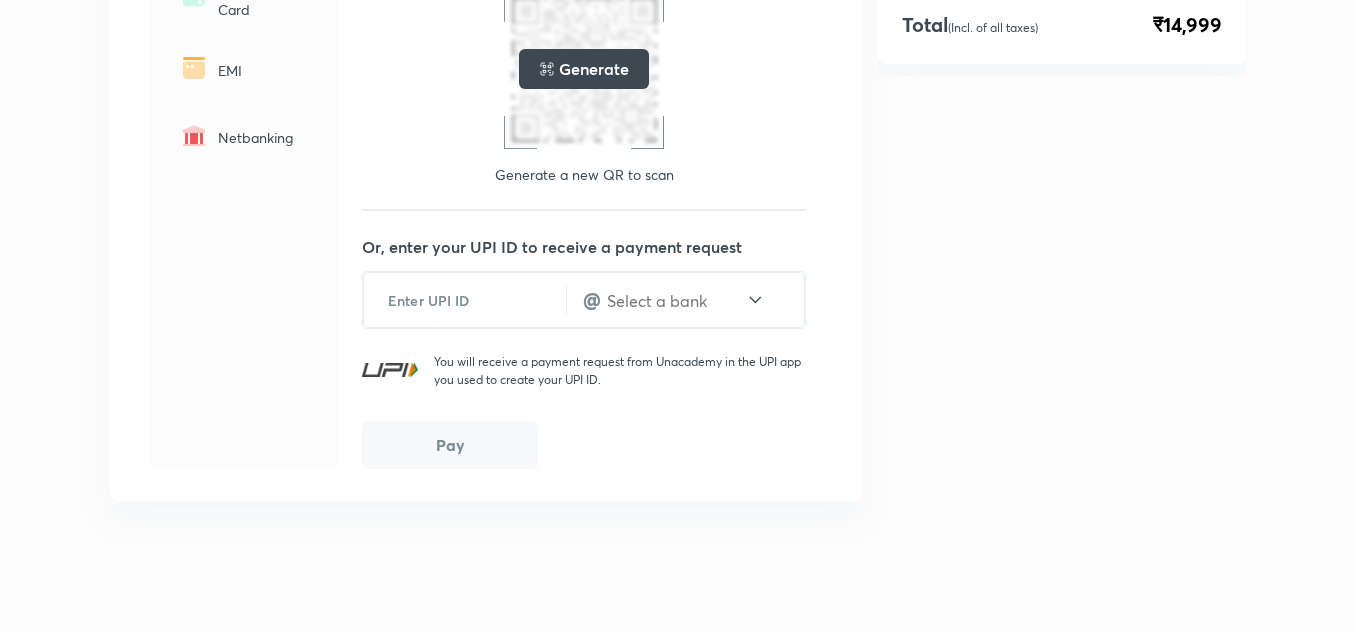 scroll, scrollTop: 0, scrollLeft: 0, axis: both 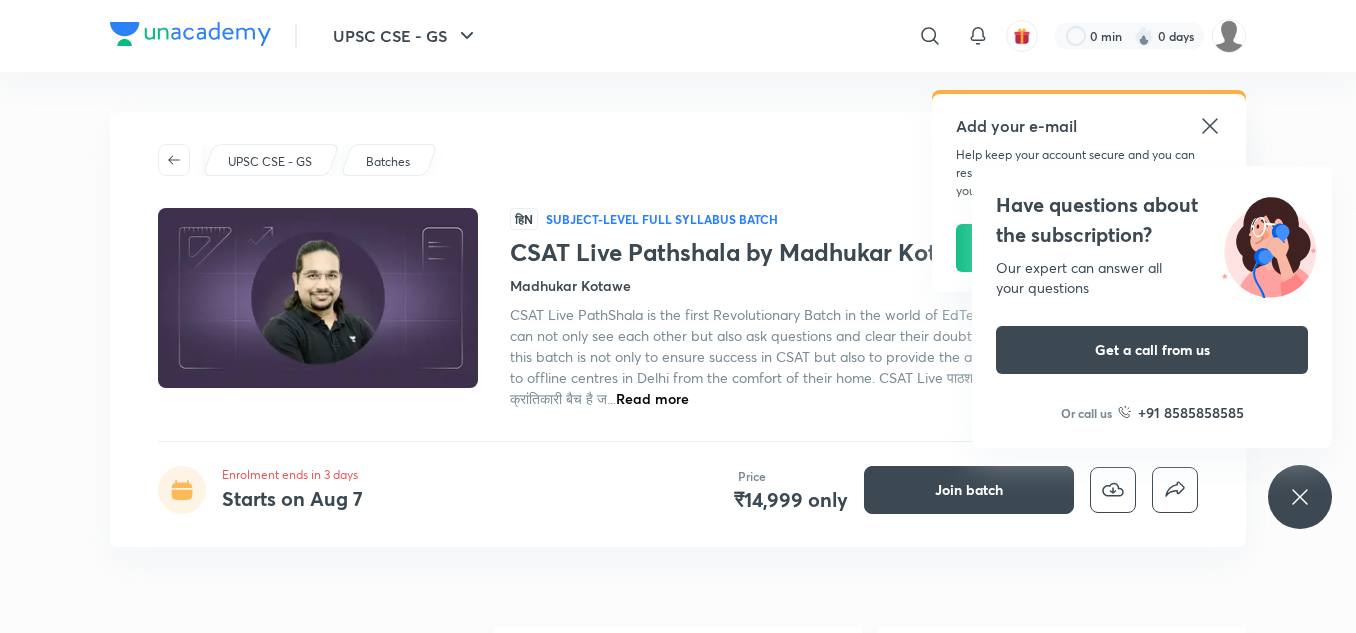 click on "Enrolment ends in 3 days Starts on Aug 7 Price ₹14,999 only Join batch" at bounding box center [678, 490] 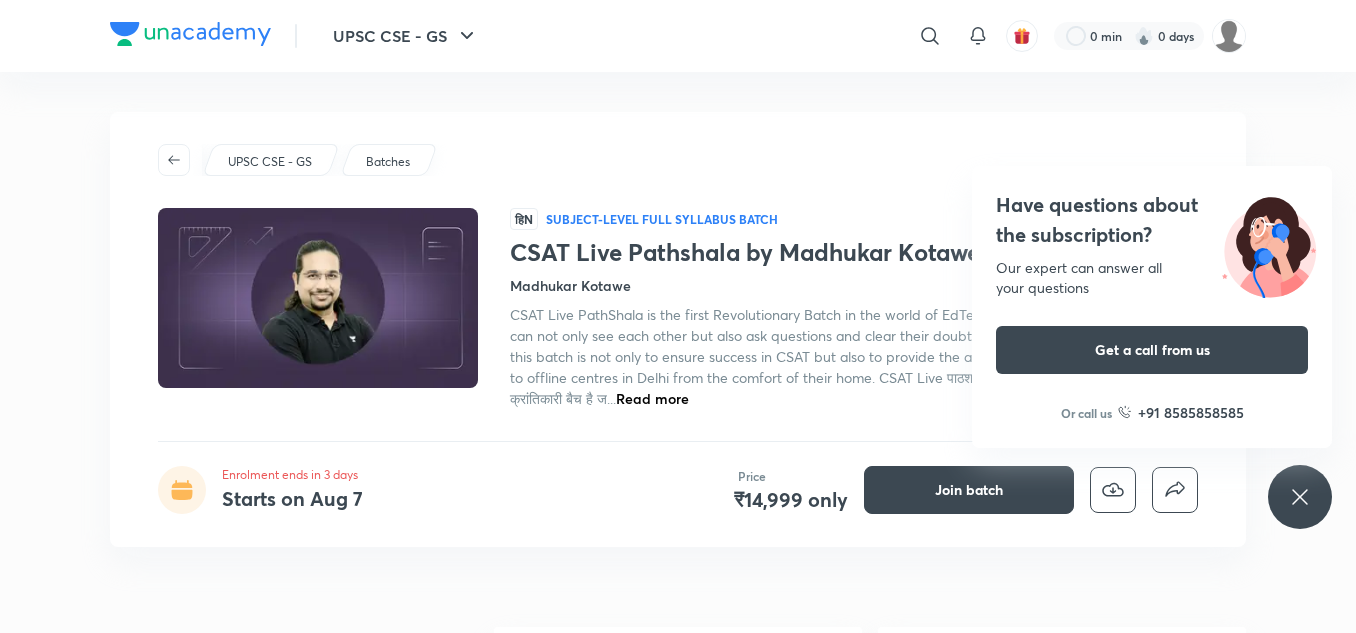 click 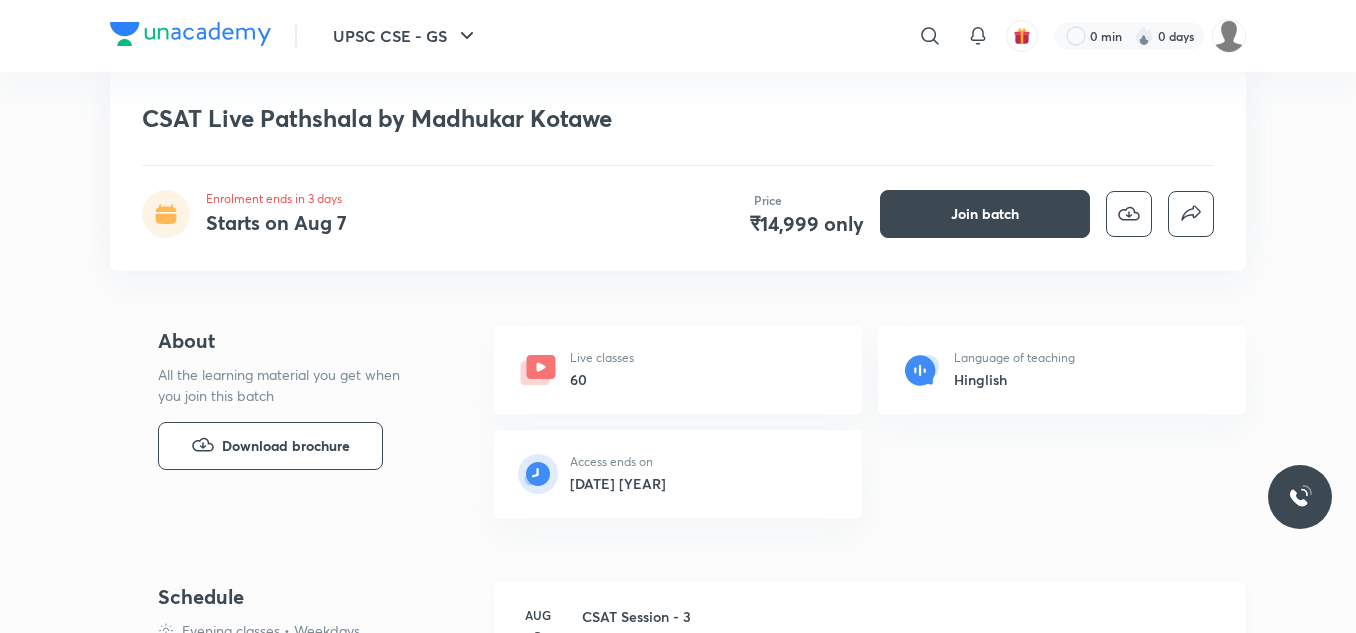 scroll, scrollTop: 297, scrollLeft: 0, axis: vertical 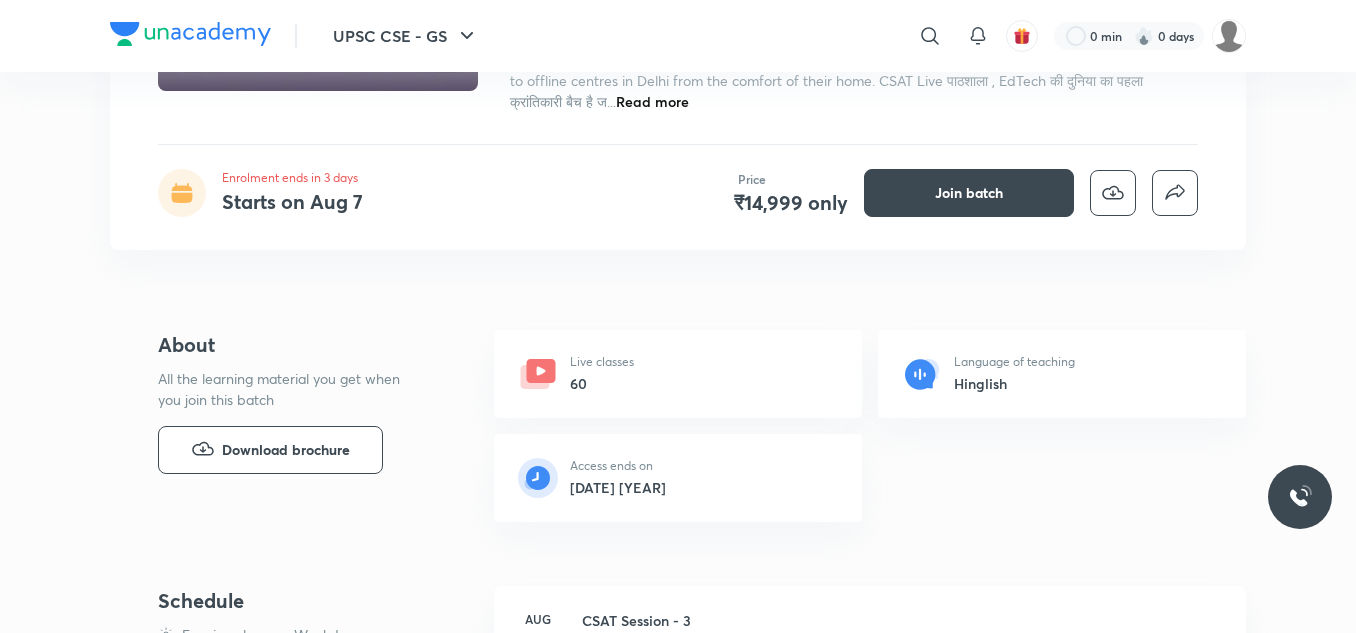 click on "Live classes" at bounding box center [602, 362] 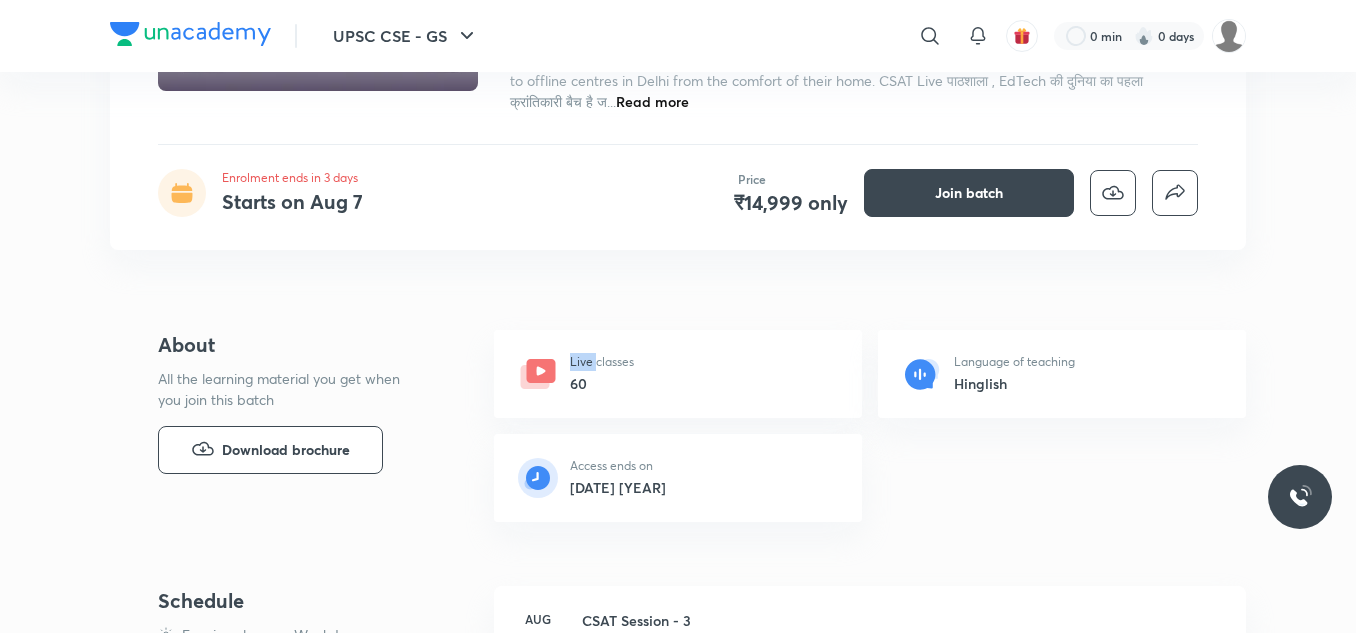 click 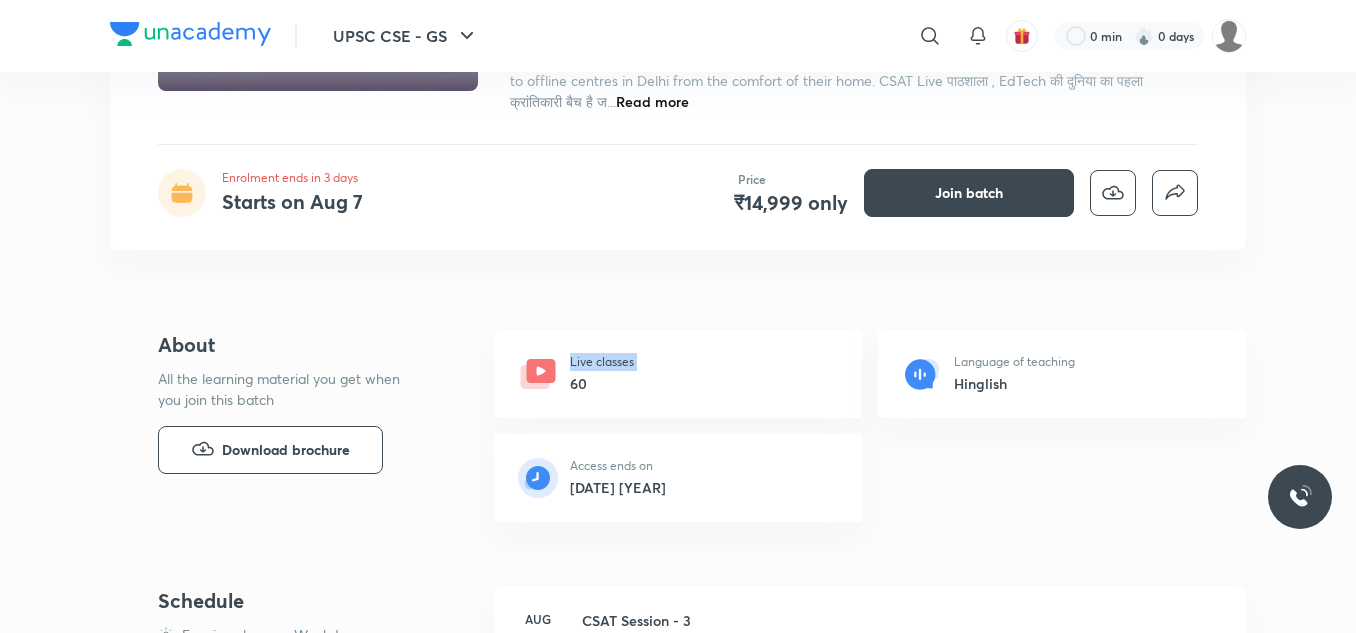 click 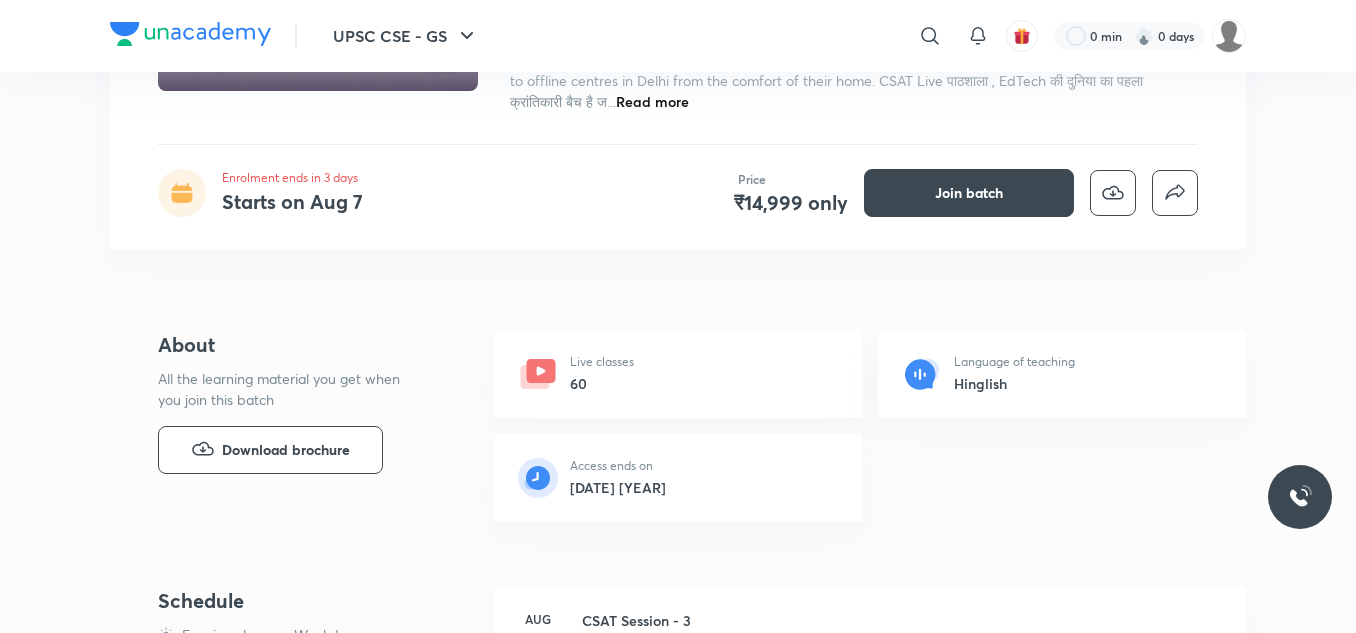 click 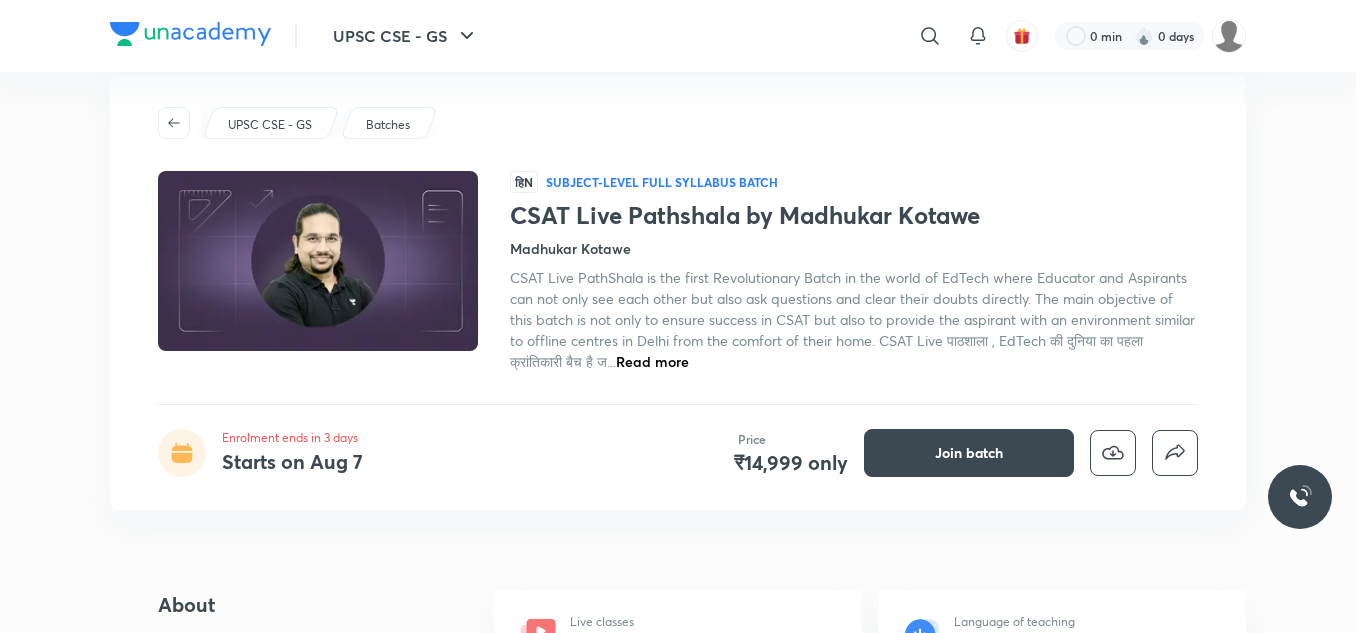 scroll, scrollTop: 36, scrollLeft: 0, axis: vertical 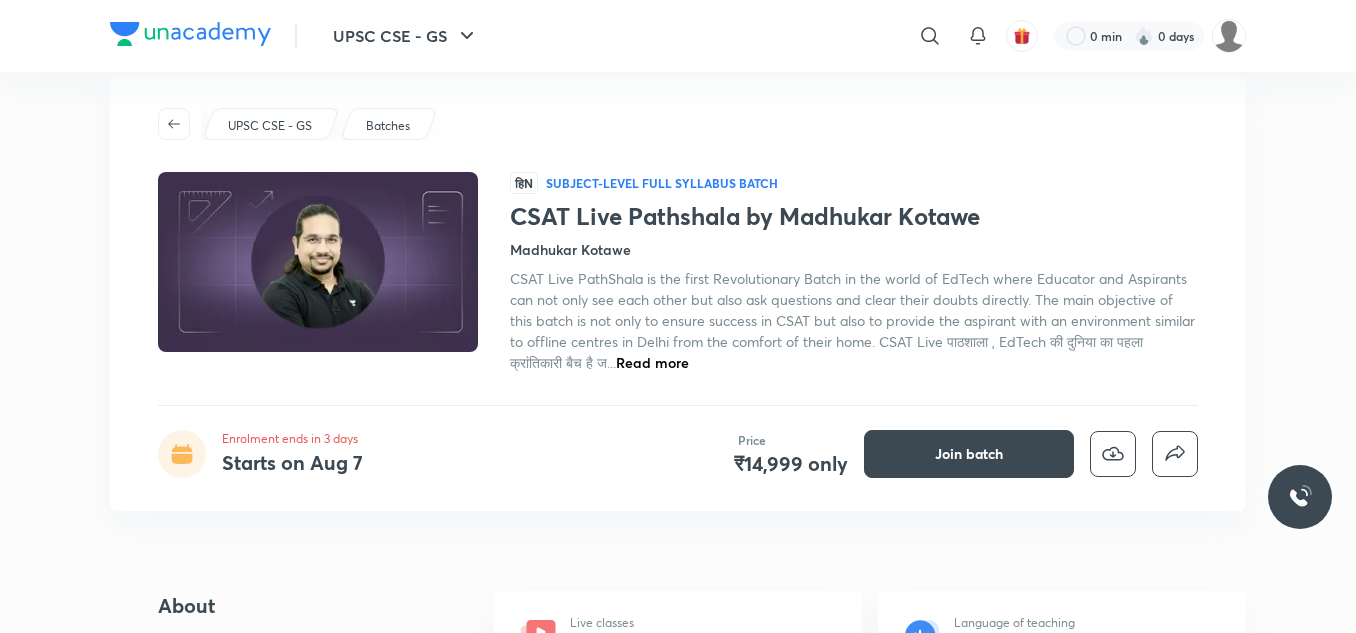 click on "Starts on Aug 7" at bounding box center [292, 462] 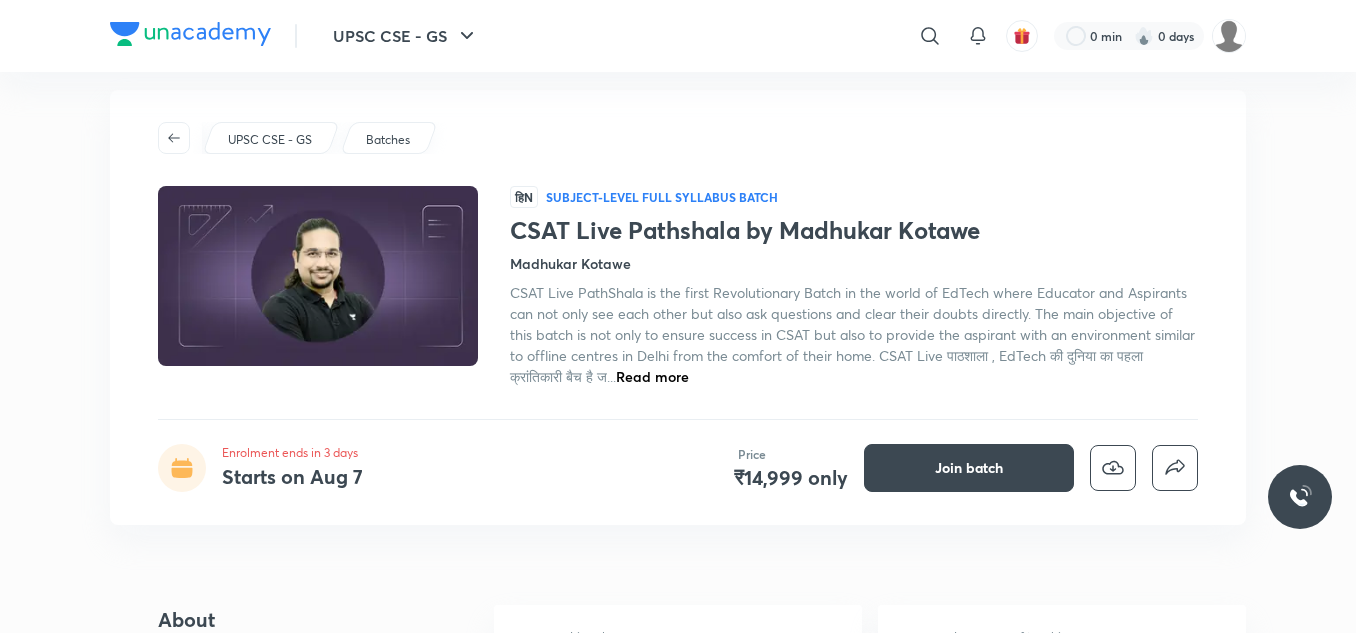 scroll, scrollTop: 0, scrollLeft: 0, axis: both 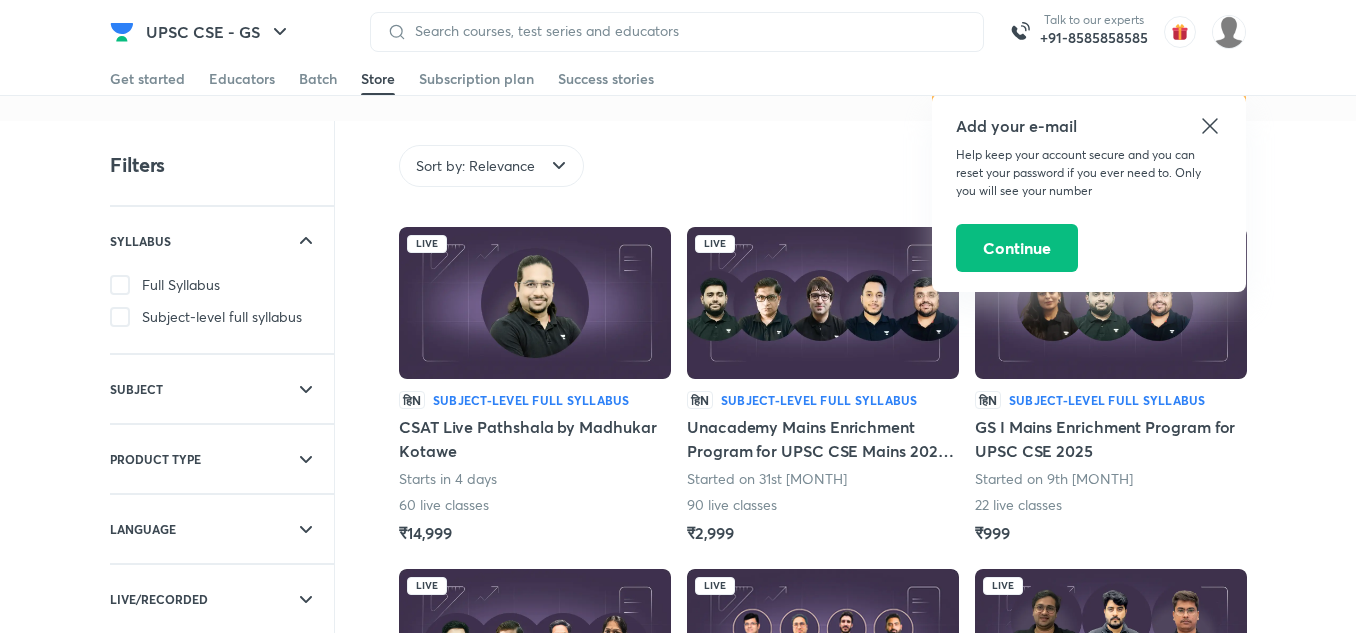click 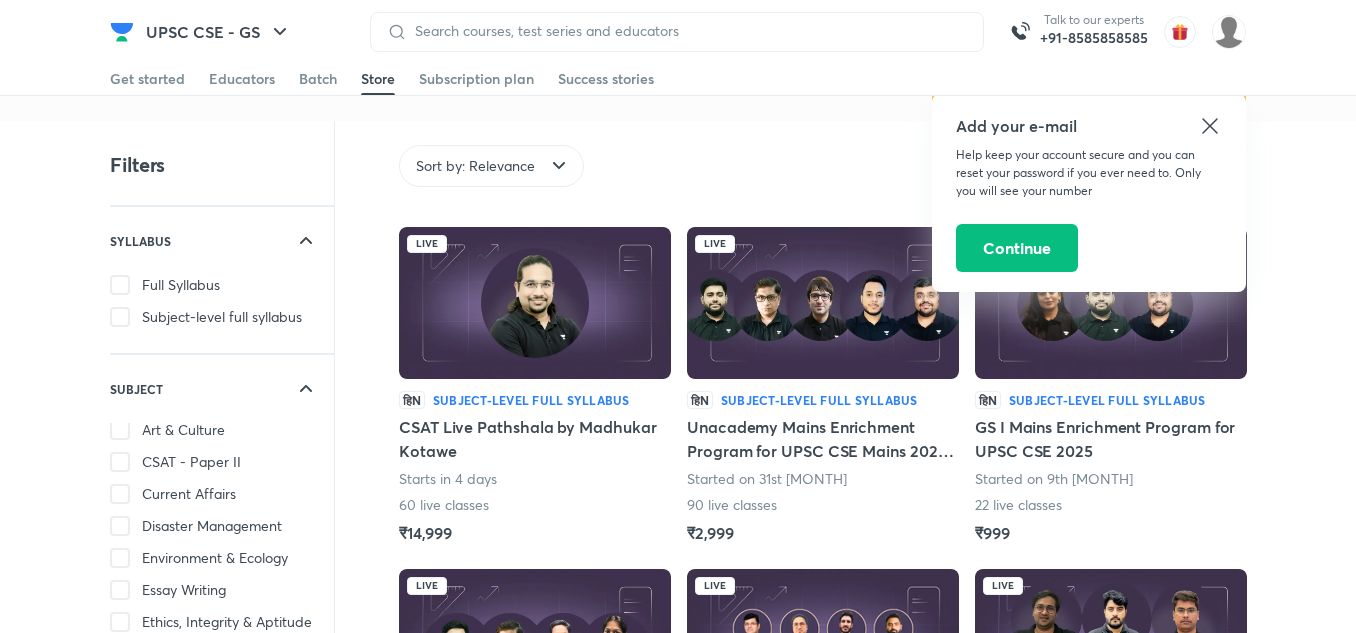scroll, scrollTop: 82, scrollLeft: 0, axis: vertical 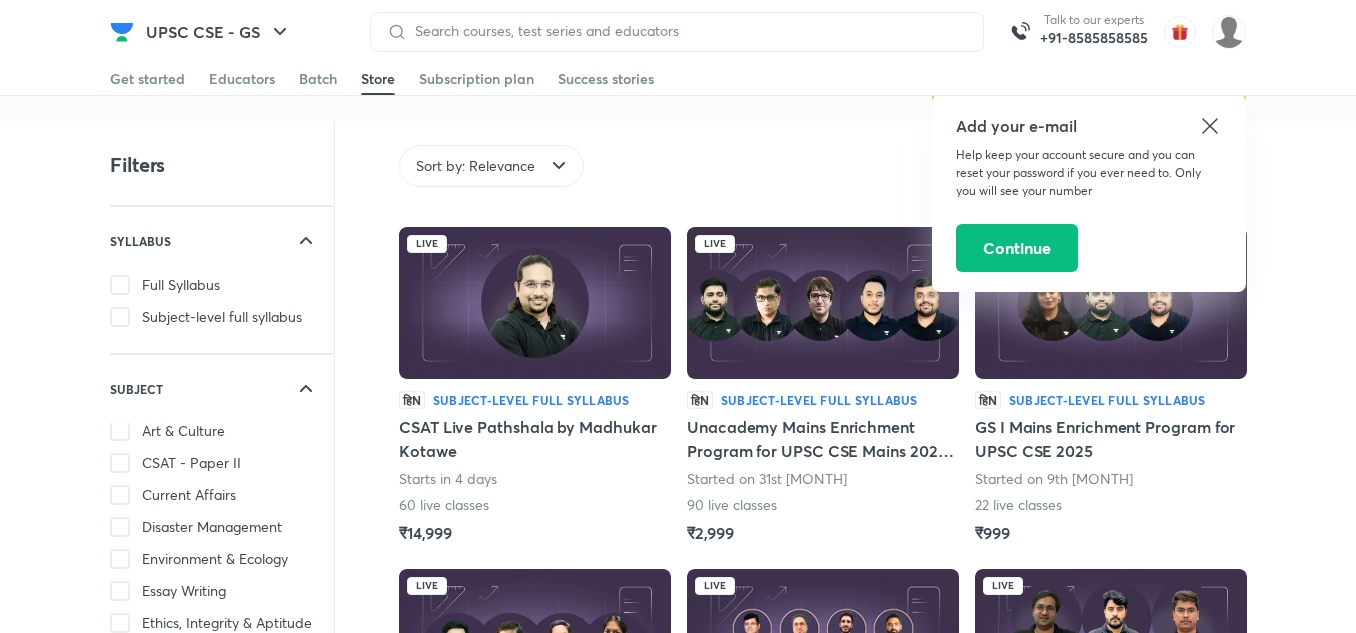 click on "CSAT - Paper II" at bounding box center (191, 463) 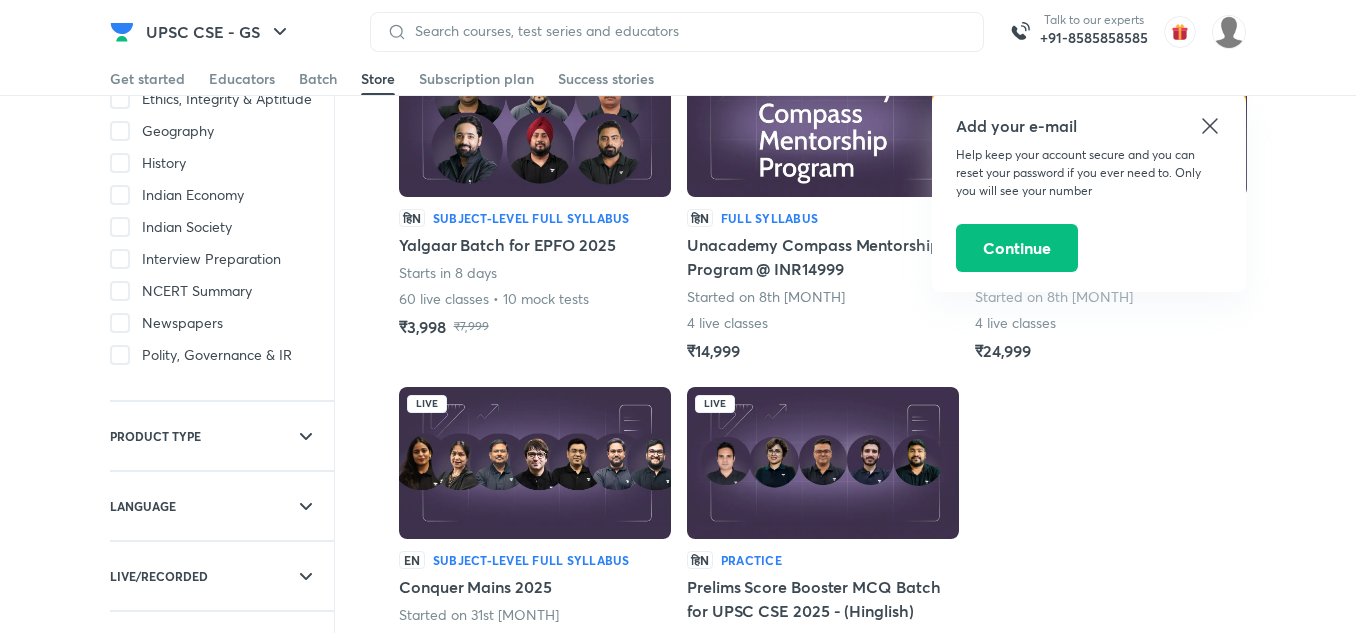 scroll, scrollTop: 525, scrollLeft: 0, axis: vertical 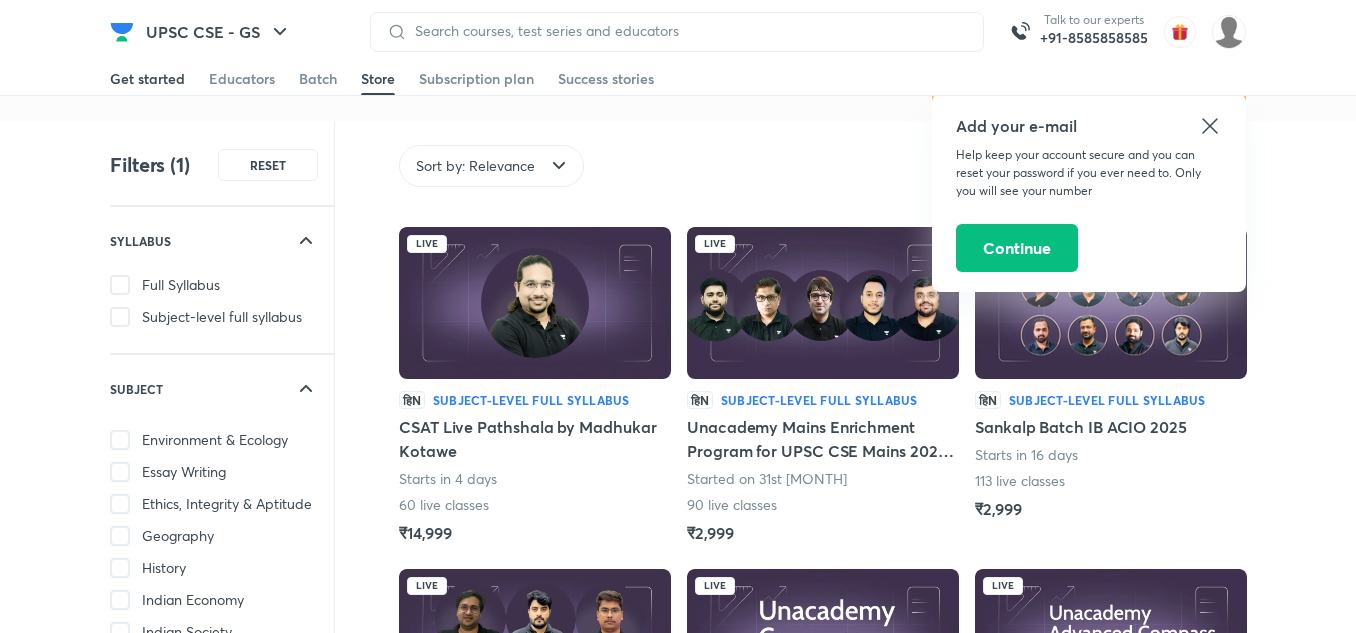 click on "Get started" at bounding box center (147, 79) 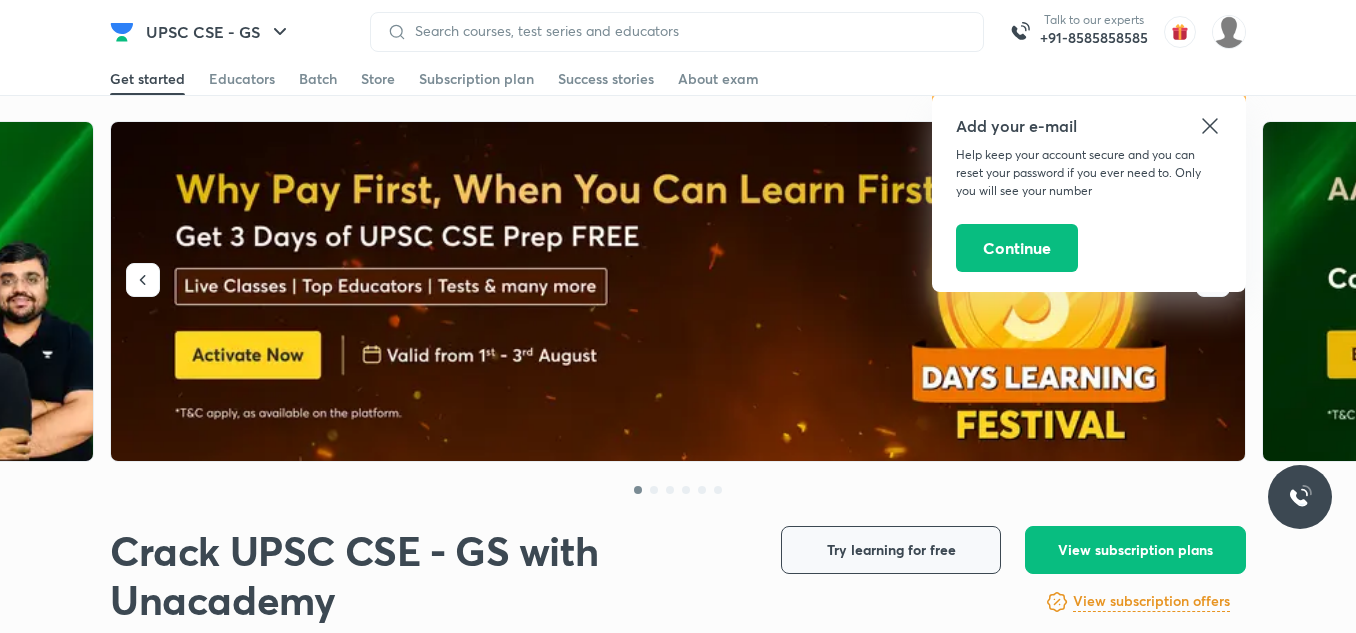 click on "Try learning for free" at bounding box center (891, 550) 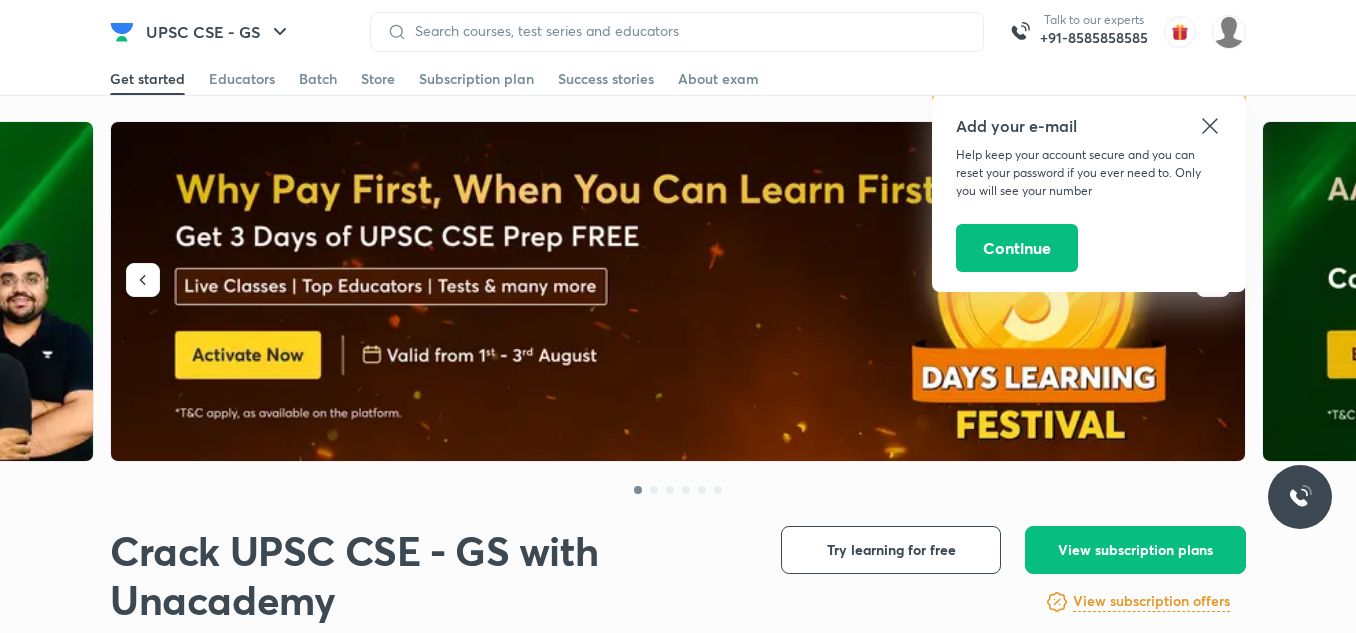 click 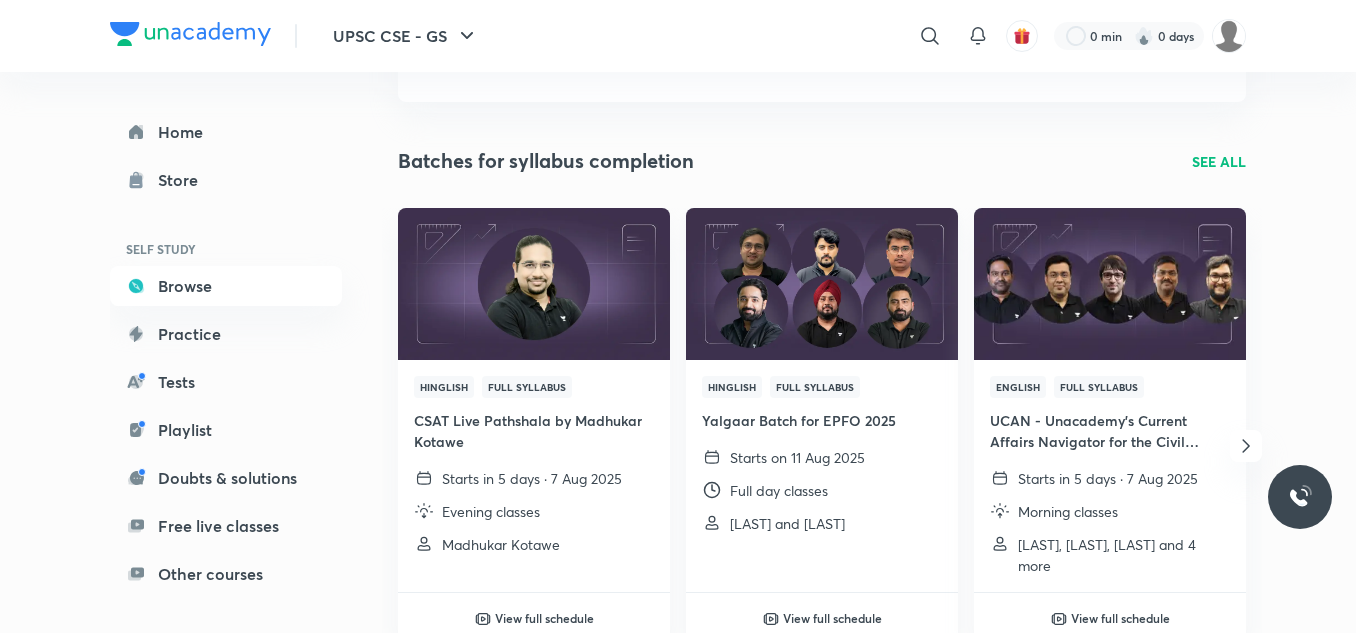 scroll, scrollTop: 170, scrollLeft: 0, axis: vertical 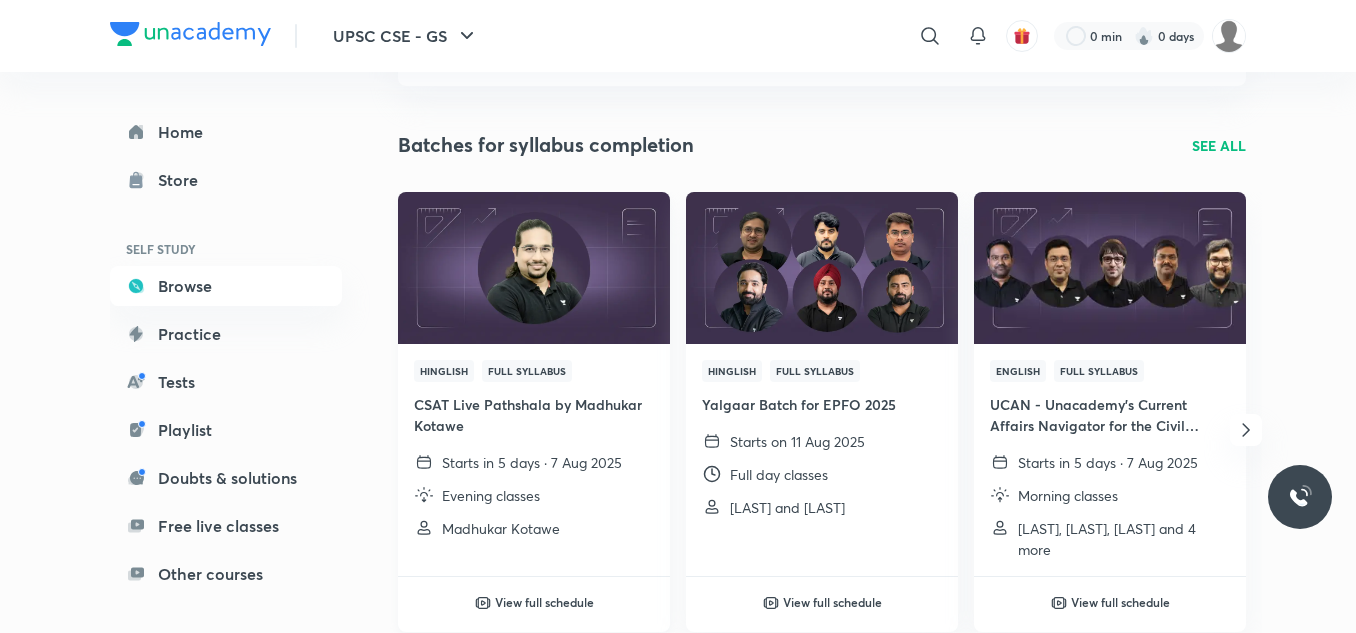 click at bounding box center [533, 267] 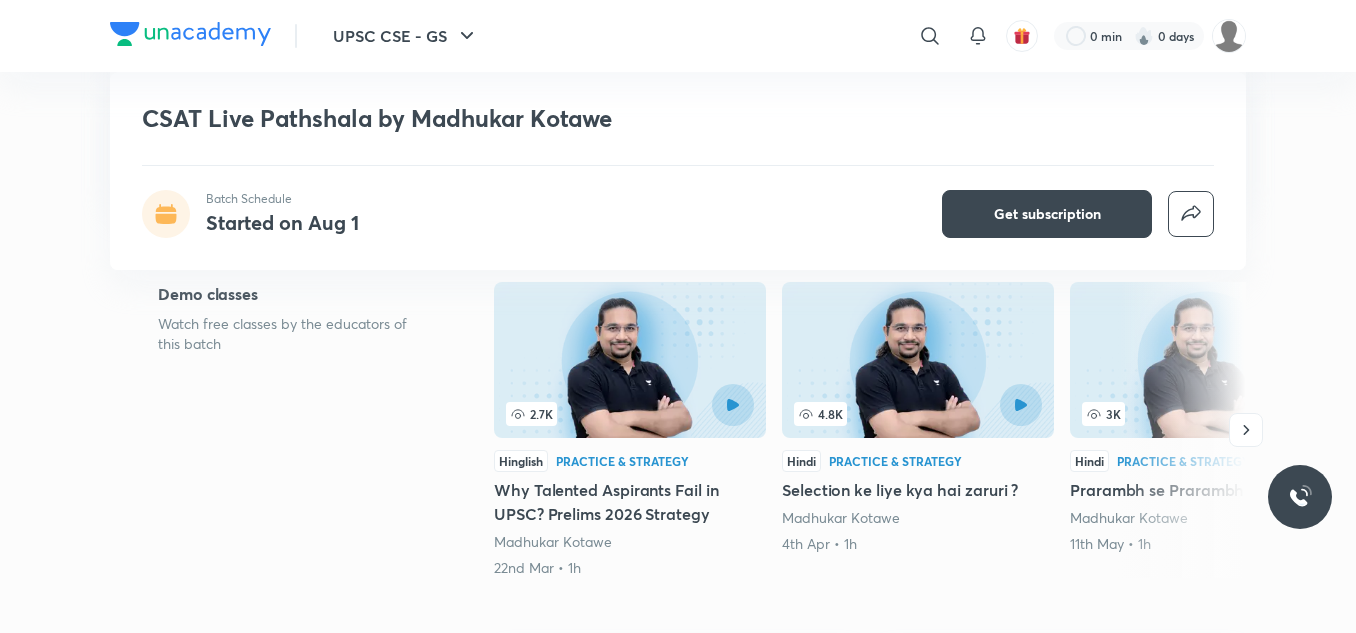 scroll, scrollTop: 345, scrollLeft: 0, axis: vertical 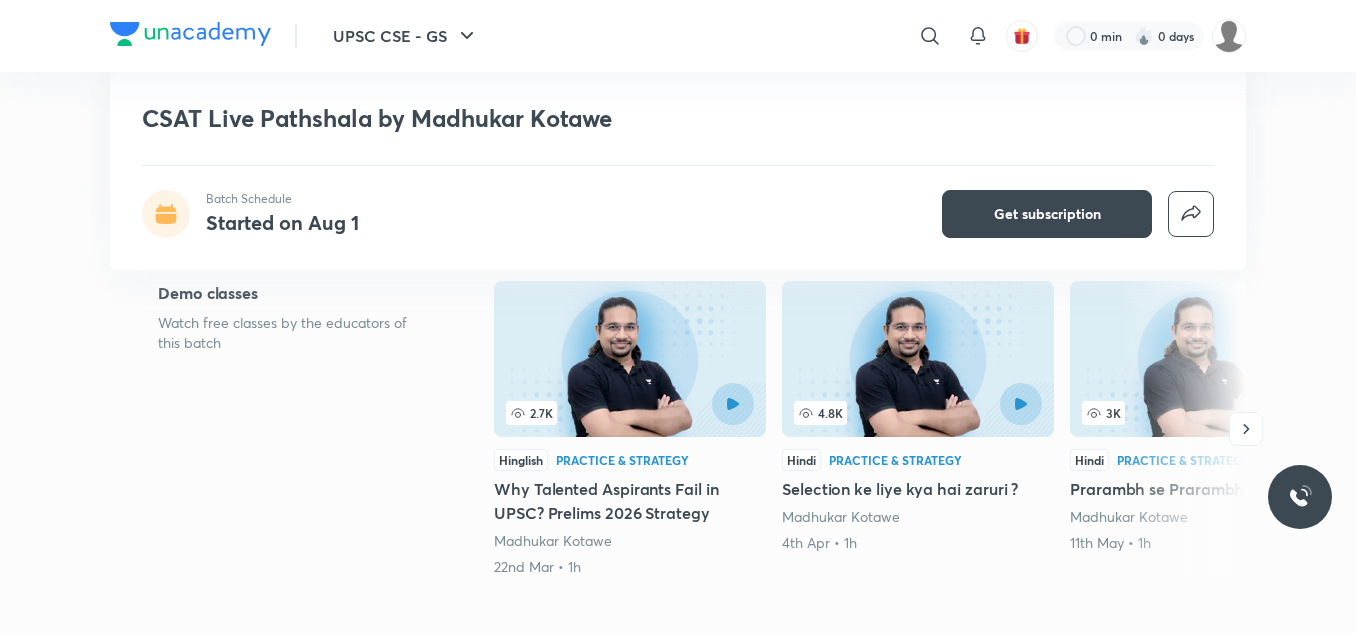 click at bounding box center [630, 359] 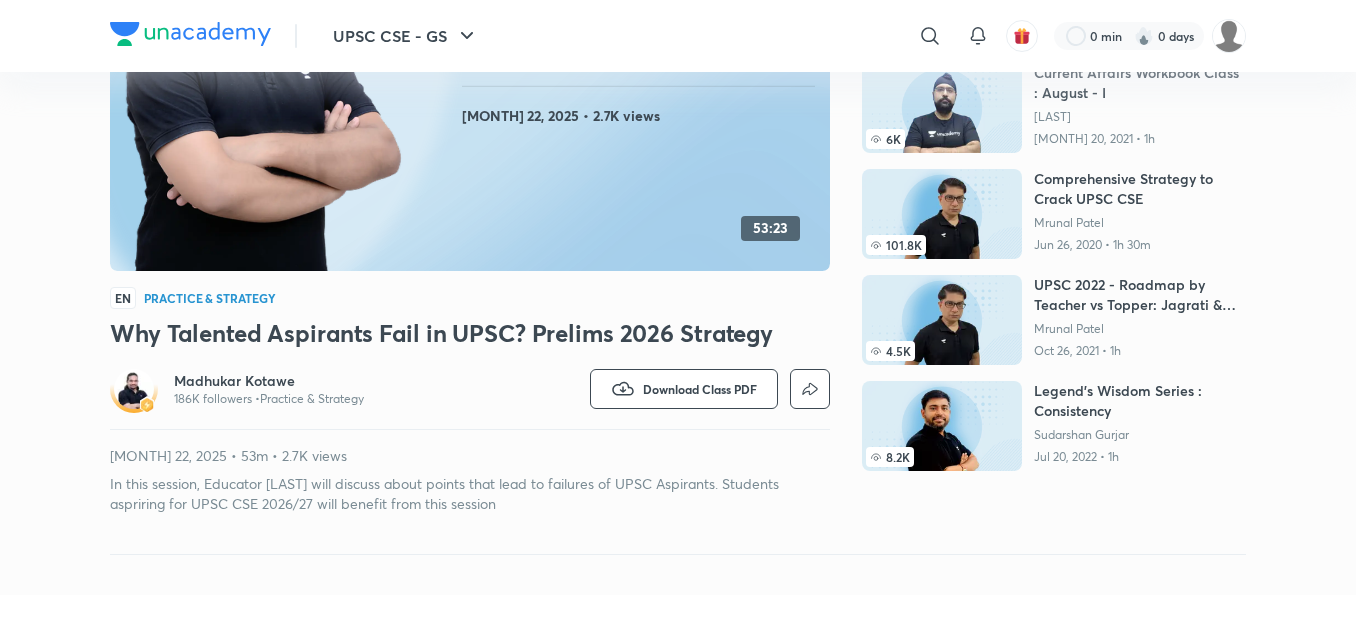 scroll, scrollTop: 0, scrollLeft: 0, axis: both 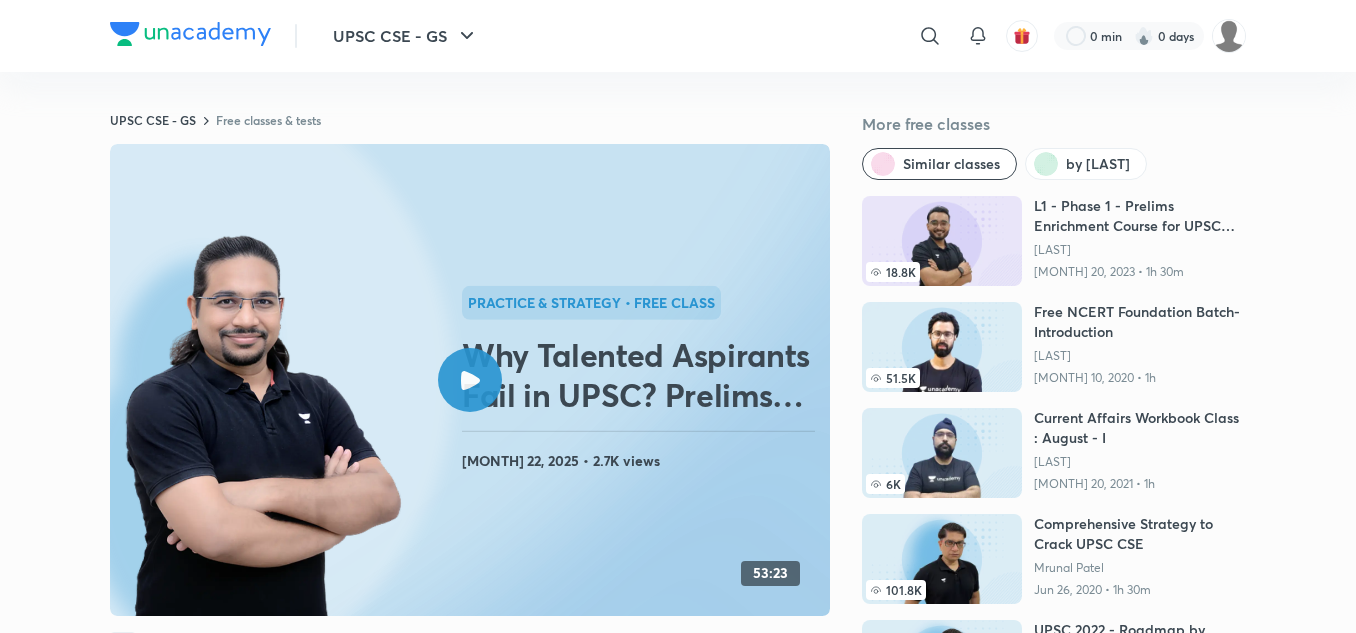 click 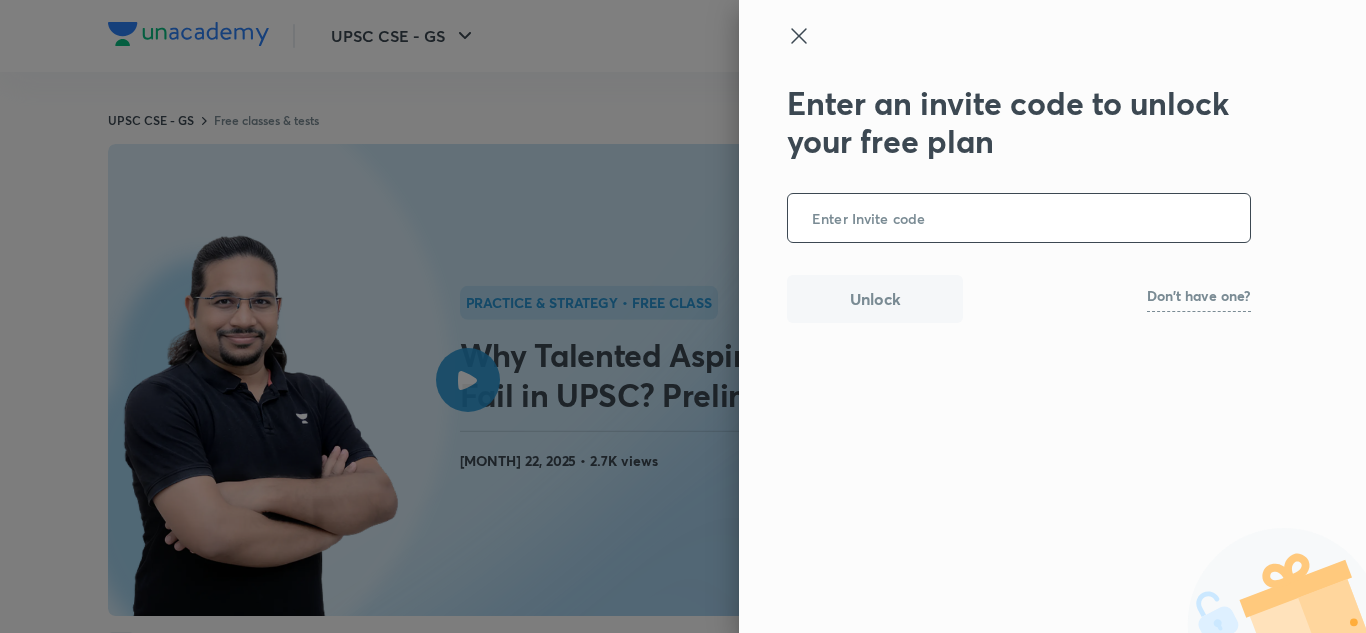 click at bounding box center [1019, 218] 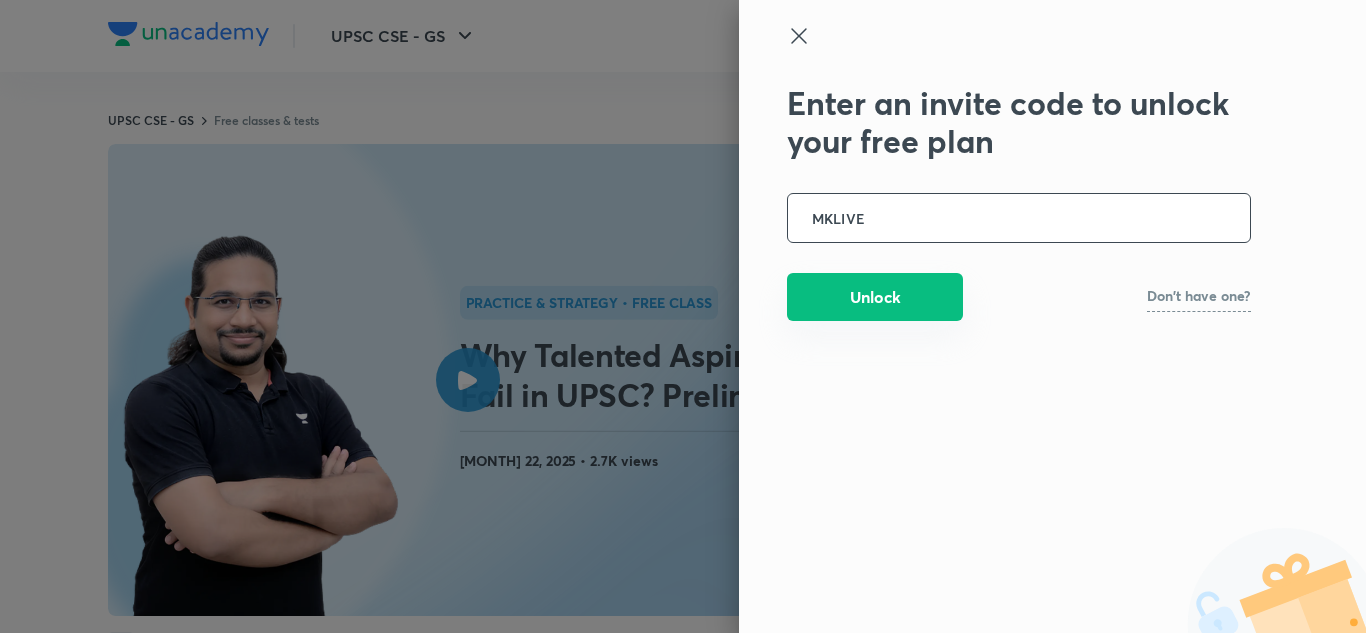 type on "MKLIVE" 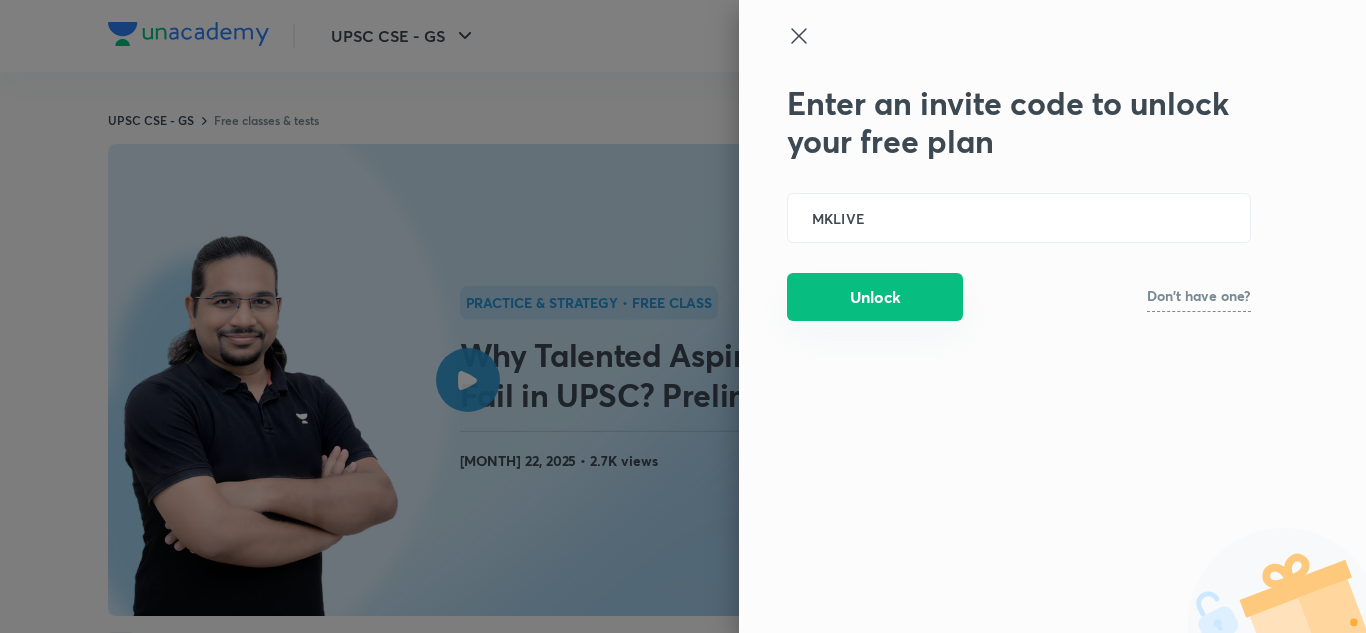 click on "Unlock" at bounding box center [875, 297] 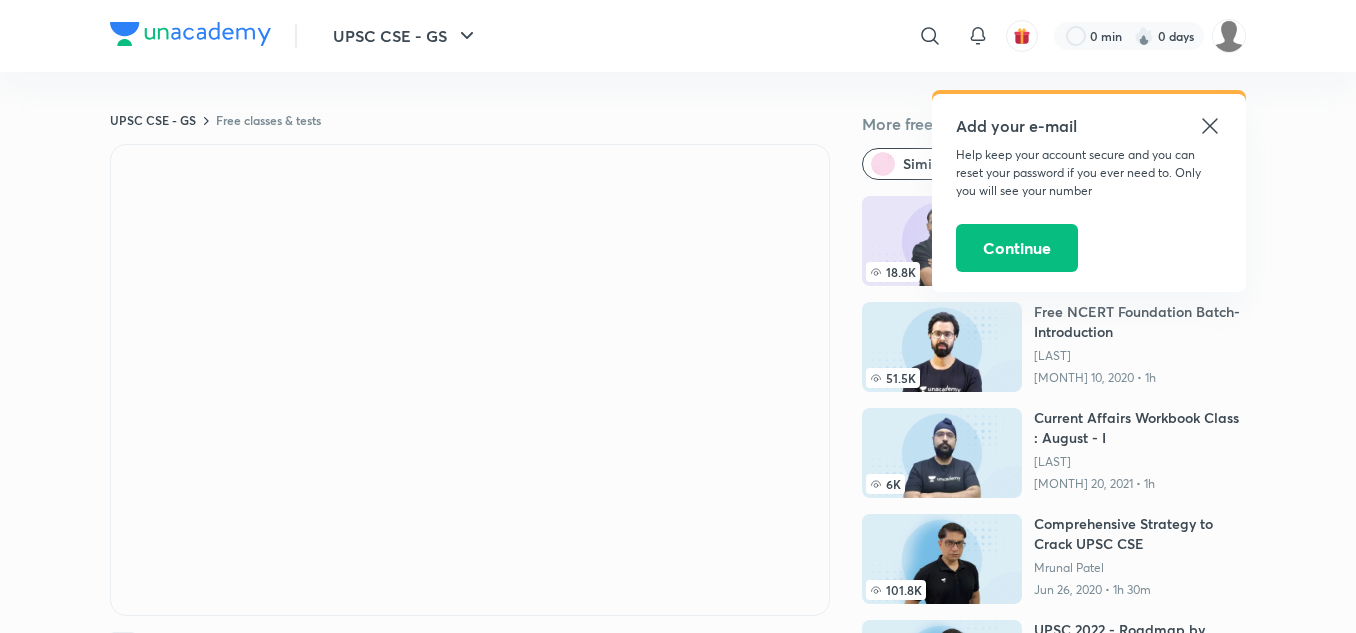 click 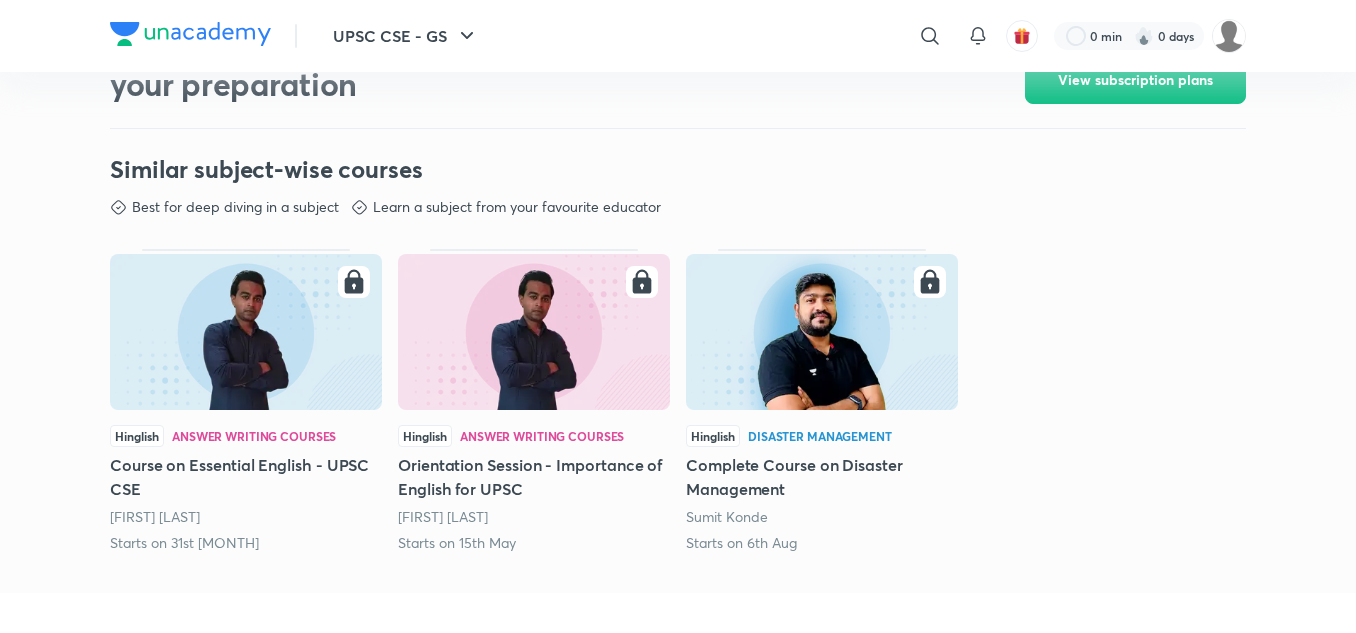 scroll, scrollTop: 0, scrollLeft: 0, axis: both 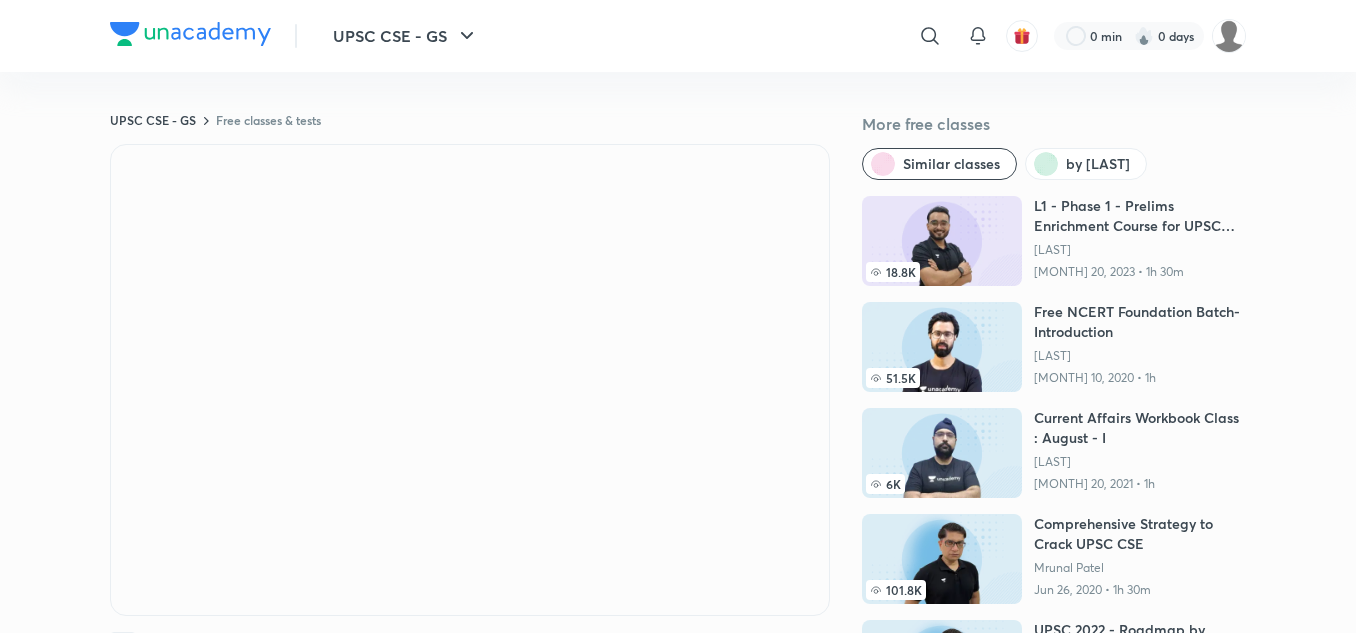 click on "L1 - Phase 1 - Prelims Enrichment Course for UPSC 2024 - Aman Sharma" at bounding box center (1140, 216) 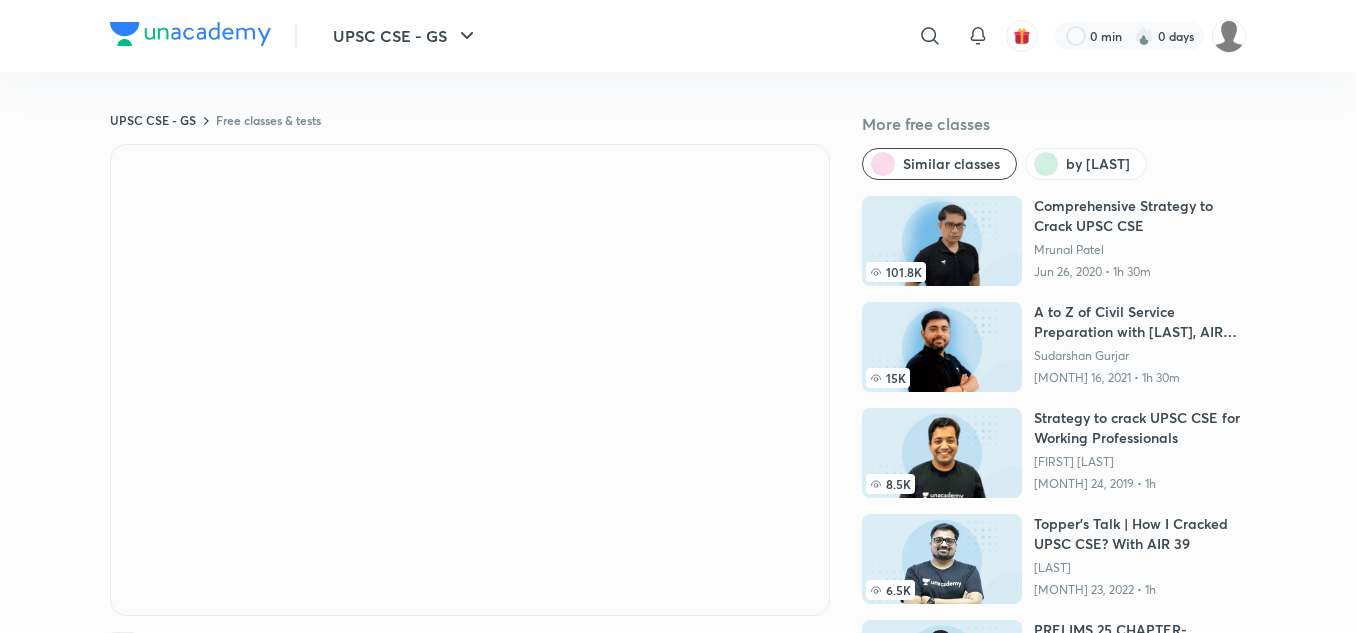 scroll, scrollTop: 0, scrollLeft: 0, axis: both 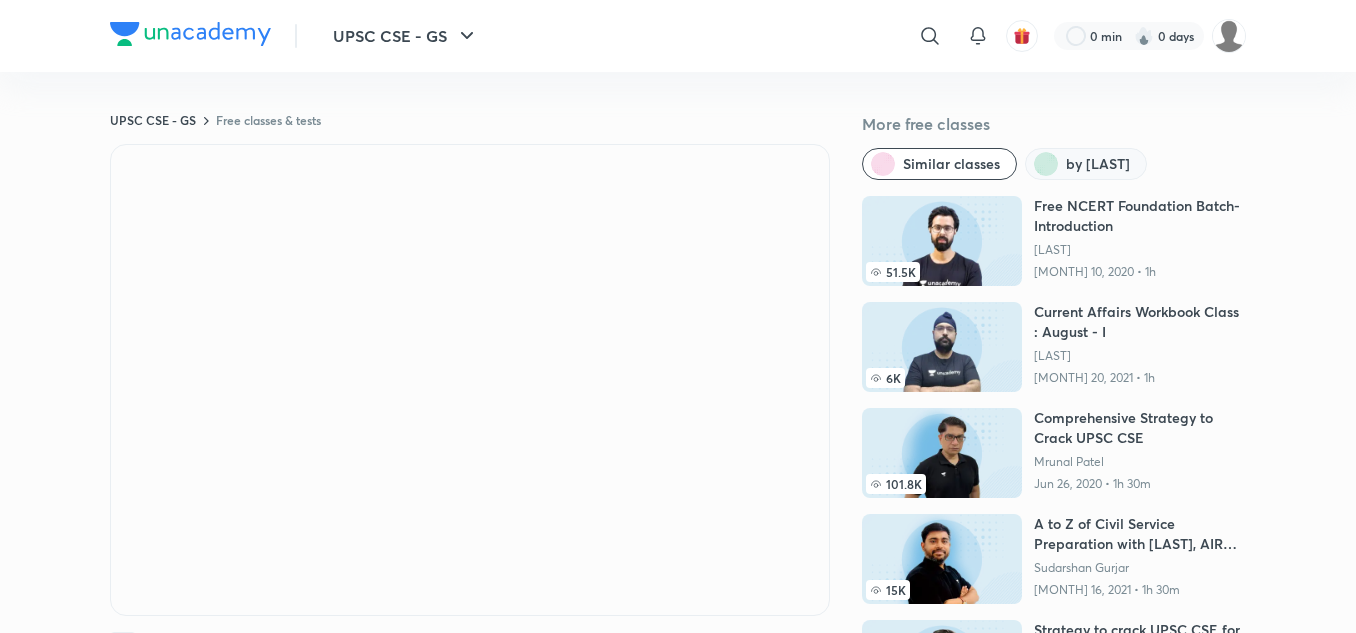click on "by Aman Sharma" at bounding box center (1098, 164) 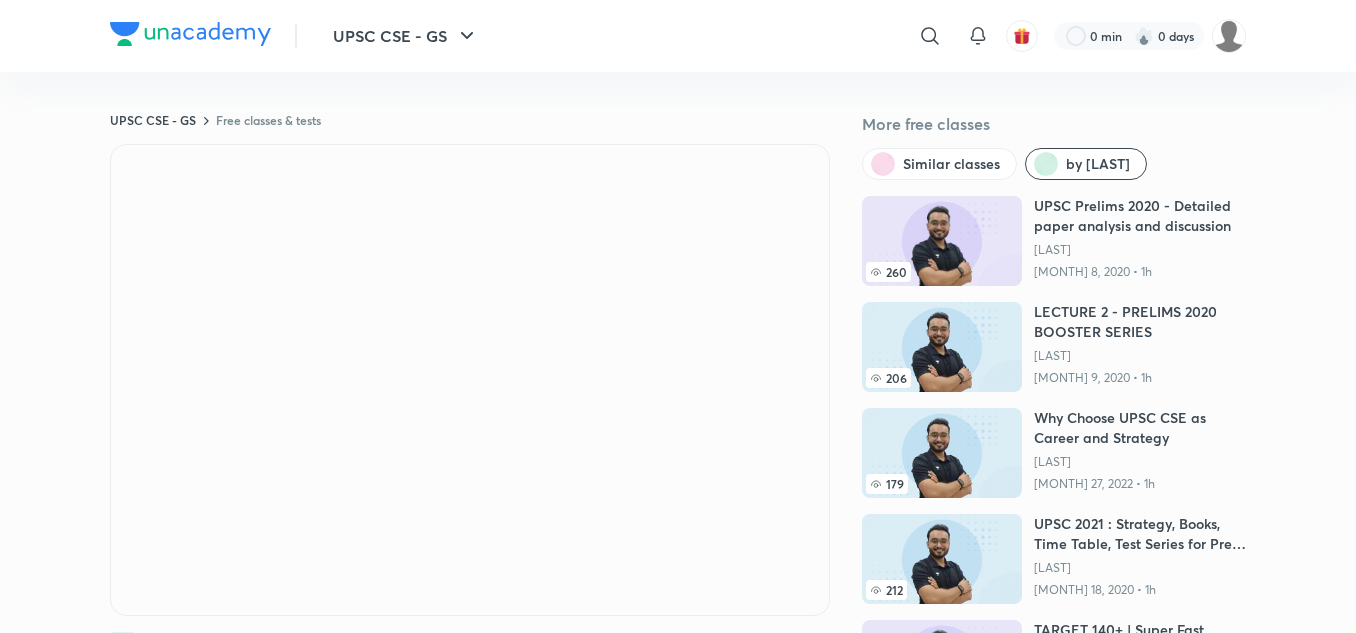 scroll, scrollTop: 0, scrollLeft: 0, axis: both 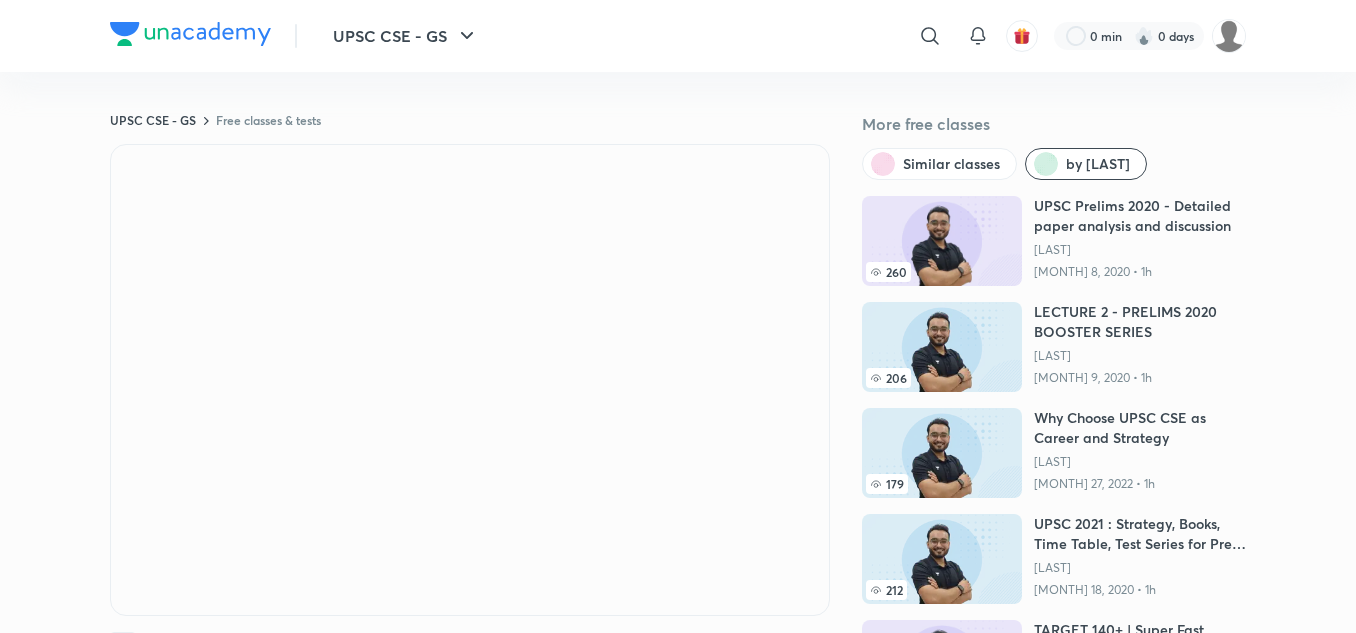 click on "Free classes & tests" at bounding box center [268, 120] 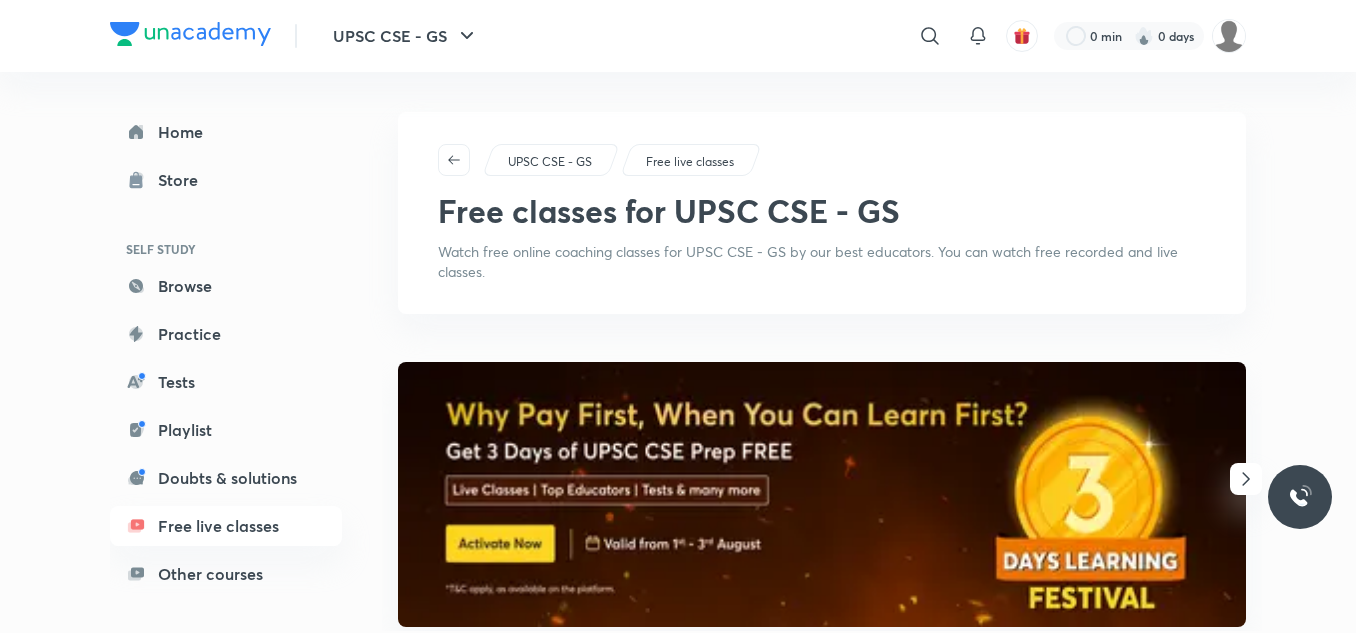scroll, scrollTop: 556, scrollLeft: 0, axis: vertical 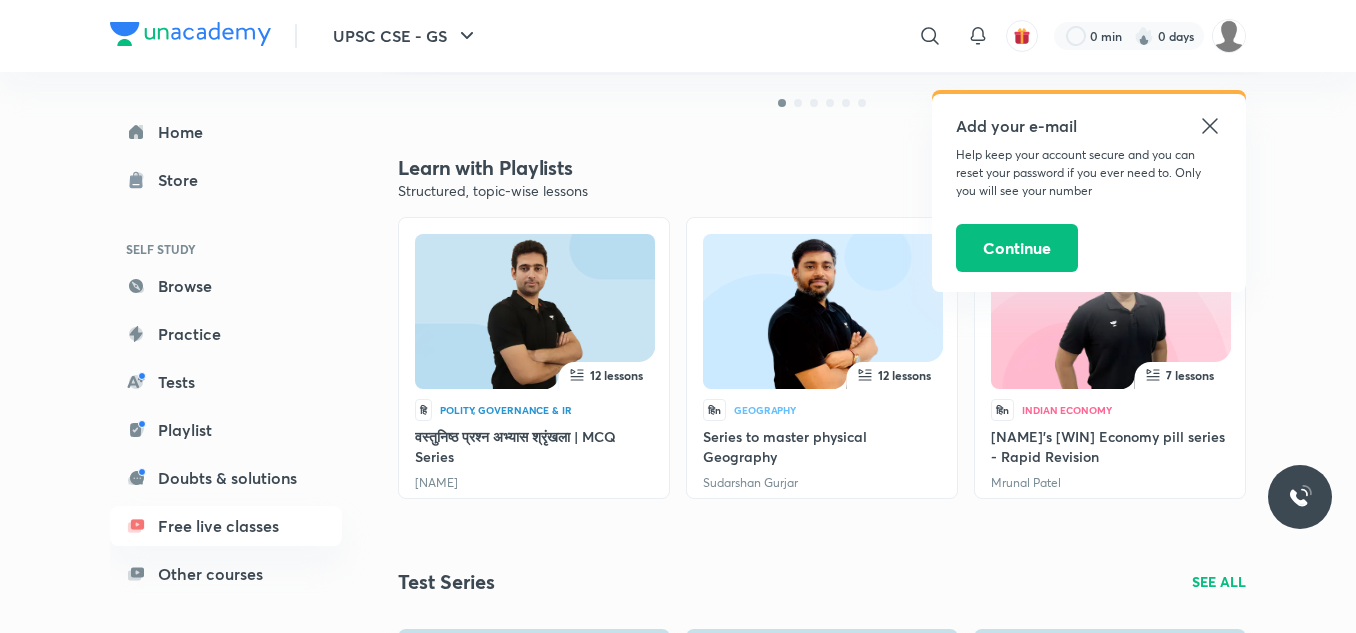 click 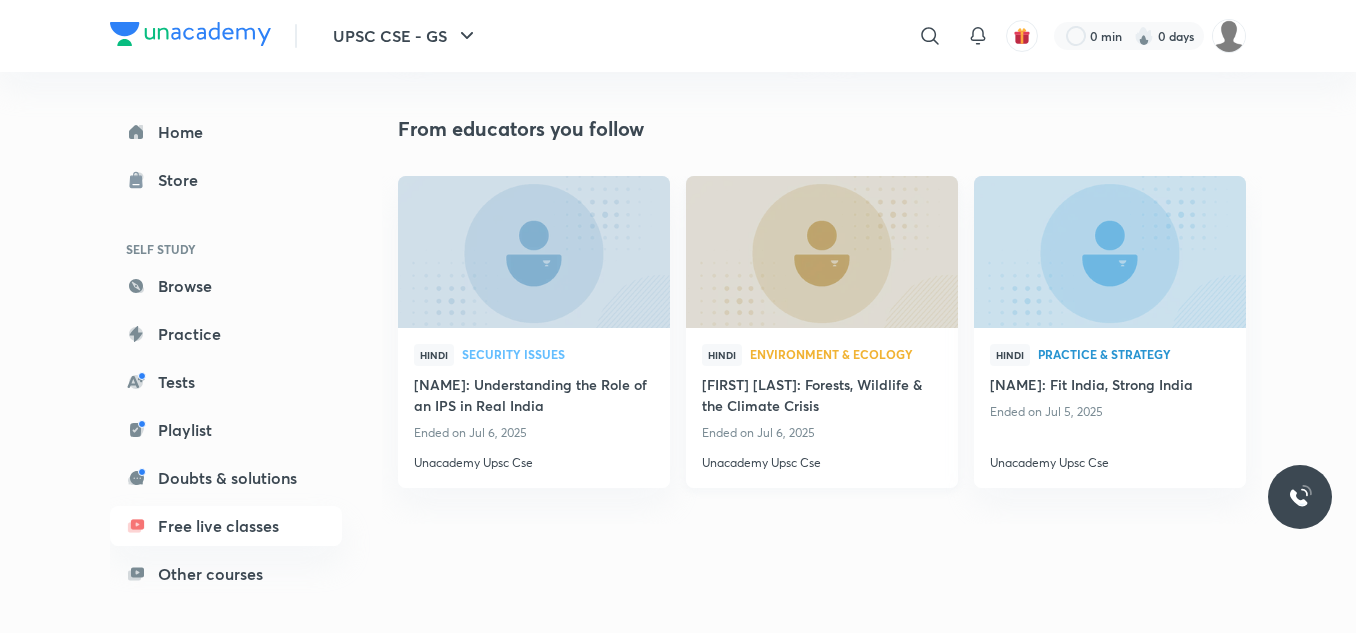 scroll, scrollTop: 3202, scrollLeft: 0, axis: vertical 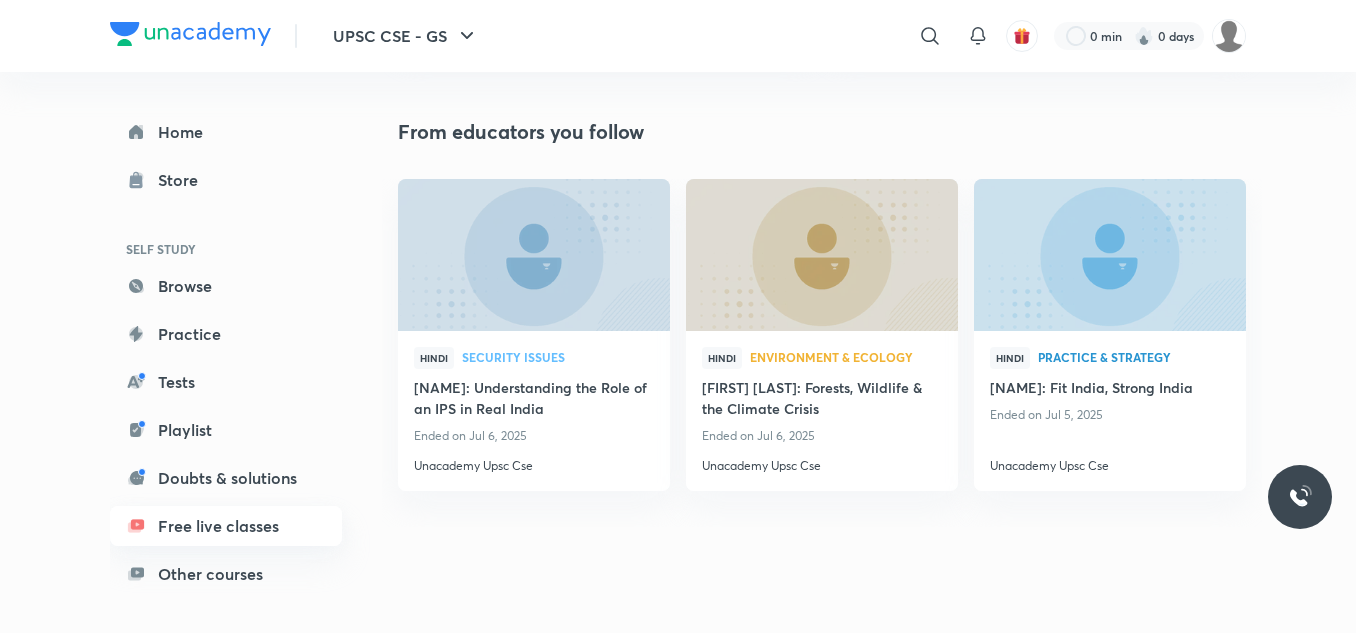 click on "Free live classes" at bounding box center [226, 526] 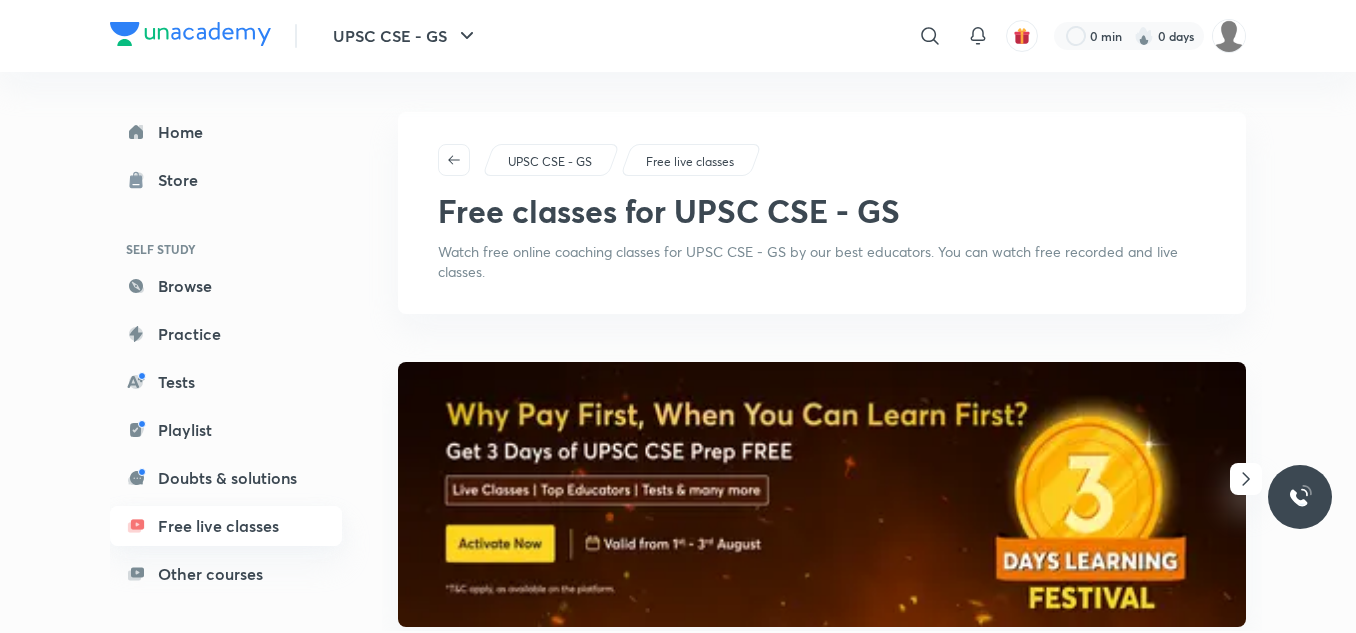 click on "Free live classes" at bounding box center [226, 526] 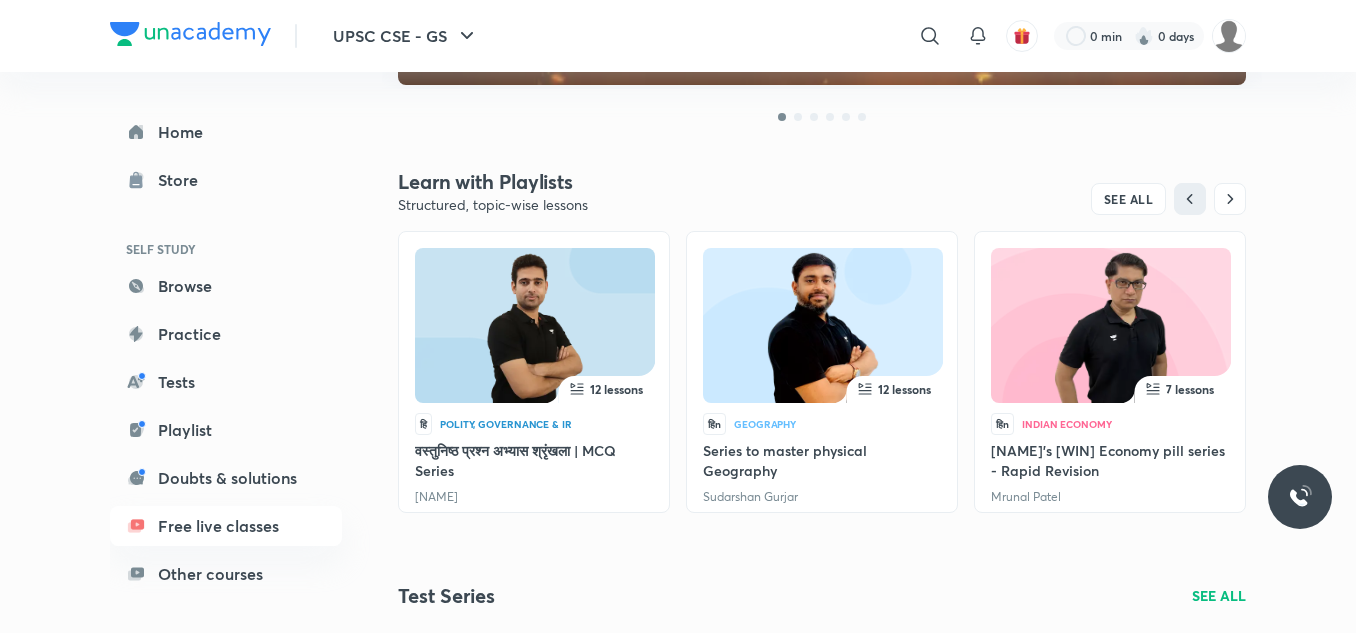 scroll, scrollTop: 543, scrollLeft: 0, axis: vertical 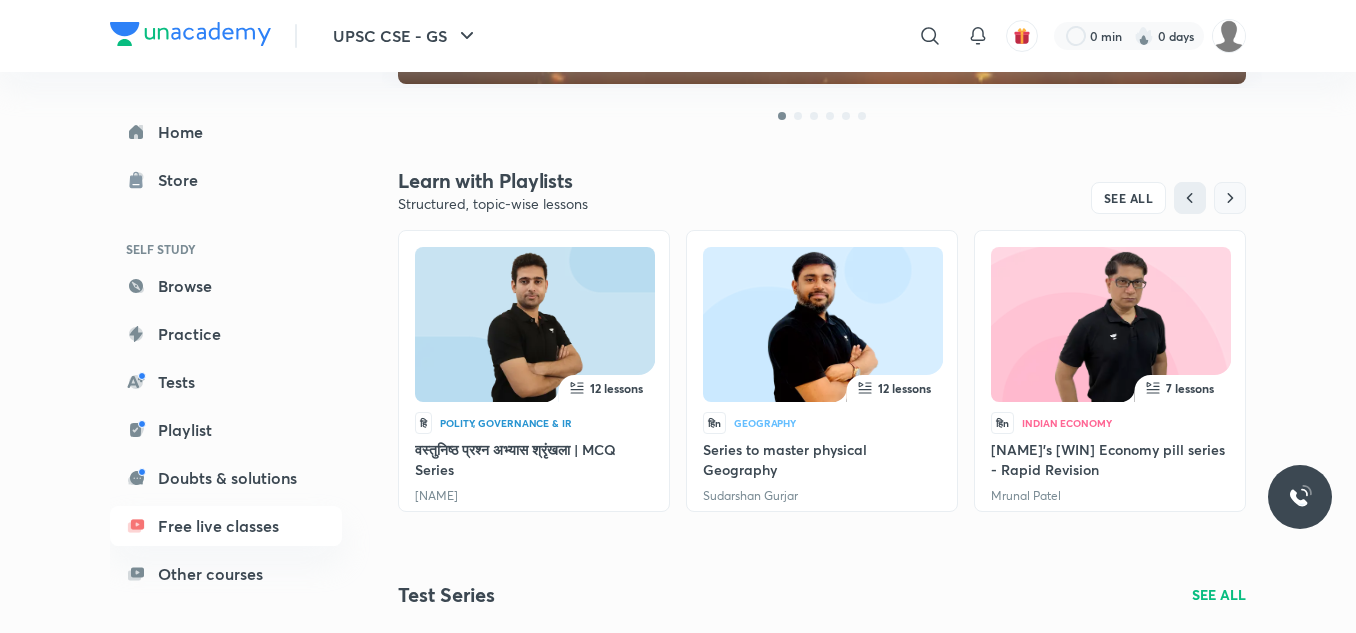 click 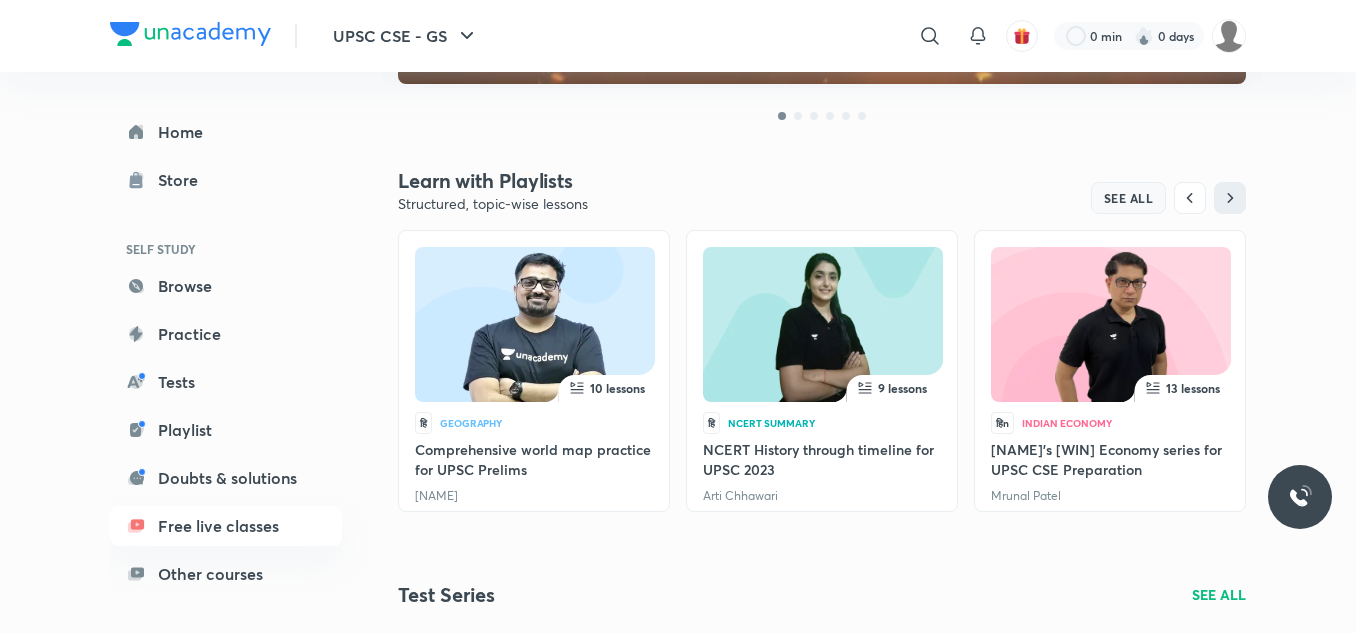 click on "SEE ALL" at bounding box center [1129, 198] 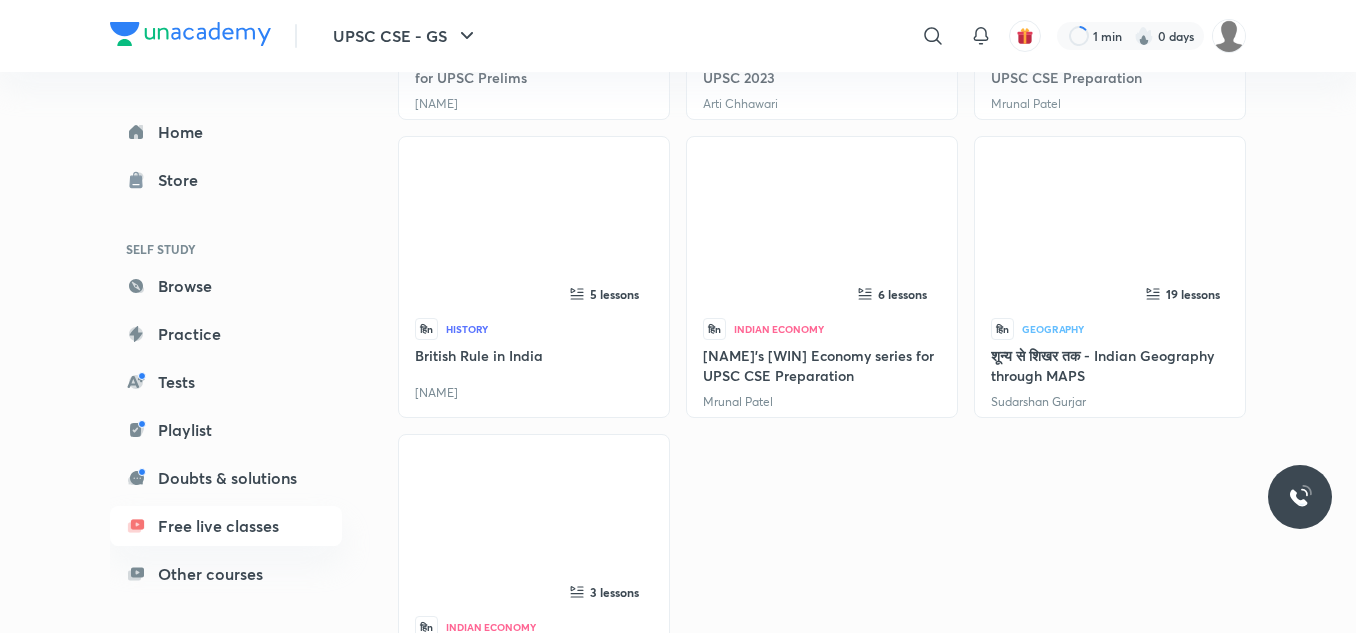 scroll, scrollTop: 975, scrollLeft: 0, axis: vertical 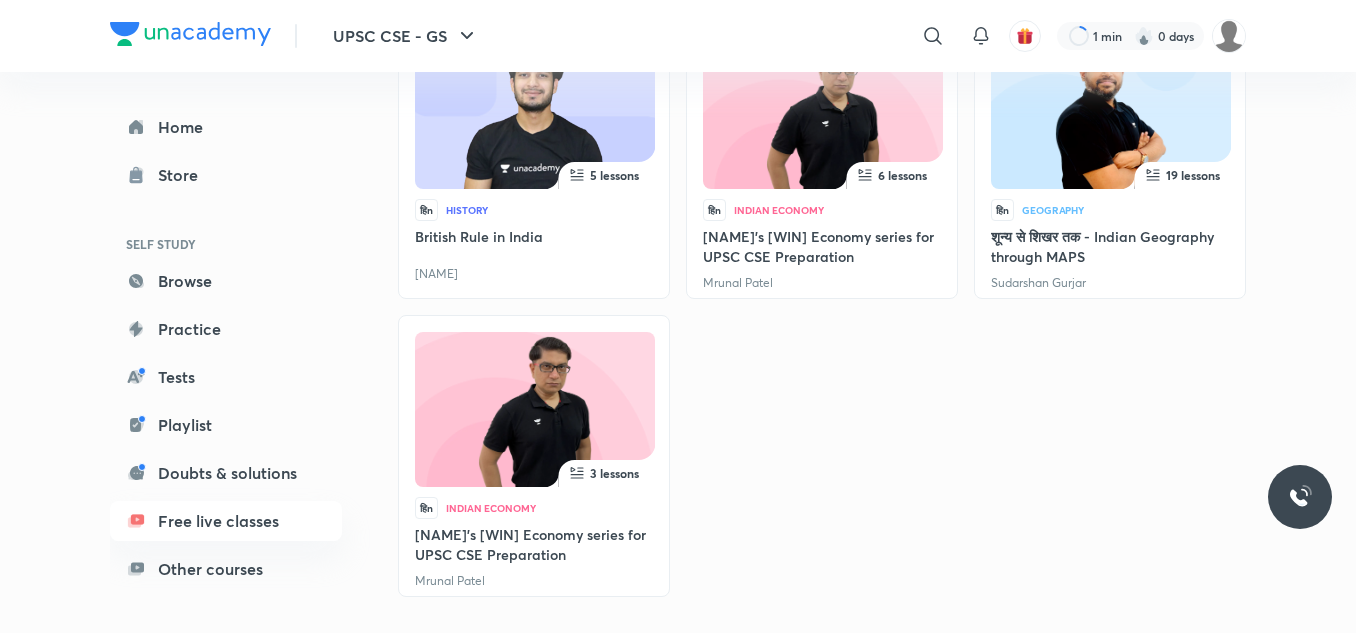 click at bounding box center [535, 413] 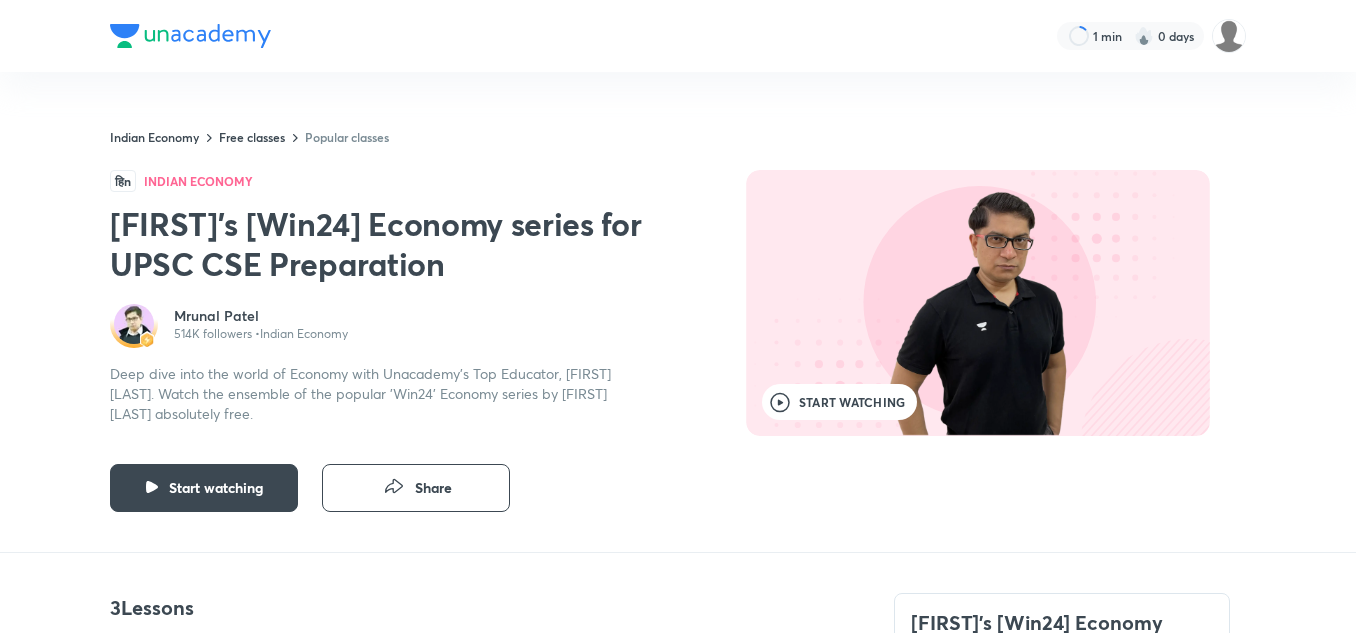 scroll, scrollTop: 0, scrollLeft: 0, axis: both 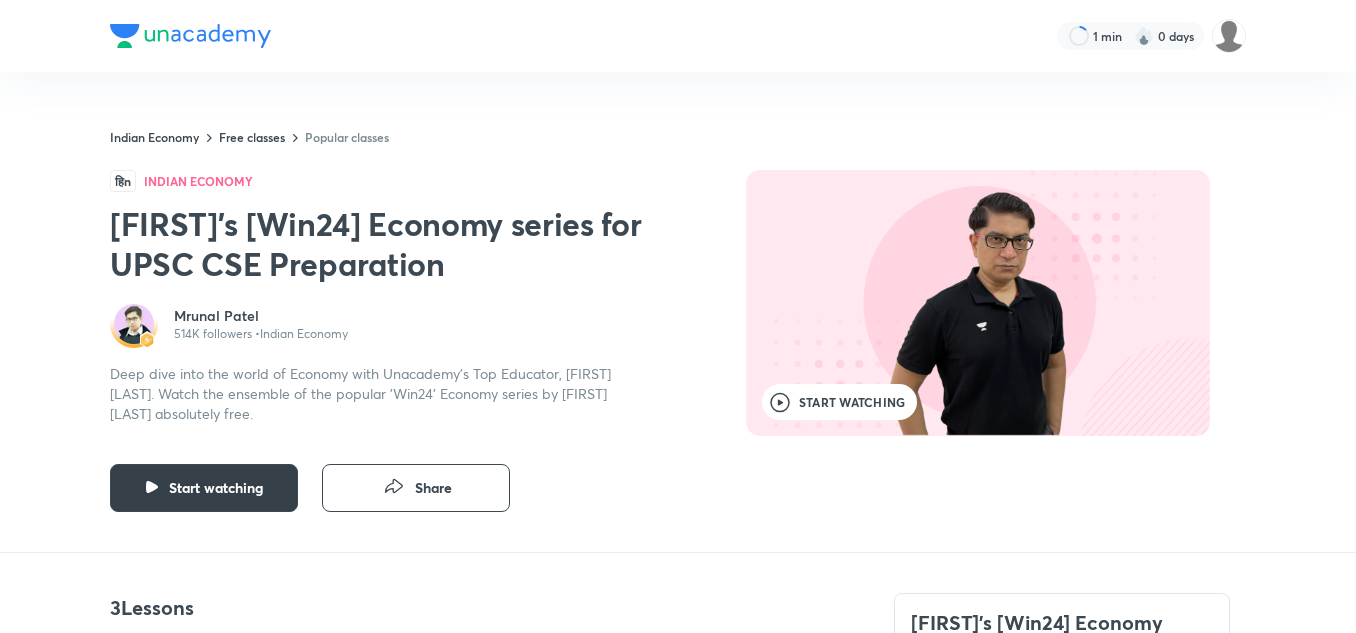 click on "Start watching" at bounding box center (204, 488) 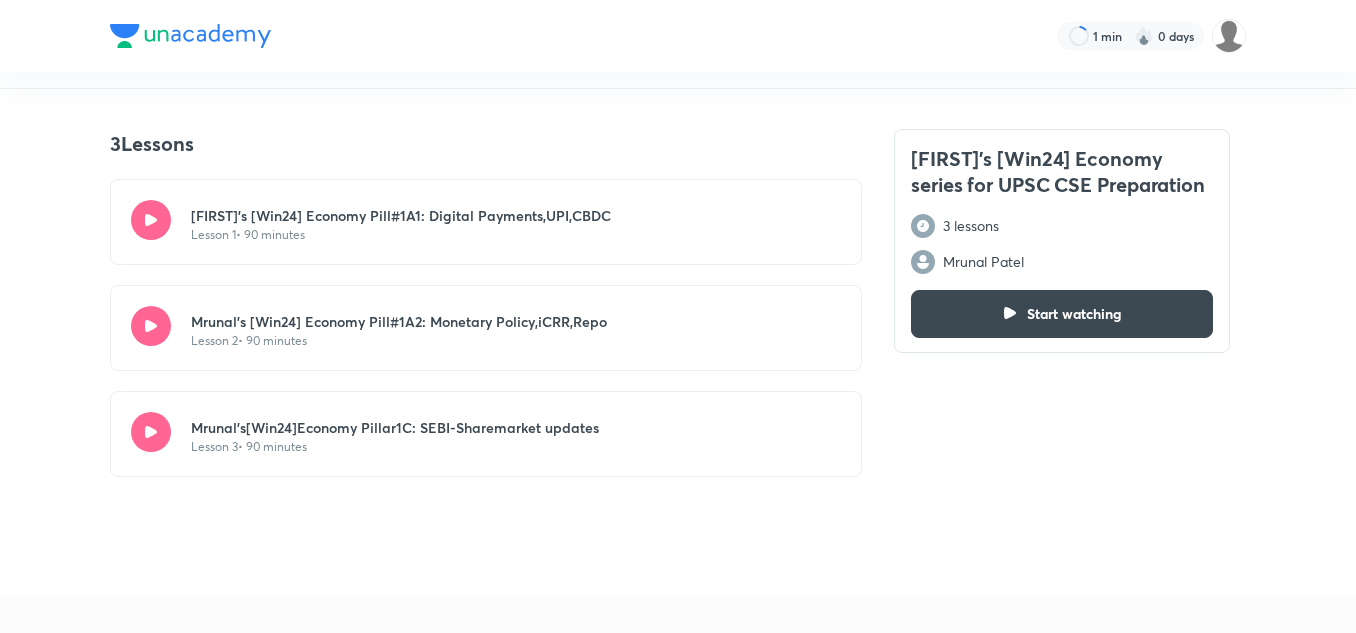 scroll, scrollTop: 0, scrollLeft: 0, axis: both 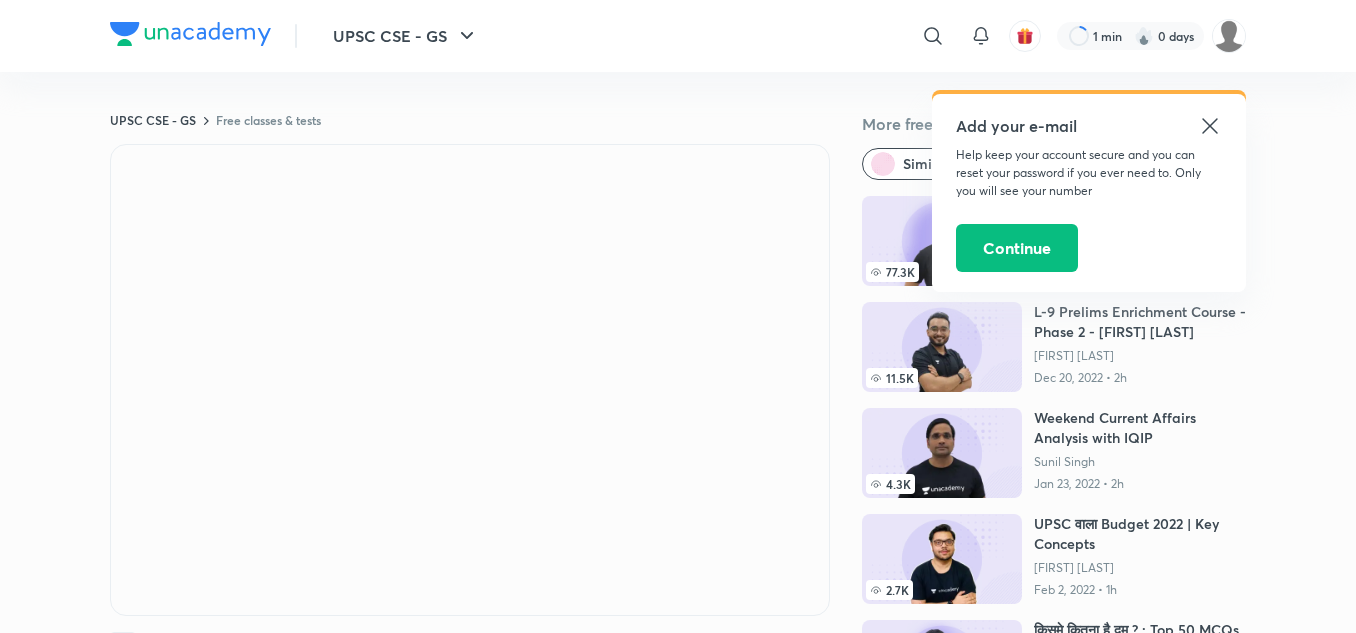 click 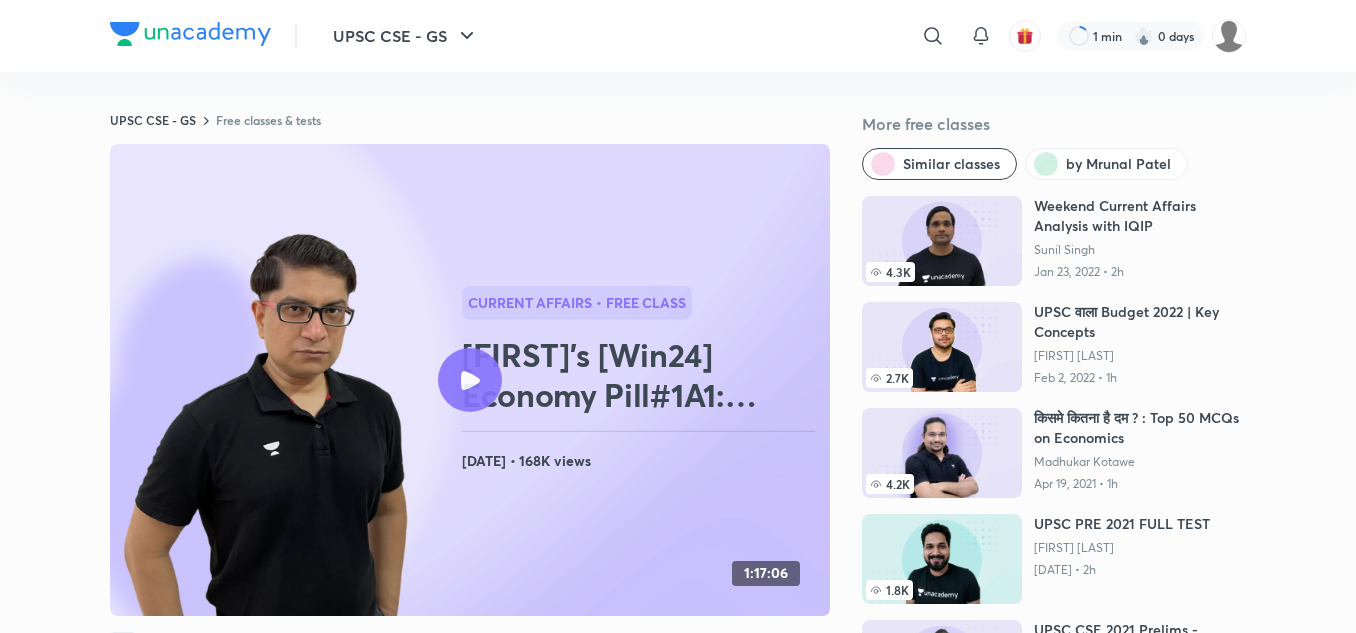 scroll, scrollTop: 0, scrollLeft: 0, axis: both 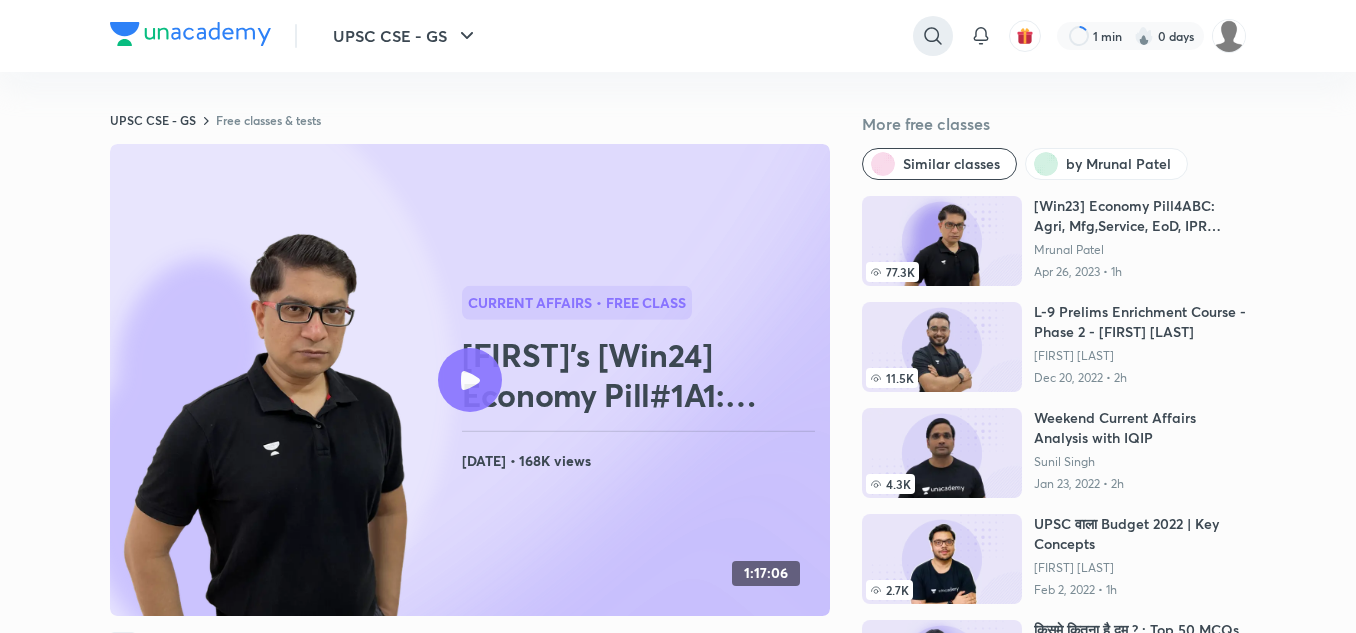 click 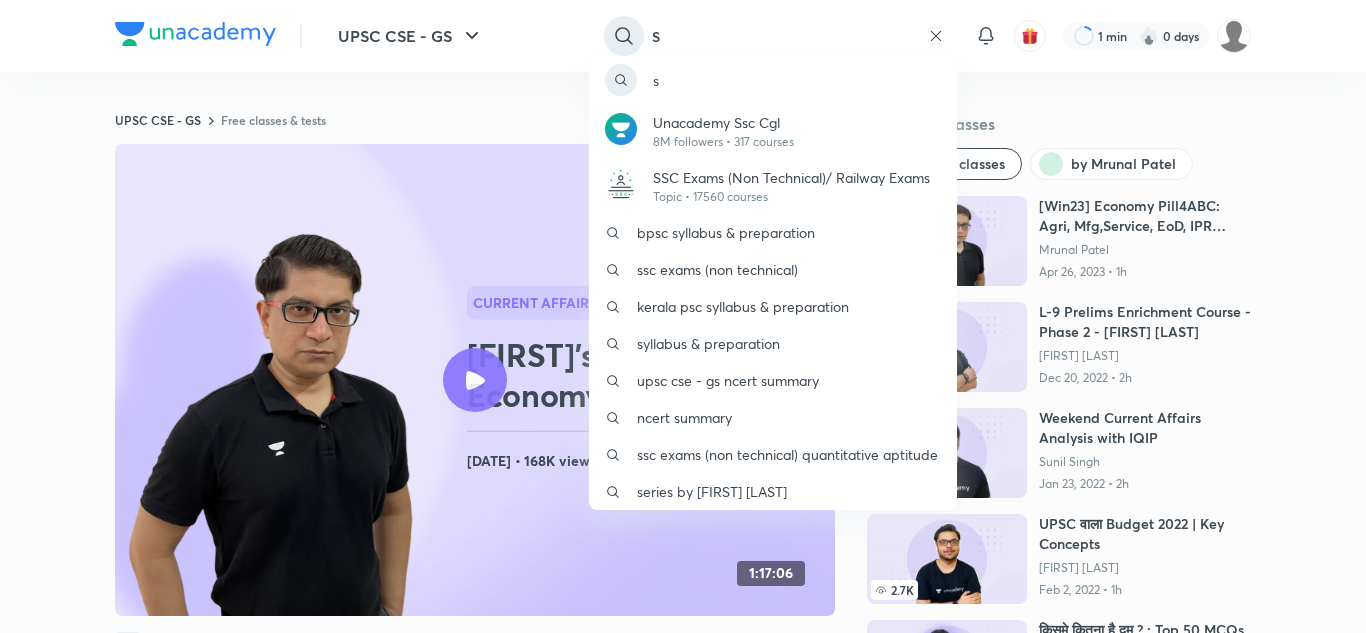type on "S" 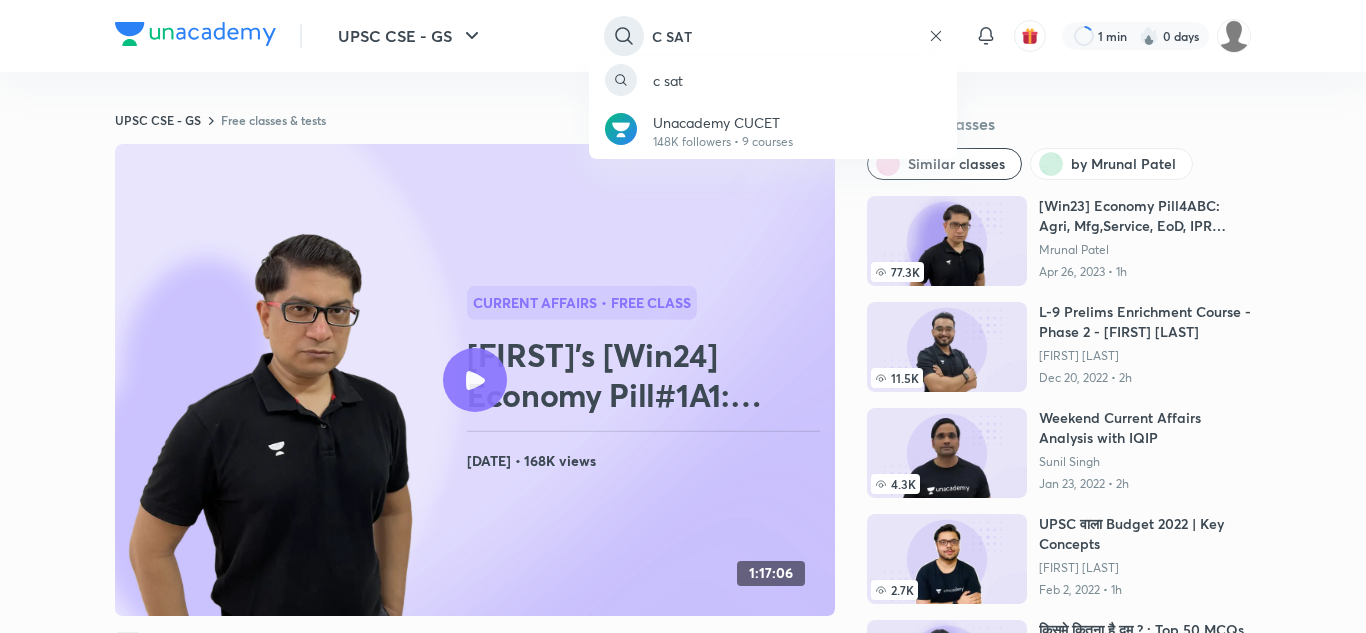 type on "C SAT" 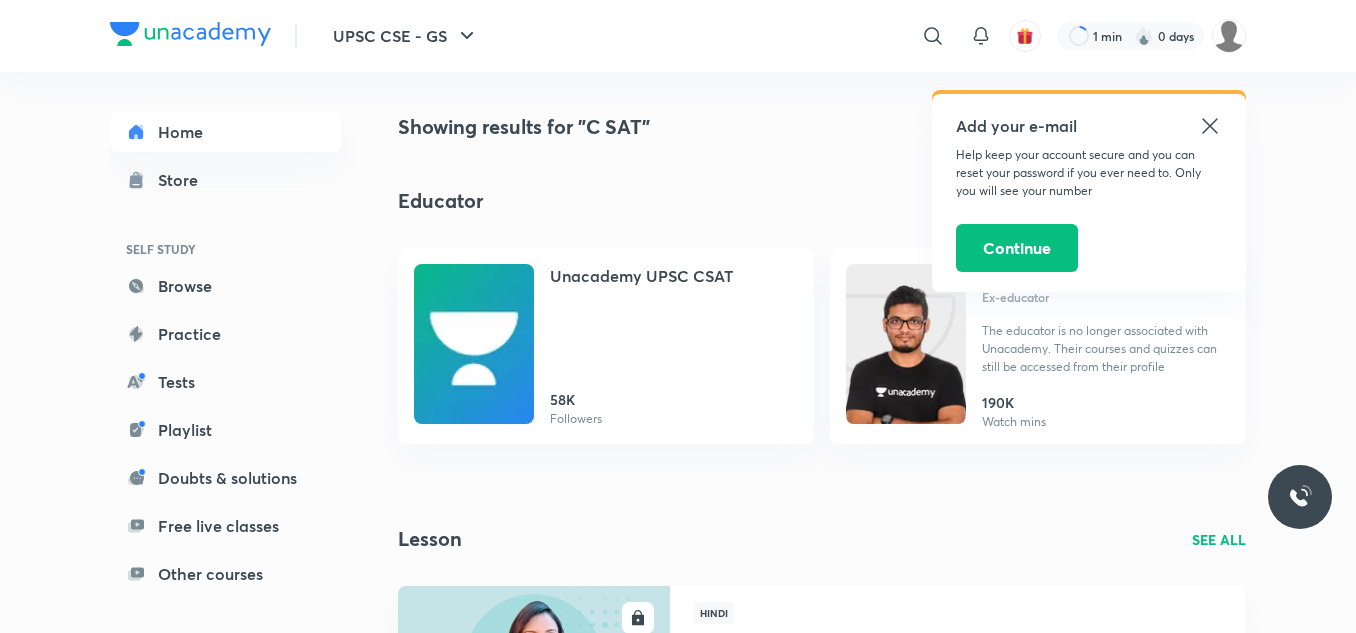 click 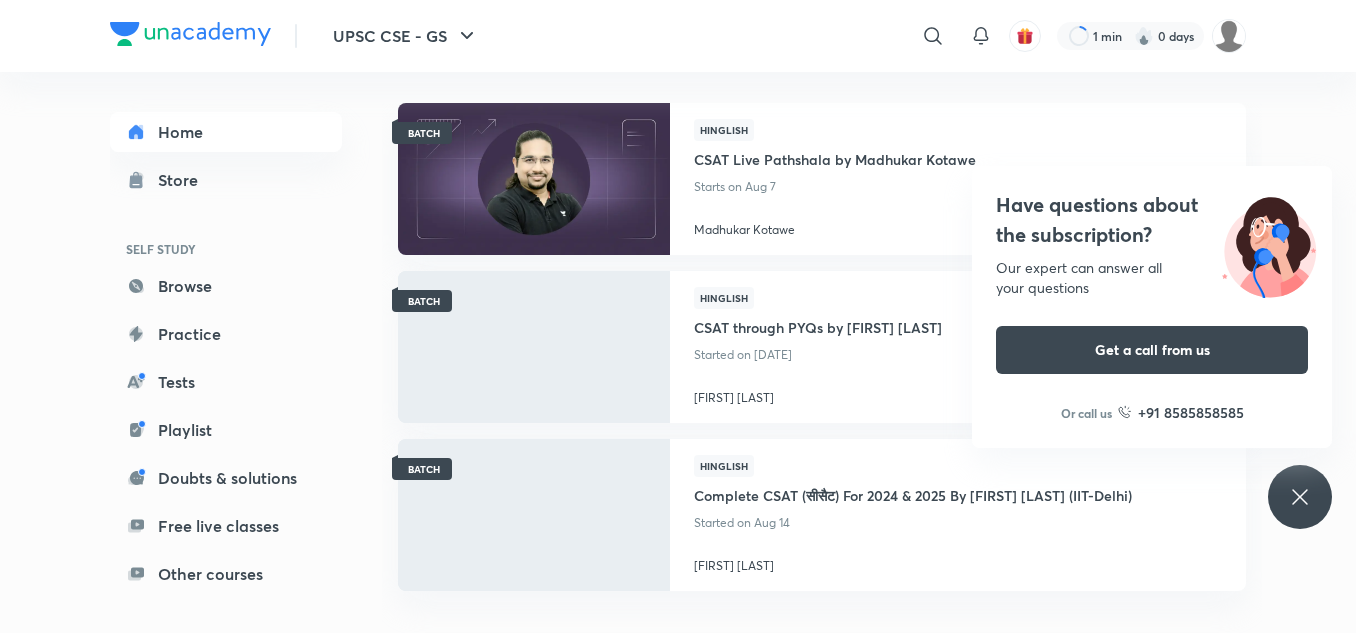 scroll, scrollTop: 1950, scrollLeft: 0, axis: vertical 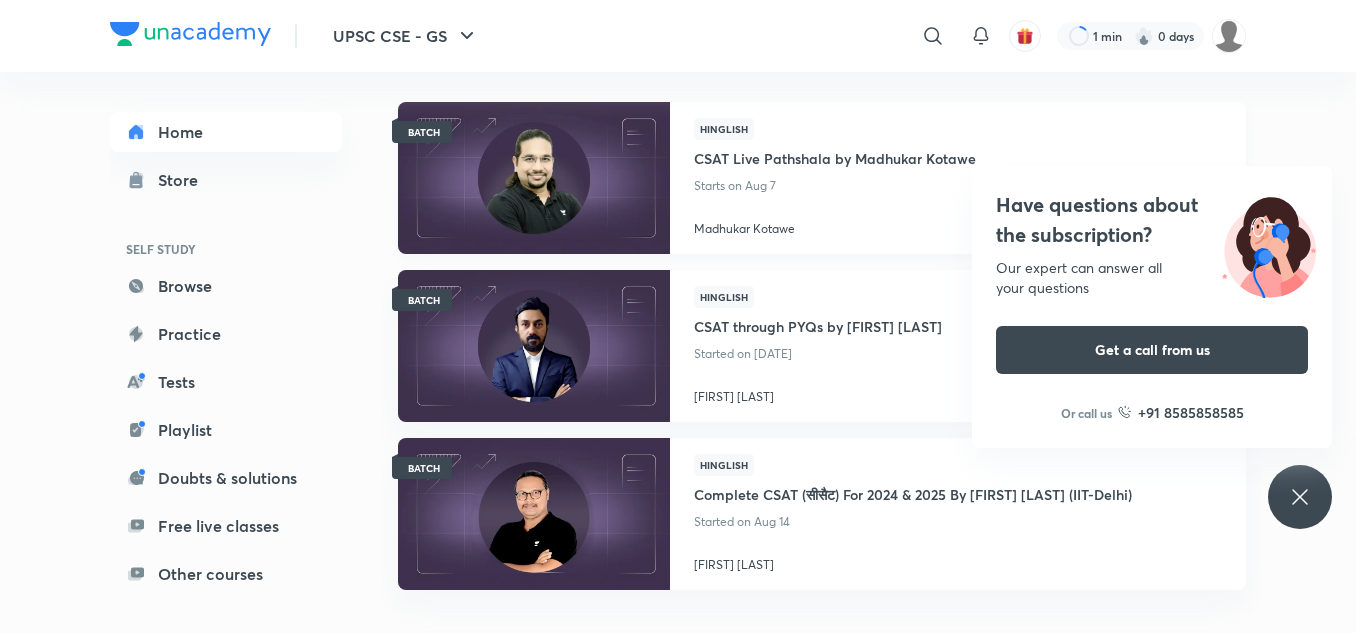 click at bounding box center (533, 177) 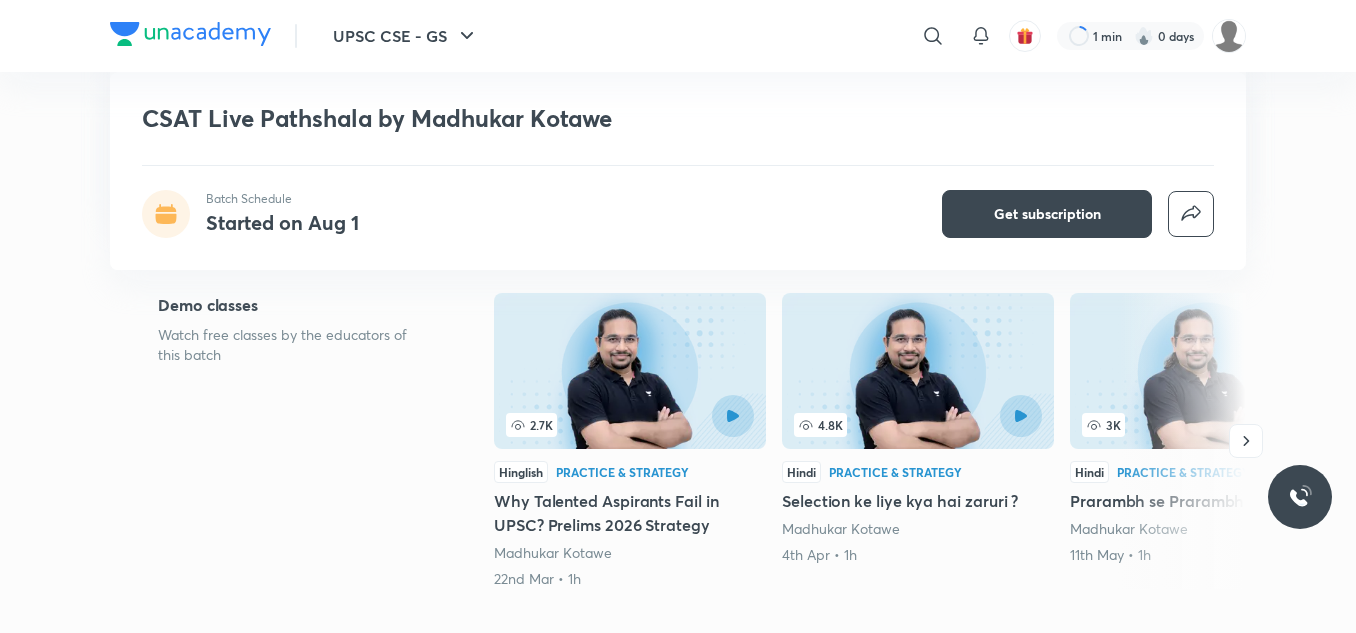 scroll, scrollTop: 330, scrollLeft: 0, axis: vertical 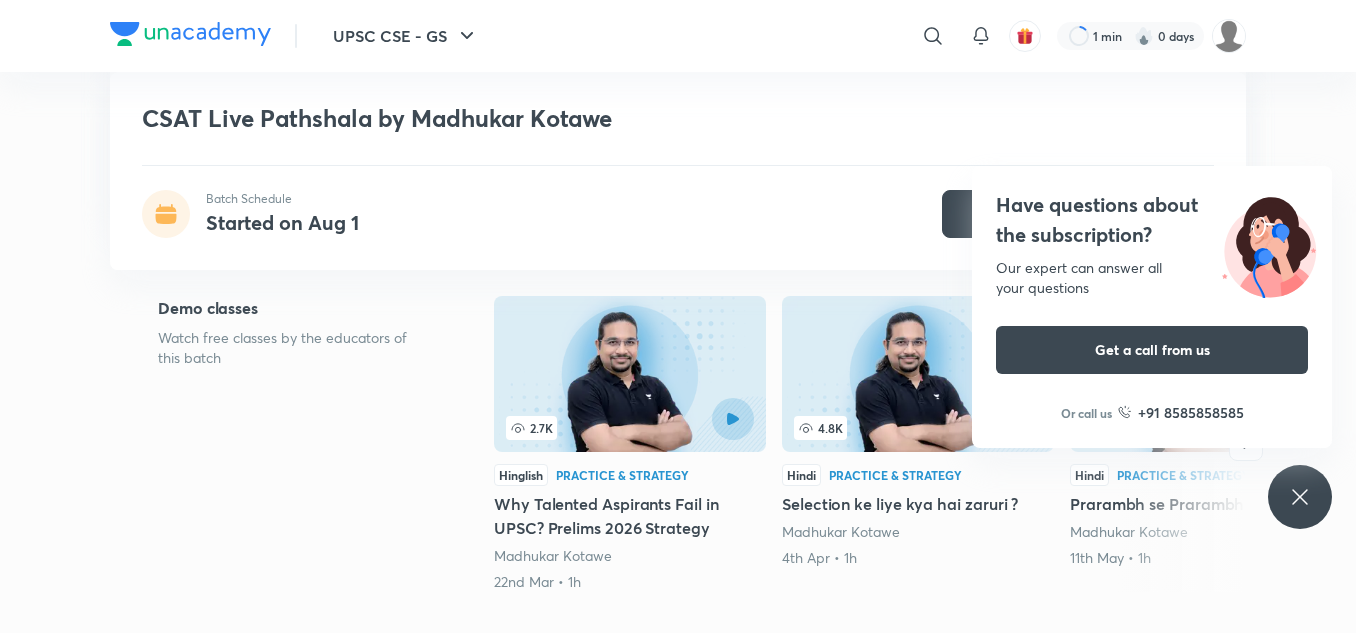 click 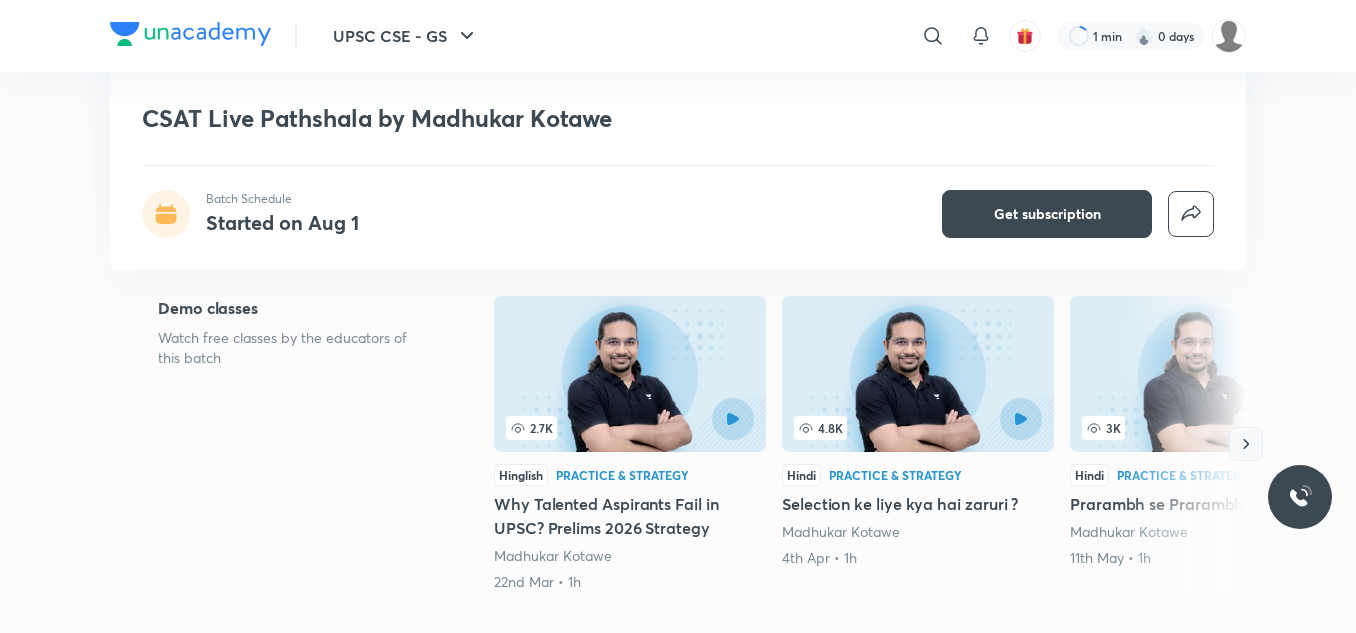 click 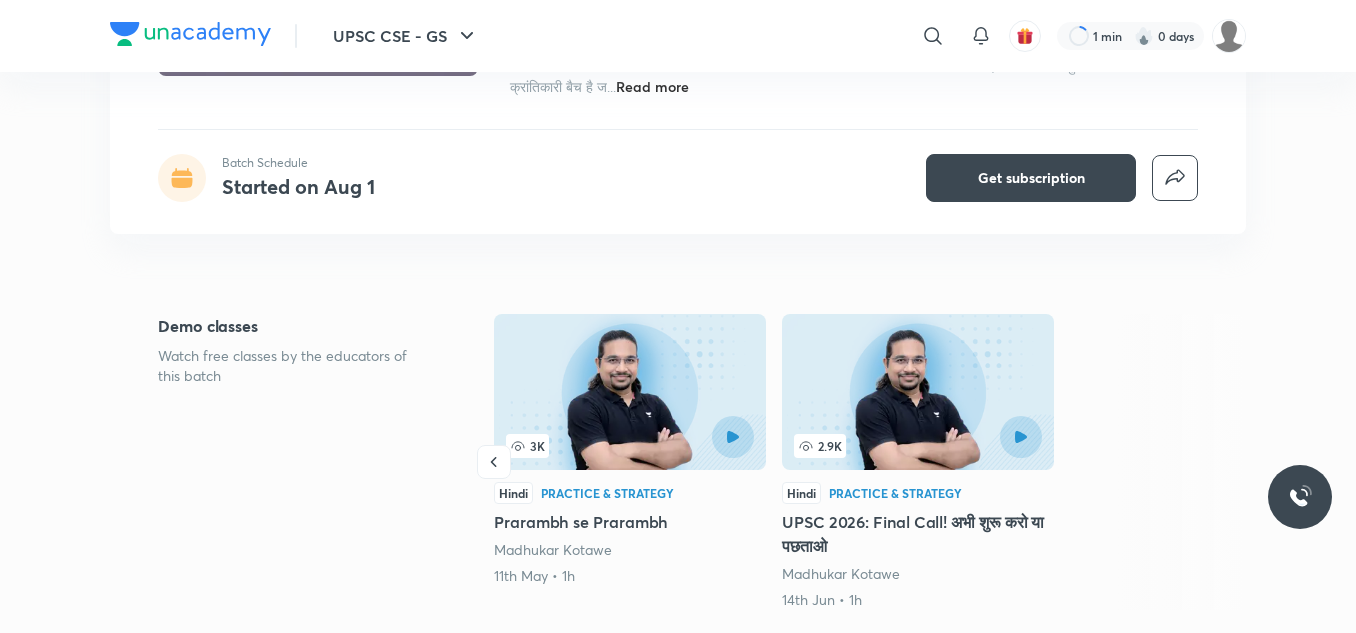 scroll, scrollTop: 0, scrollLeft: 0, axis: both 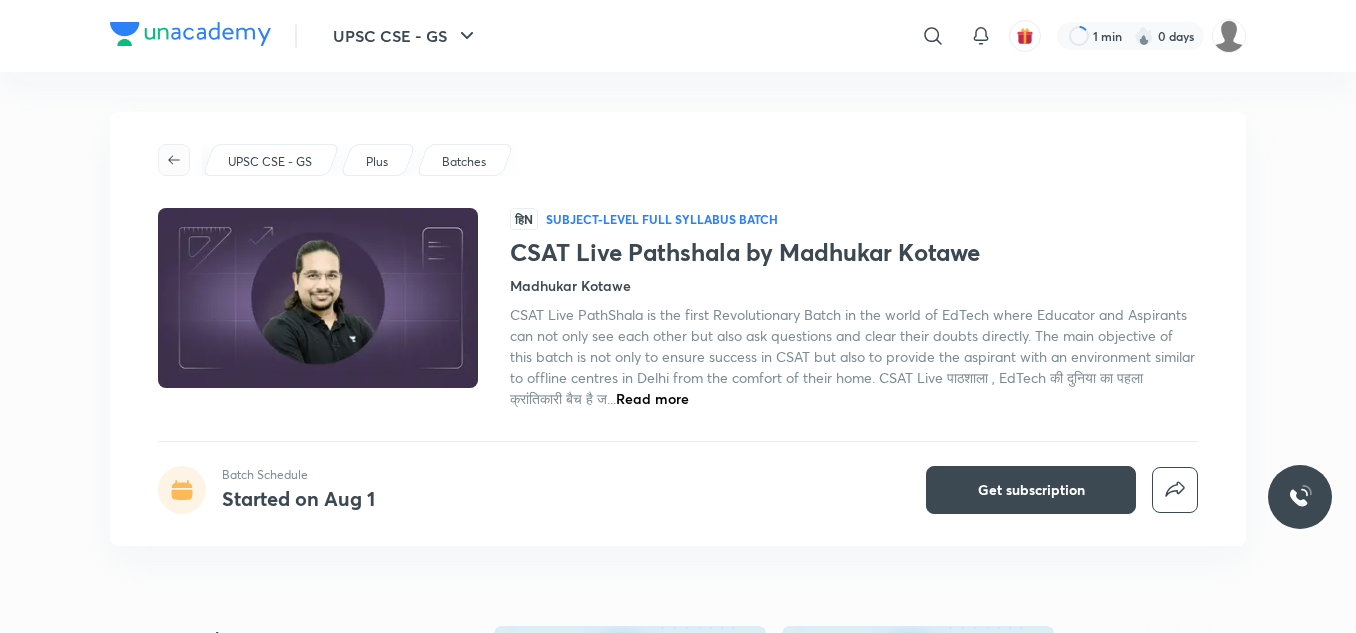 click at bounding box center [174, 160] 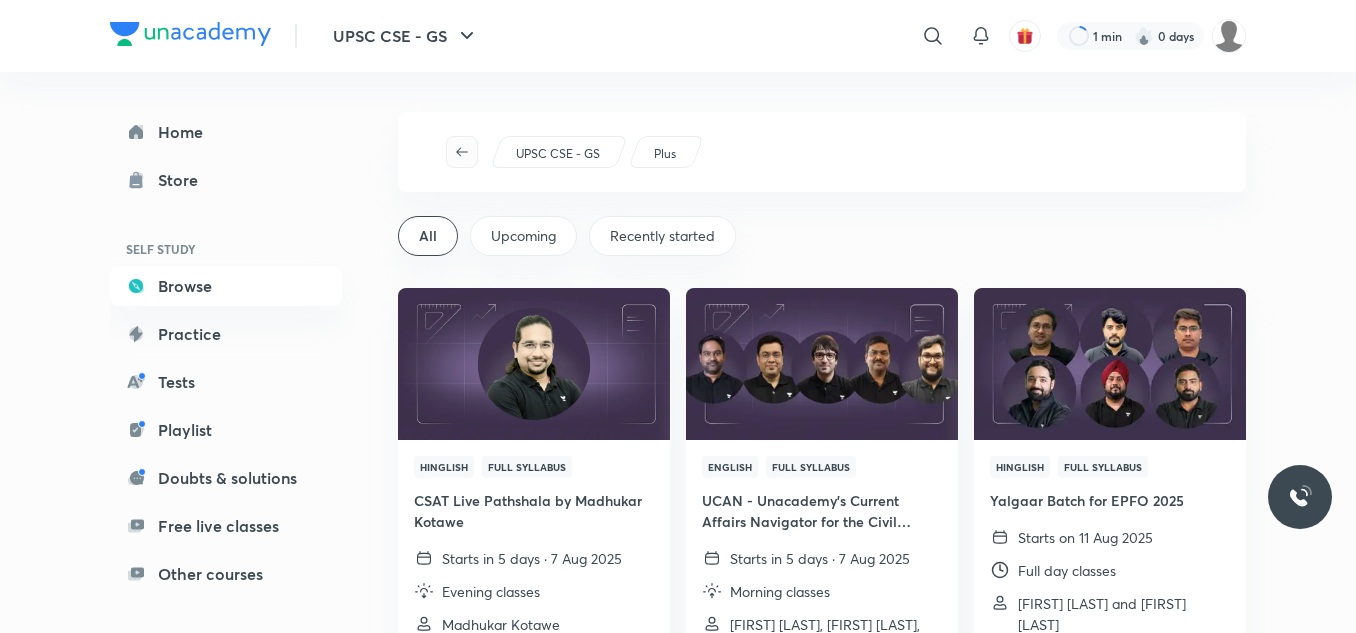 click 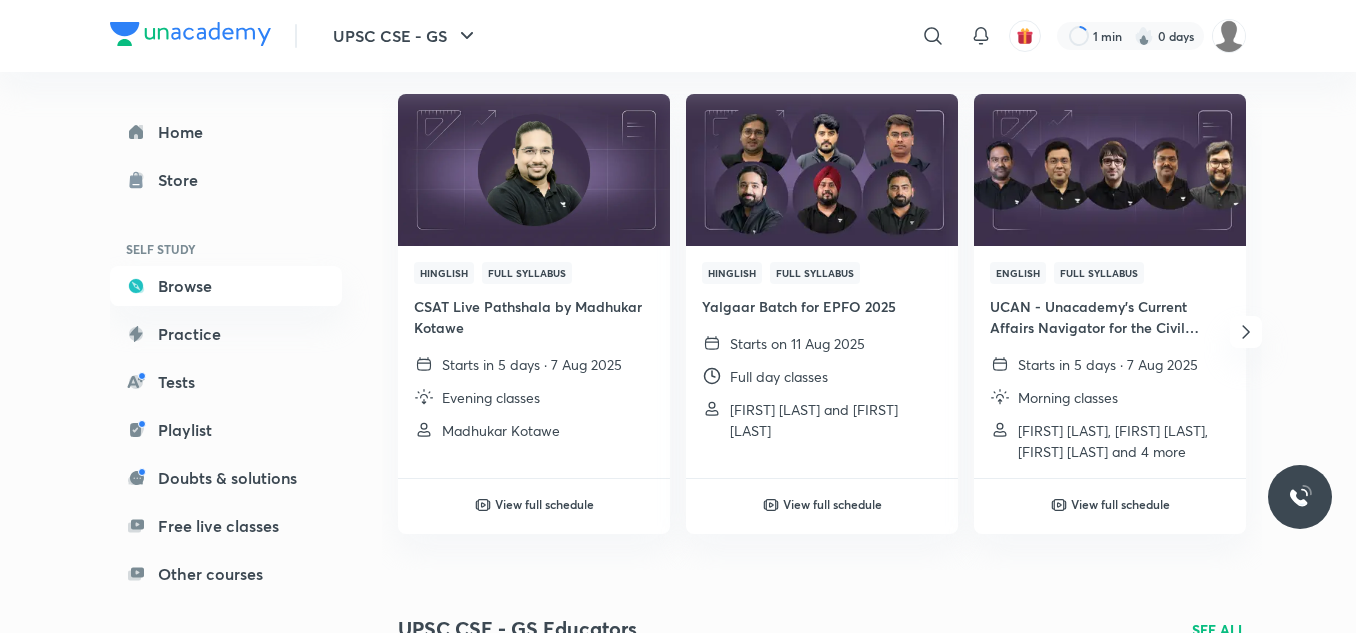 scroll, scrollTop: 266, scrollLeft: 0, axis: vertical 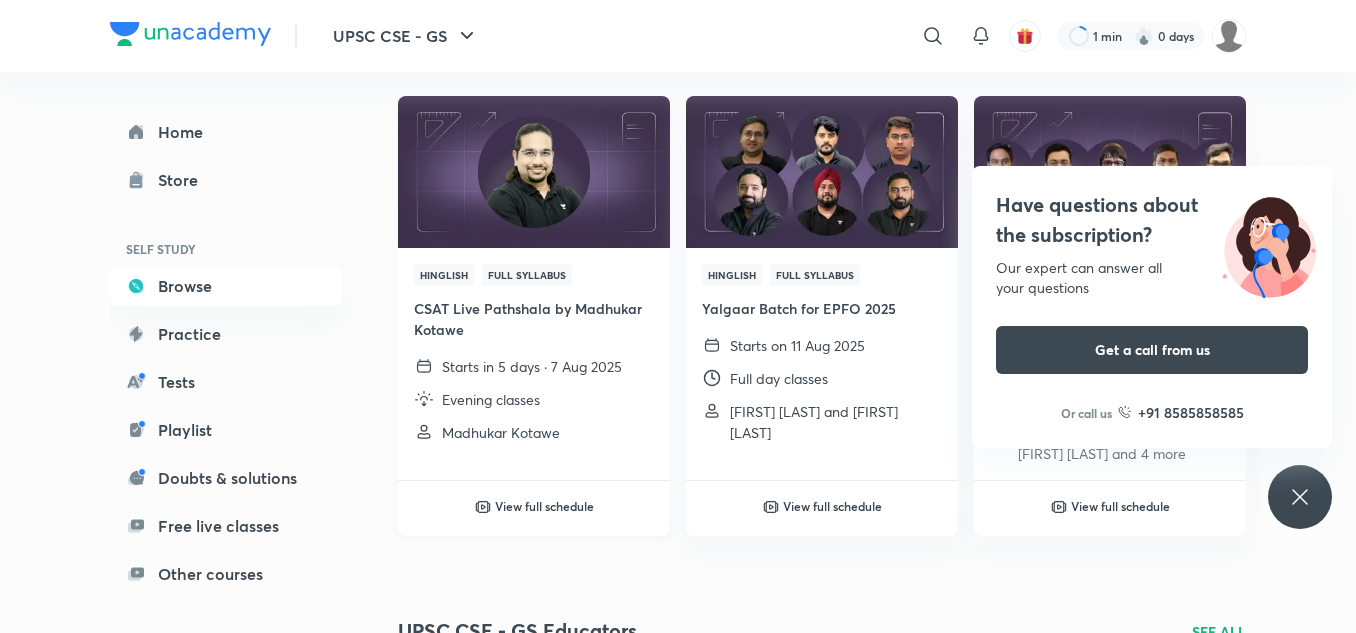 click on "View full schedule" at bounding box center (544, 506) 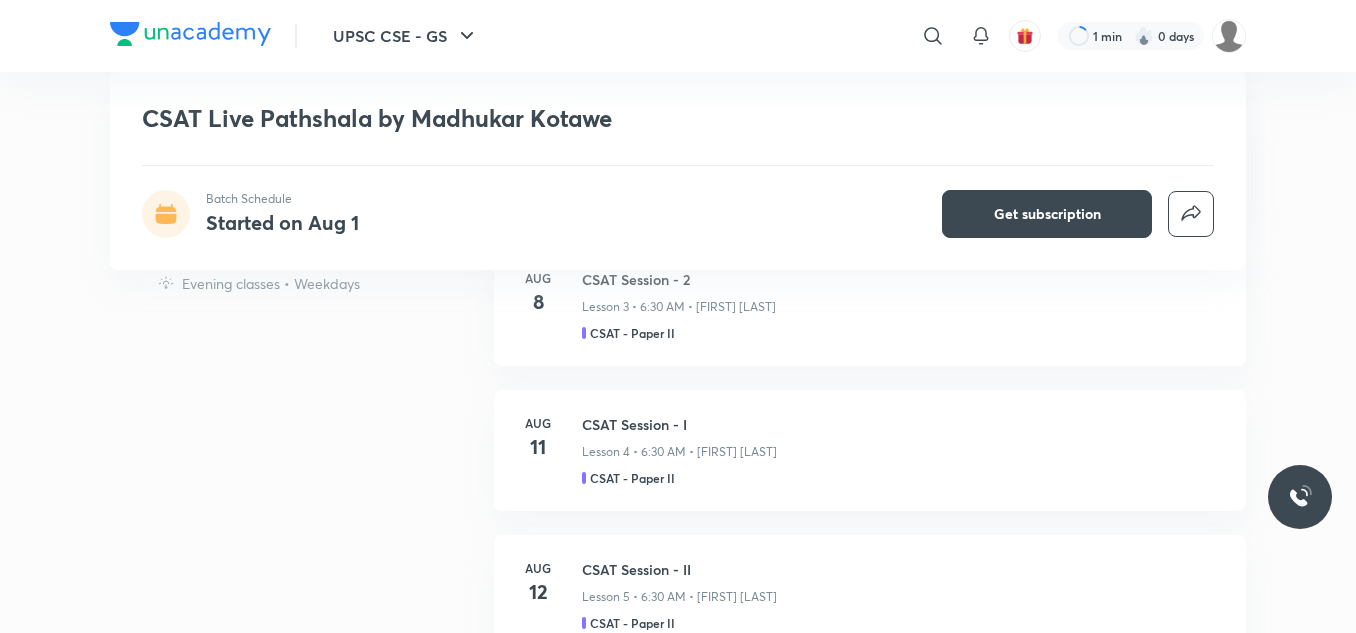 scroll, scrollTop: 0, scrollLeft: 0, axis: both 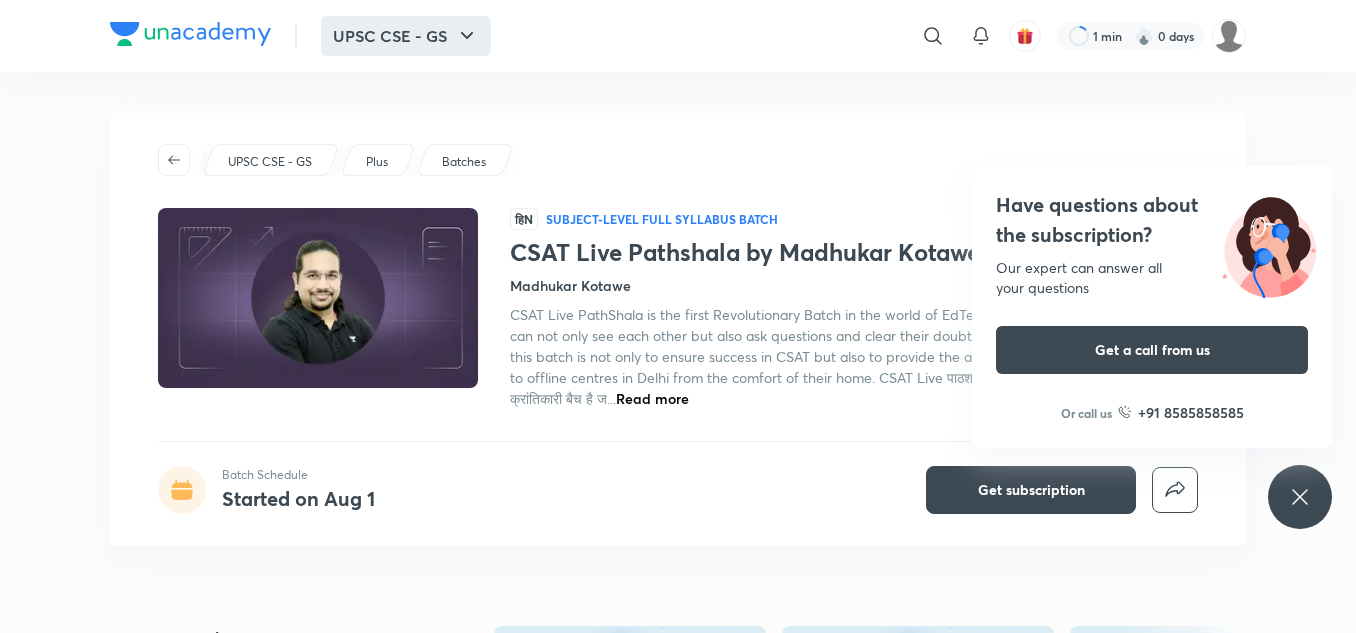click 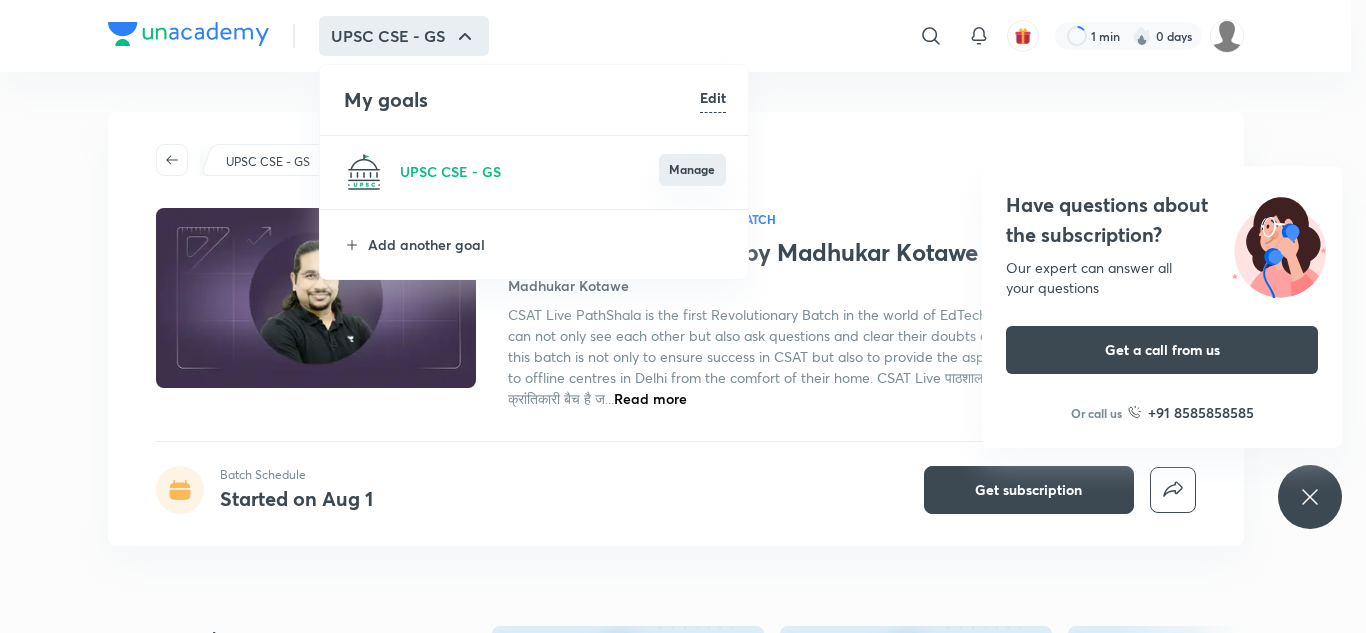 click on "Manage" at bounding box center [692, 170] 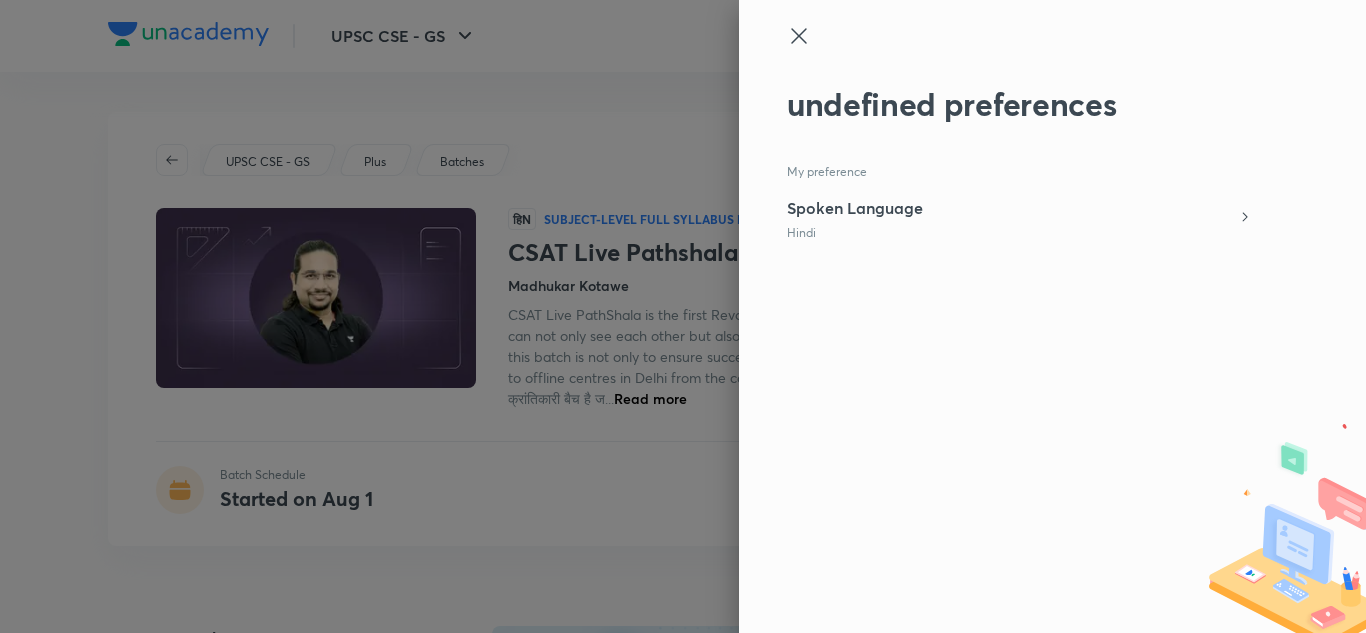 click on "Spoken Language Hindi" at bounding box center [1019, 219] 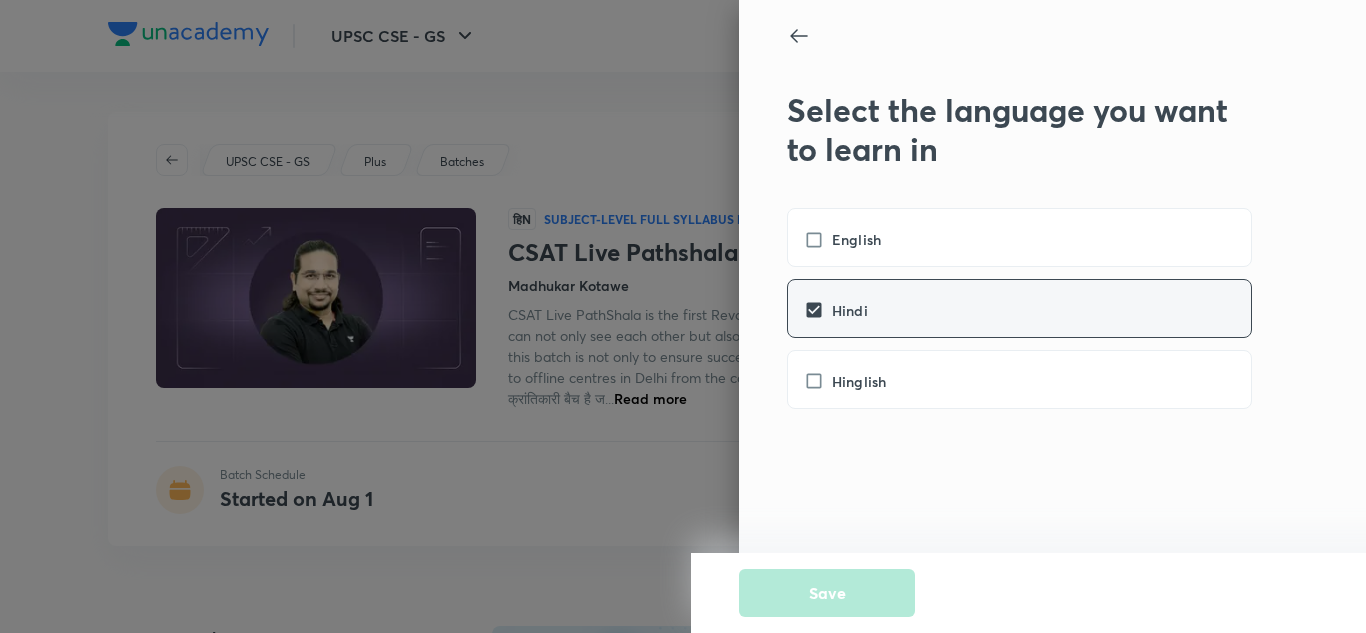 click on "Hindi" at bounding box center [1019, 308] 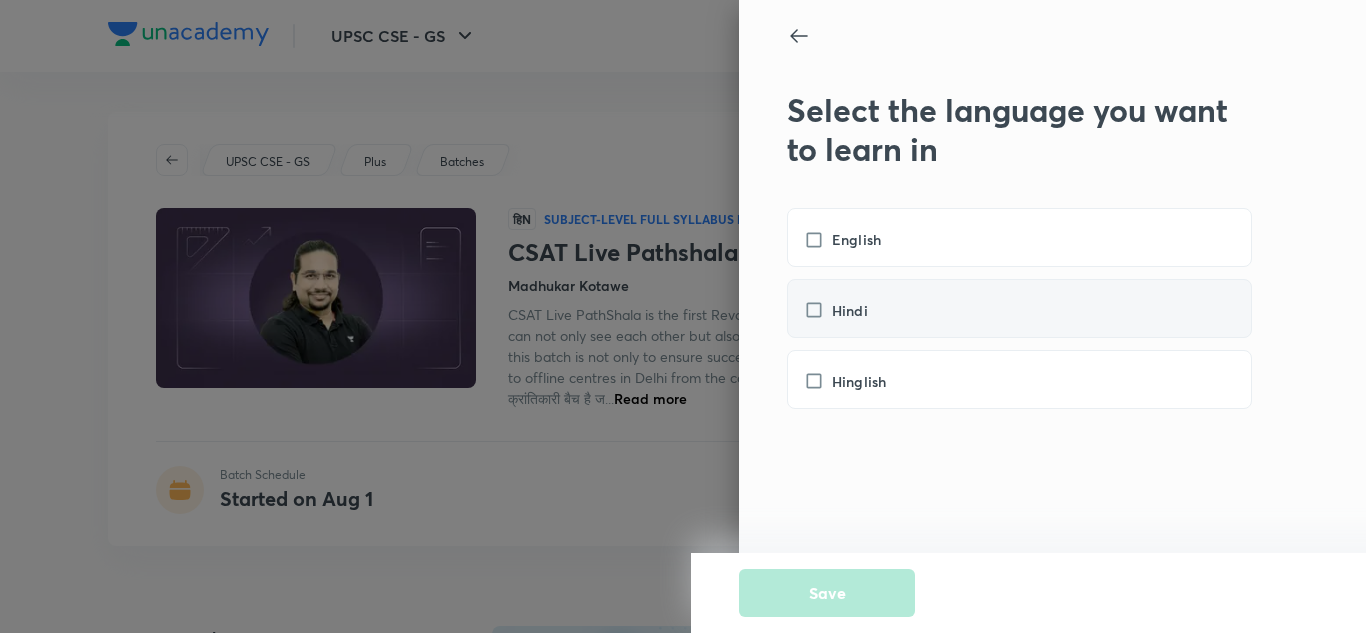 click on "Hindi" at bounding box center (846, 310) 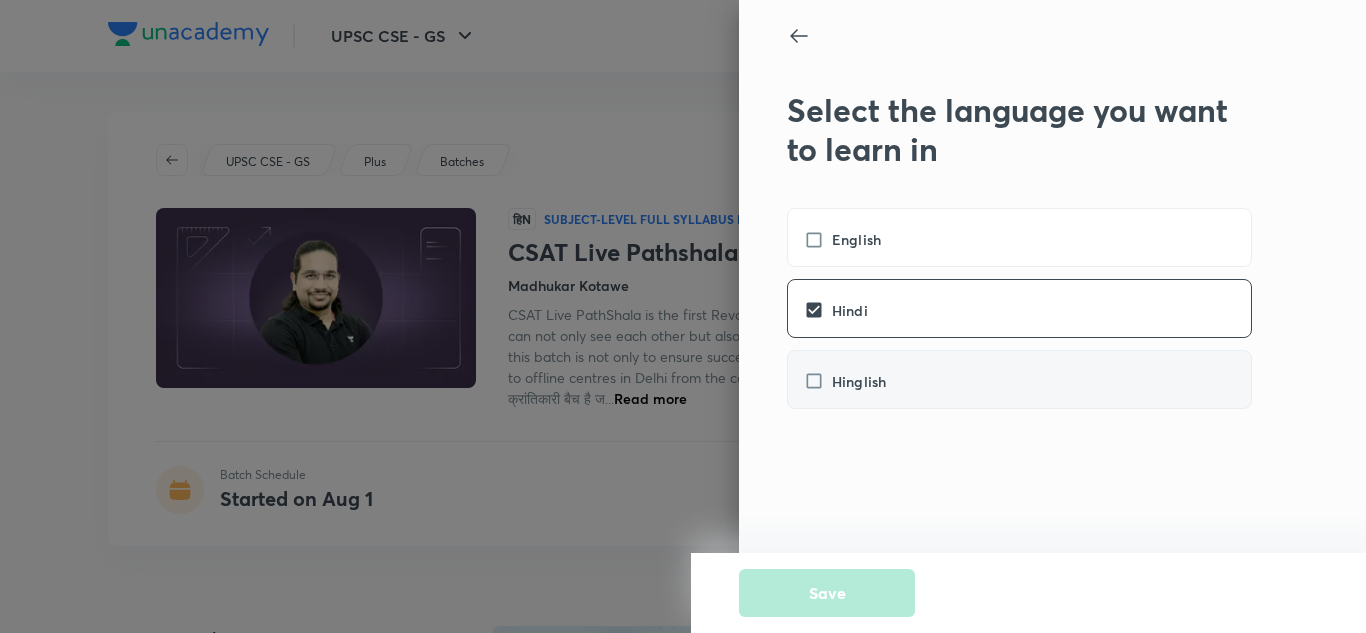 click on "Hinglish" at bounding box center (859, 381) 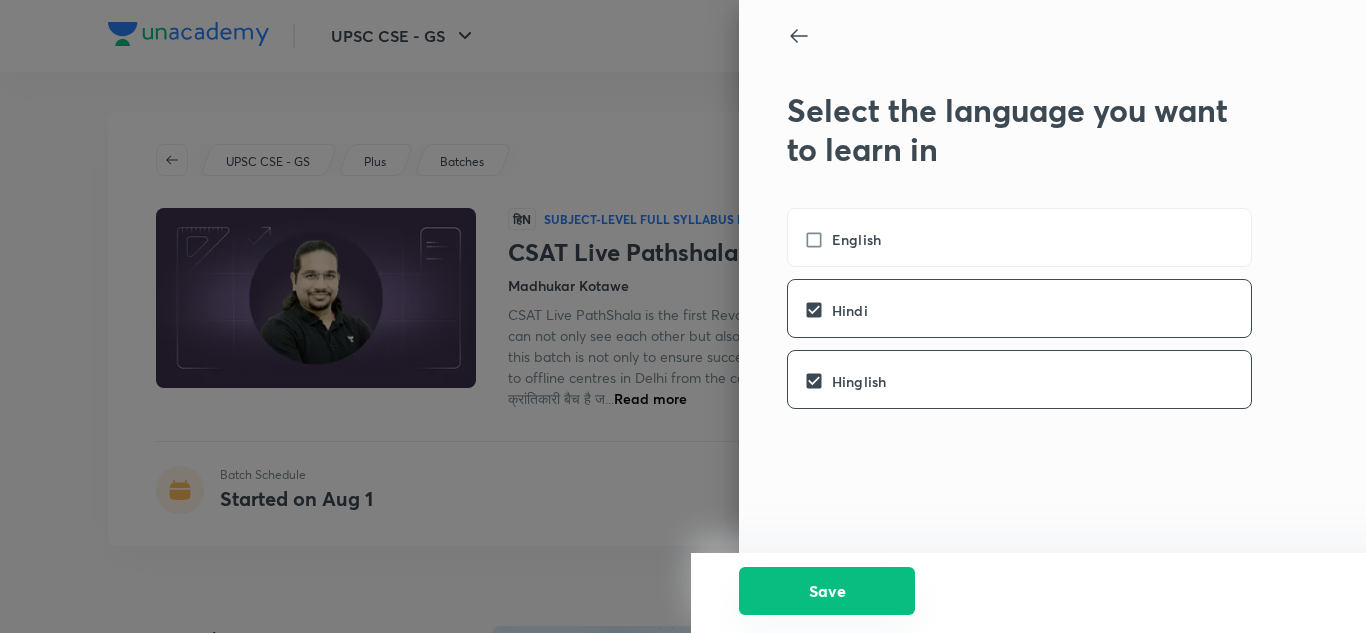 click on "Save" at bounding box center (827, 591) 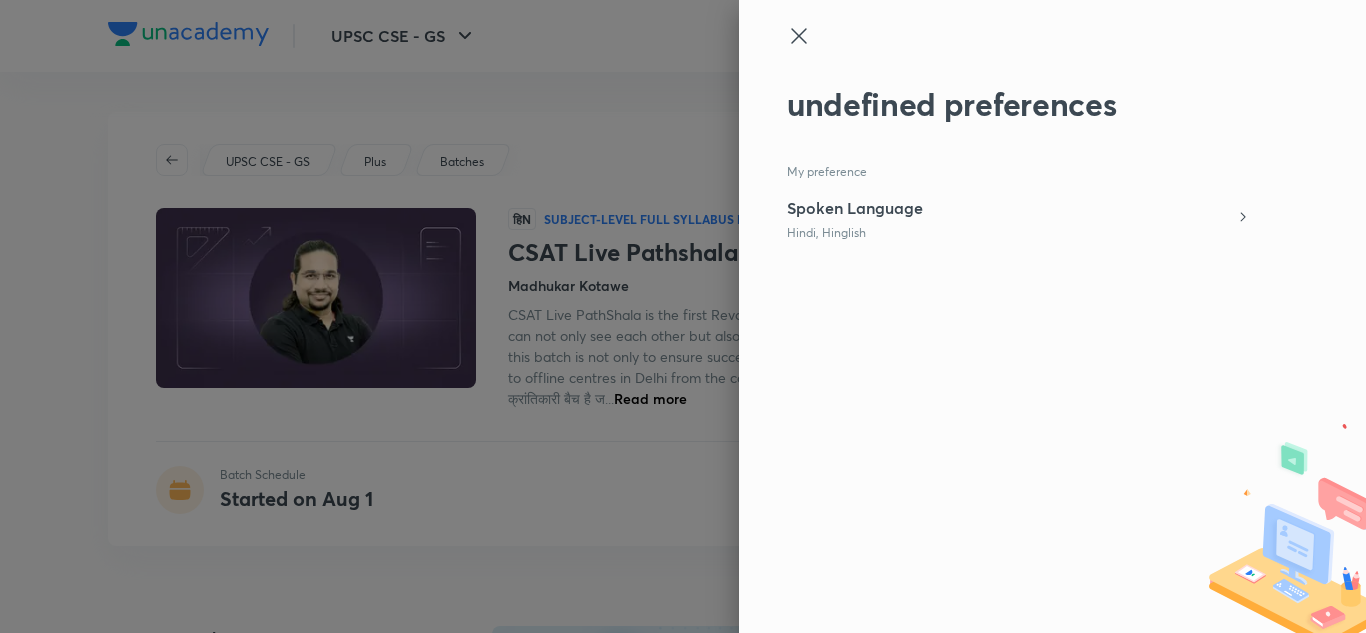 click 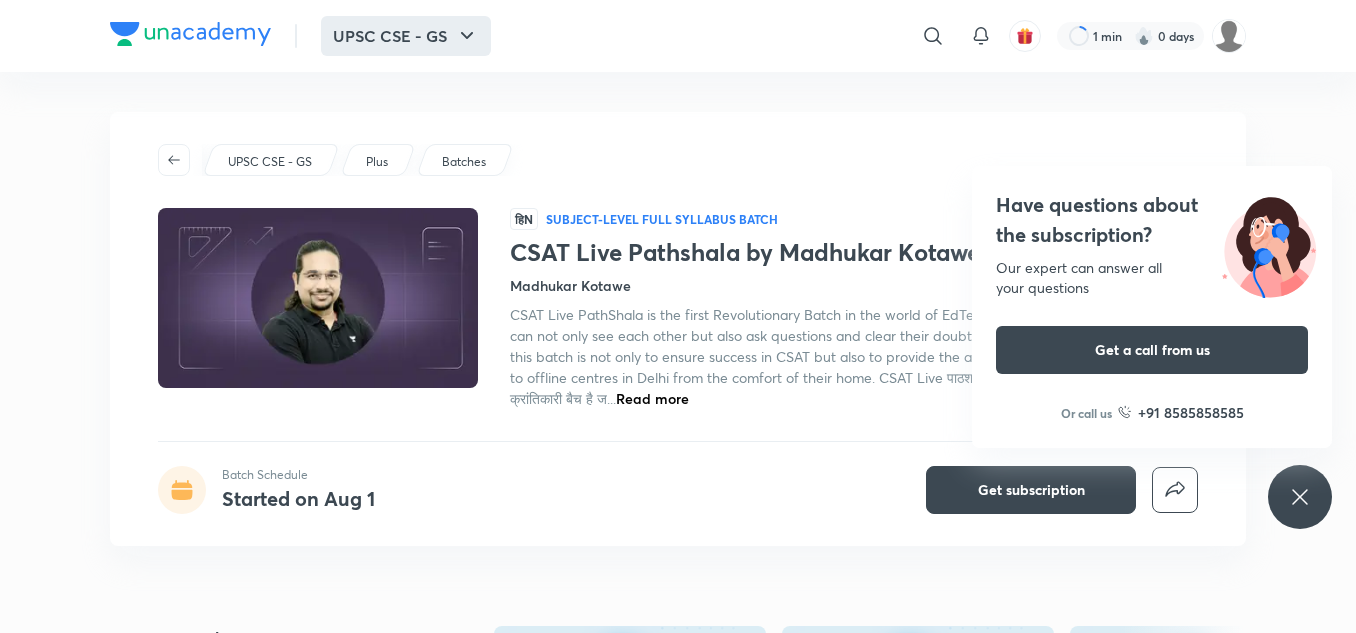 click 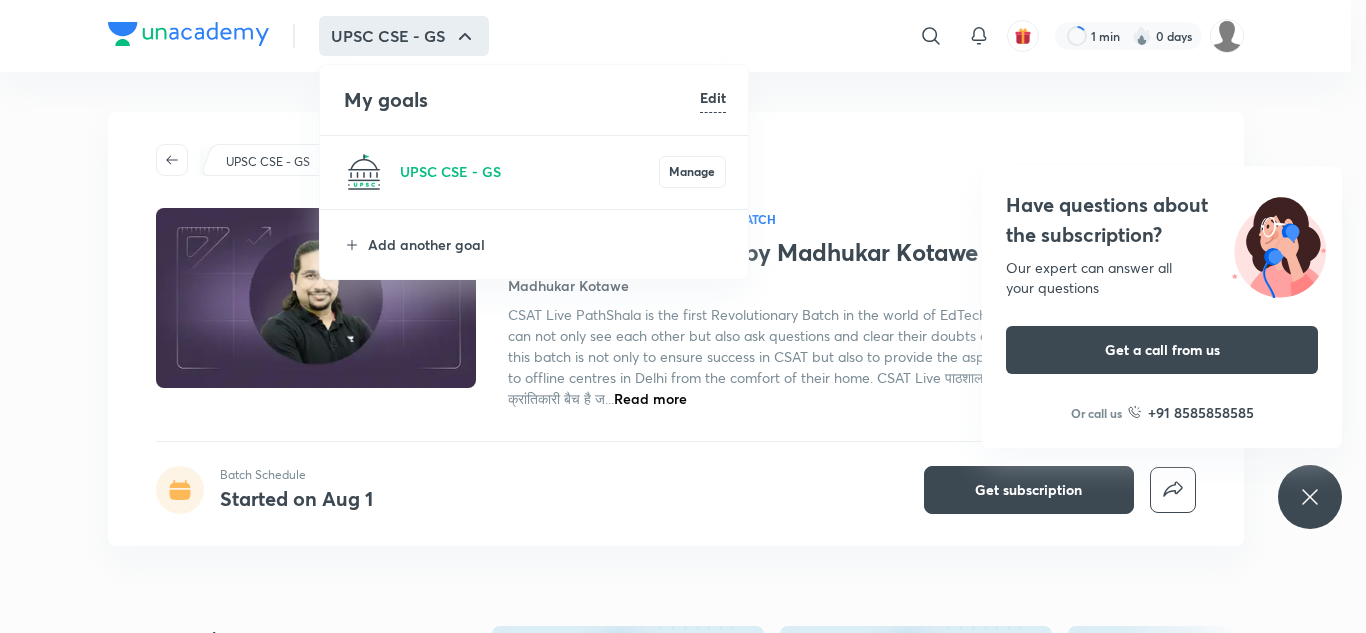 click on "Edit" at bounding box center (713, 97) 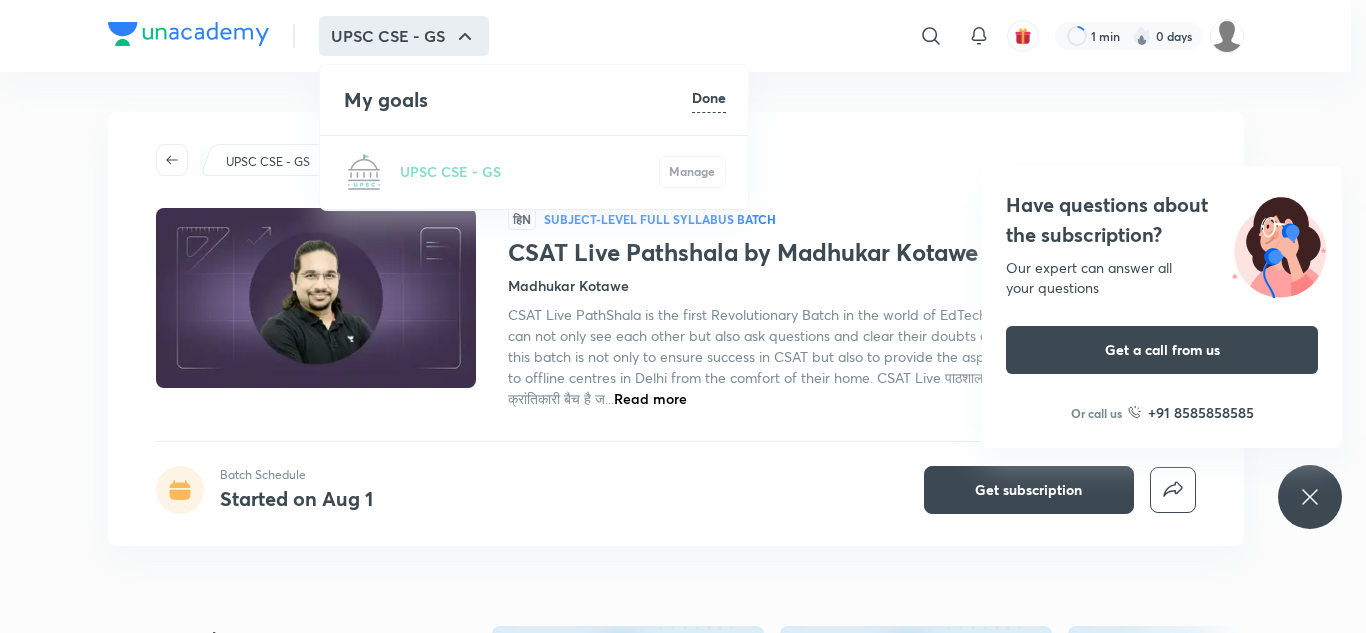 click on "Done" at bounding box center (709, 97) 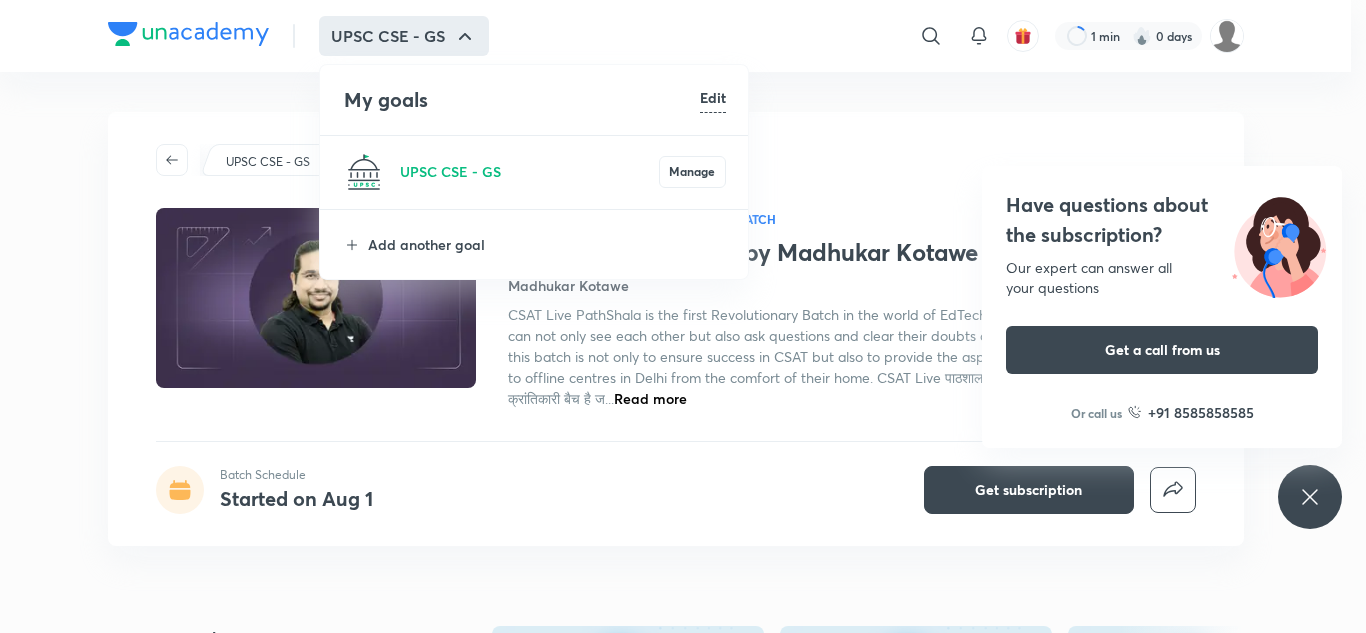 click on "Add another goal" at bounding box center (535, 244) 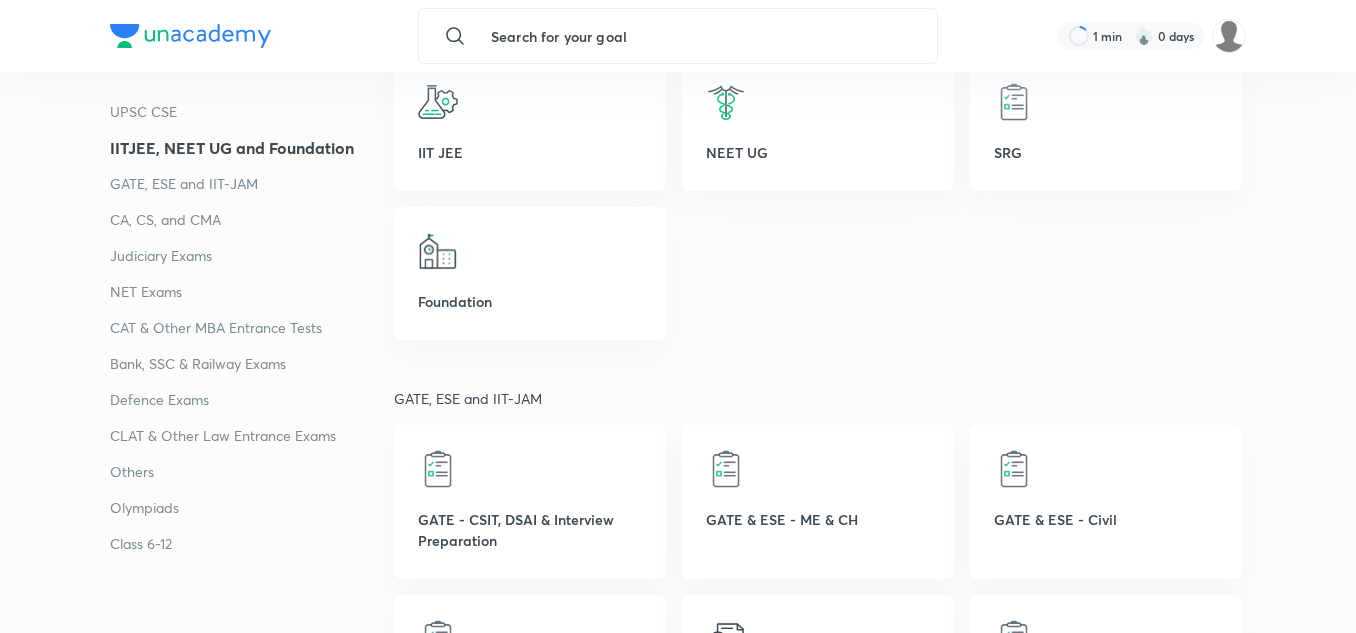 scroll, scrollTop: 801, scrollLeft: 0, axis: vertical 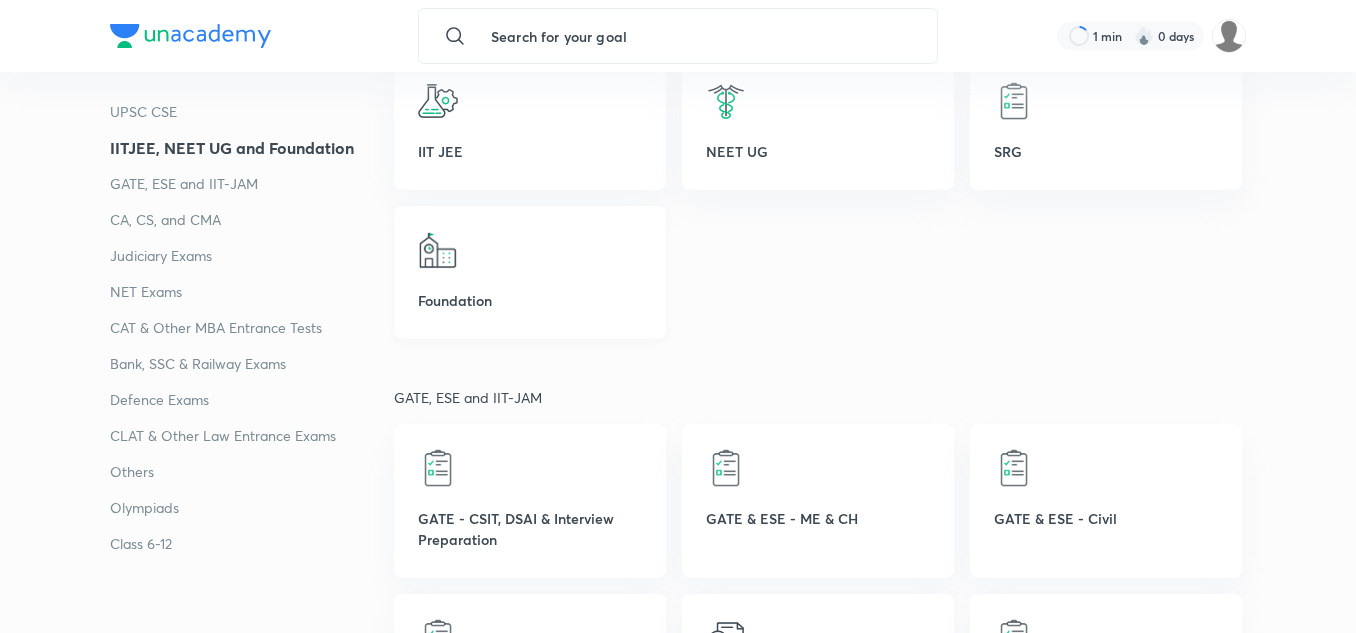 click at bounding box center (438, 250) 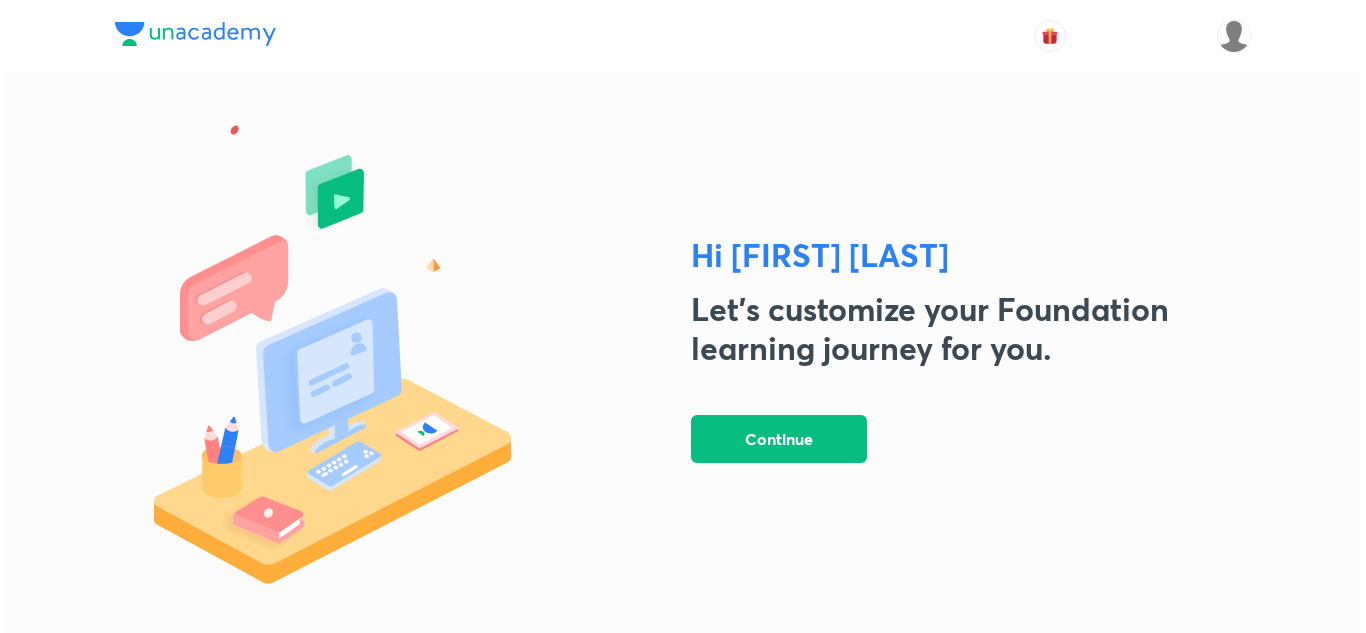 scroll, scrollTop: 0, scrollLeft: 0, axis: both 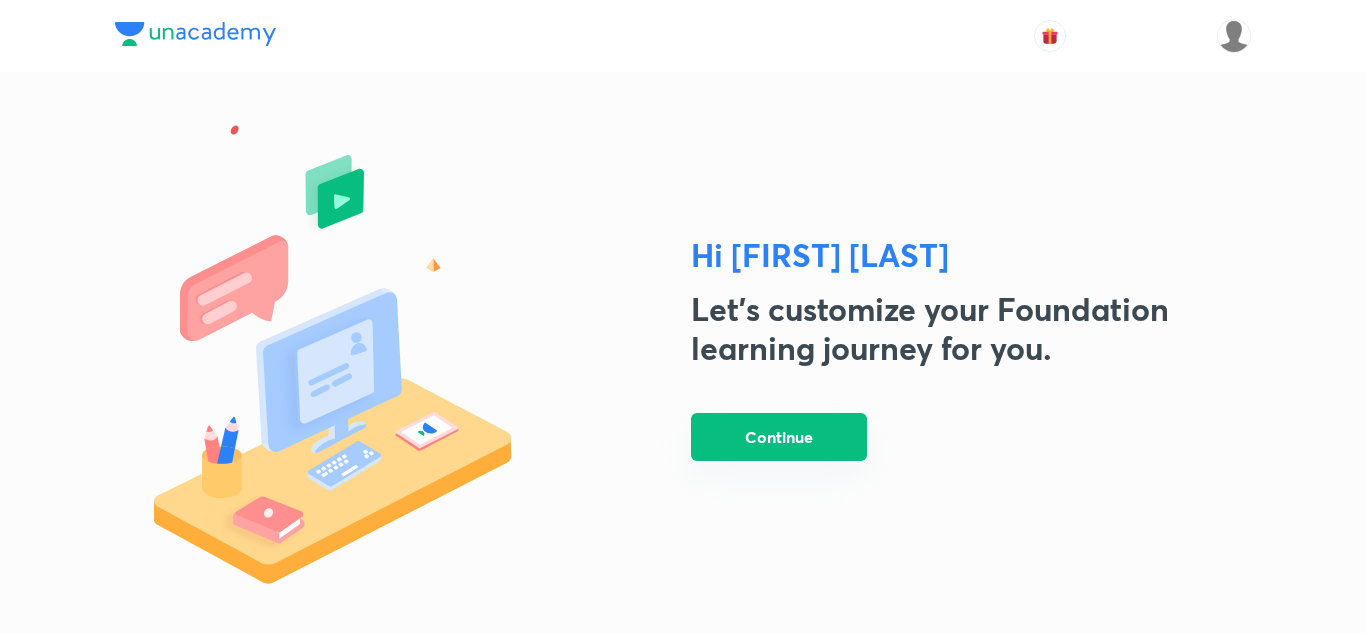 click on "Continue" at bounding box center (779, 437) 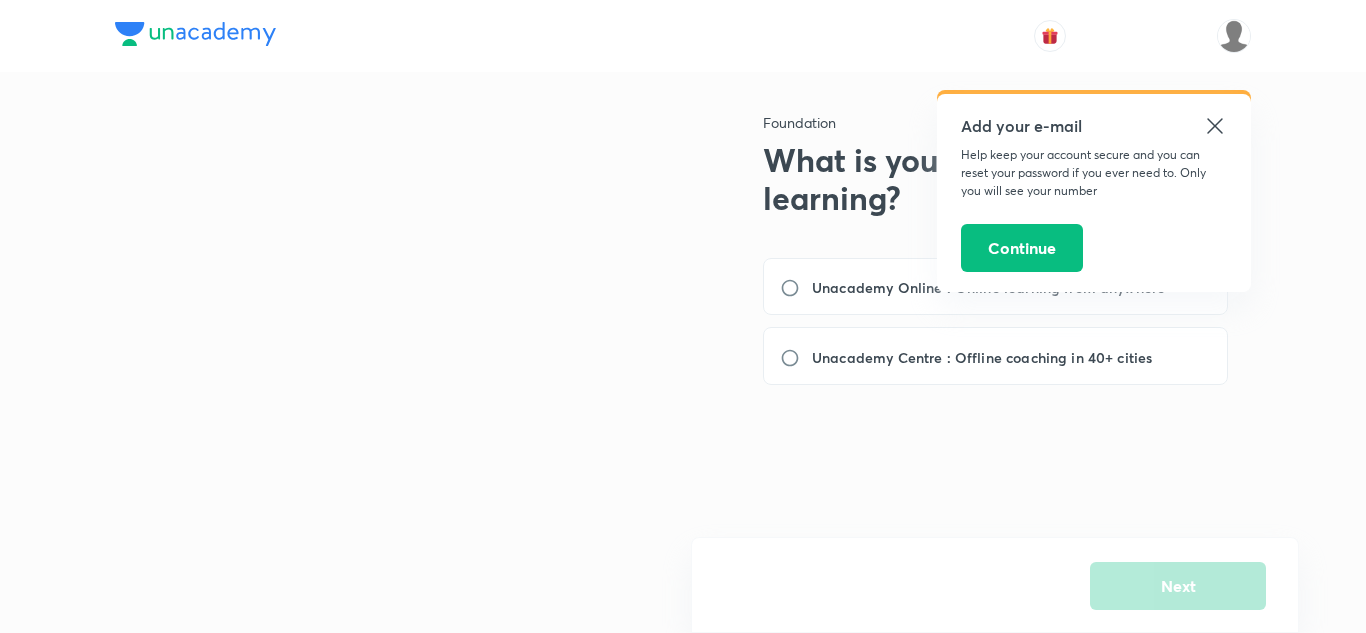 click 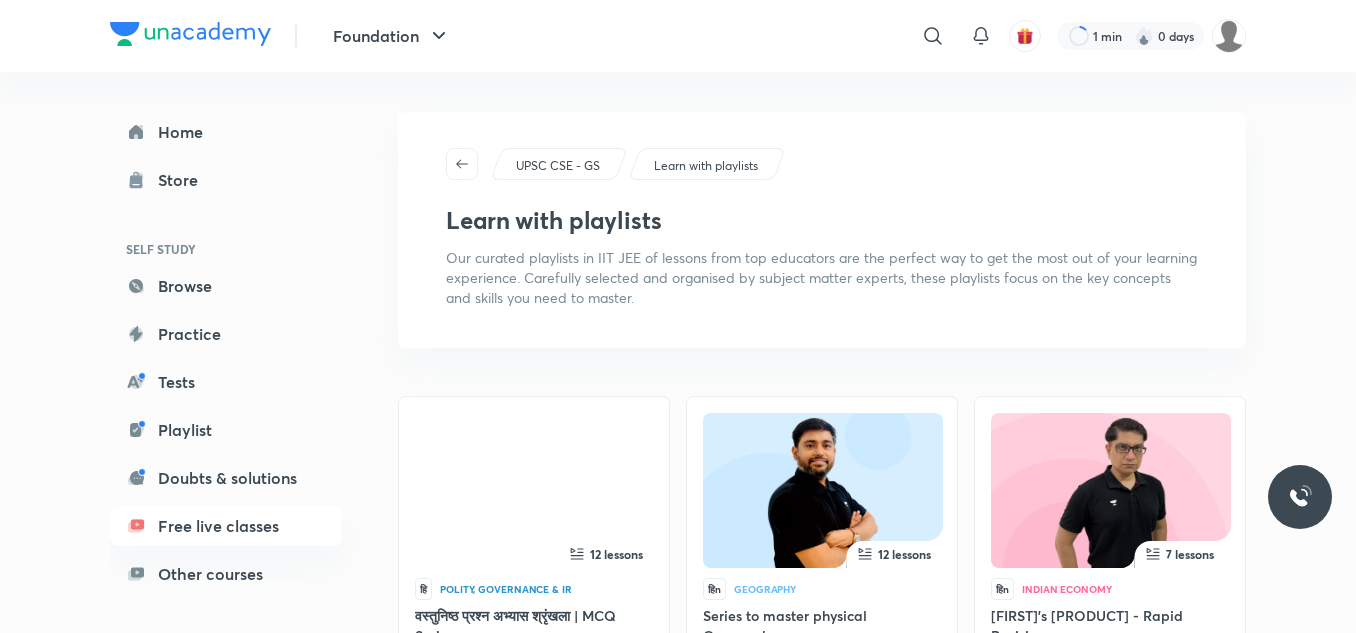 scroll, scrollTop: 975, scrollLeft: 0, axis: vertical 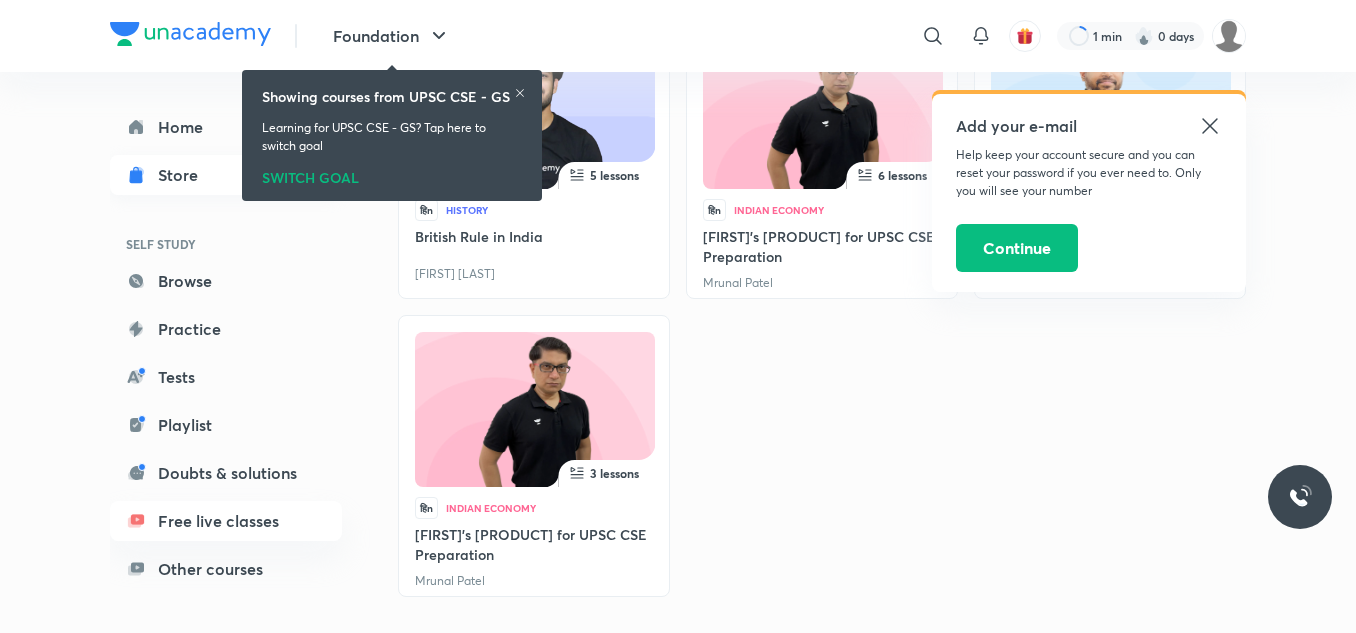 click on "Store" at bounding box center [226, 175] 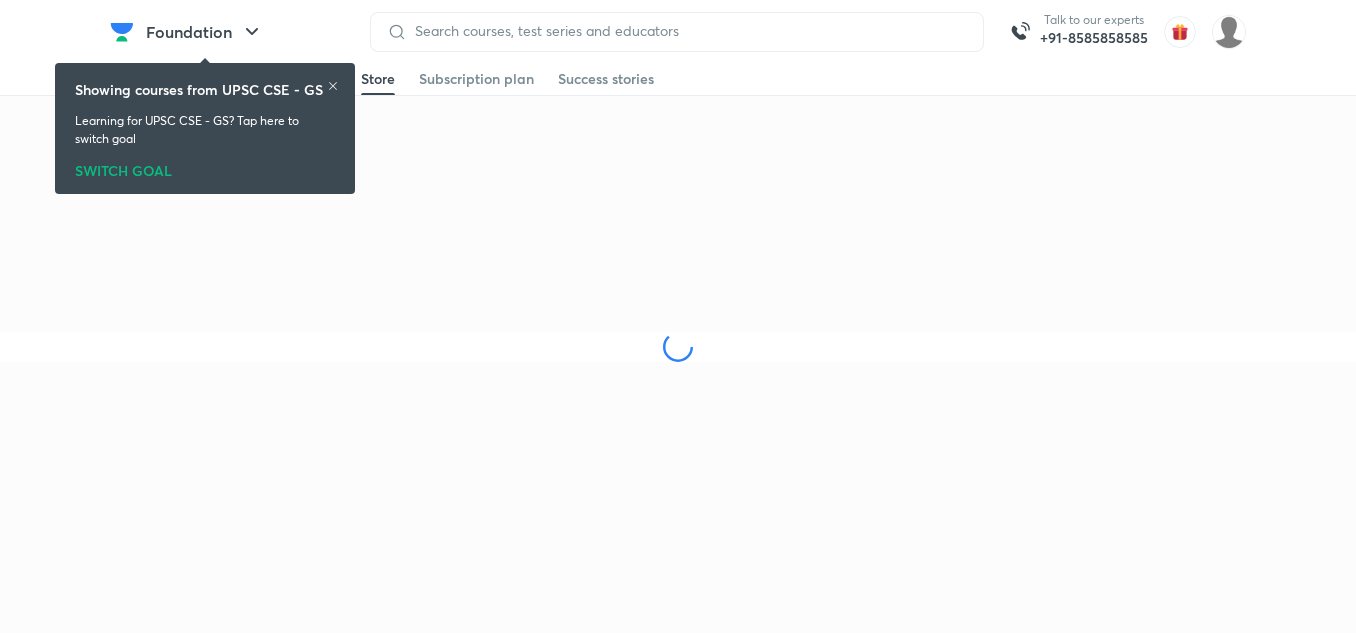 scroll, scrollTop: 0, scrollLeft: 0, axis: both 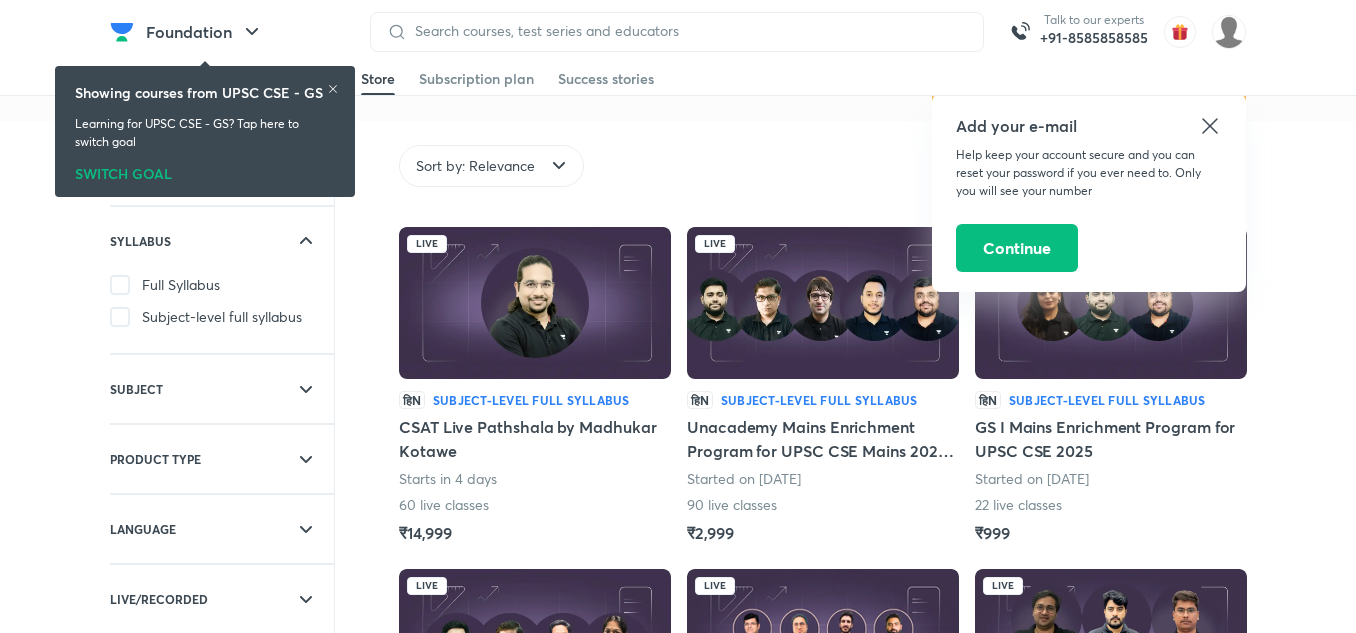 click at bounding box center (120, 317) 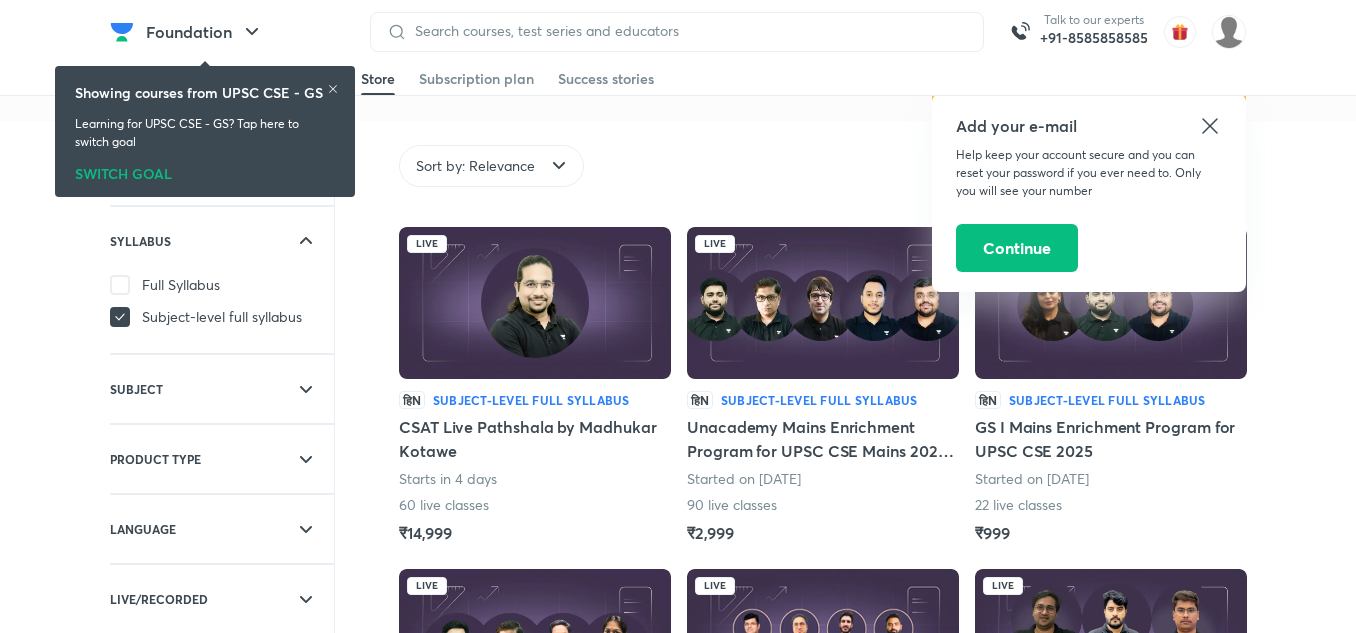 click on "SYLLABUS" at bounding box center (166, 241) 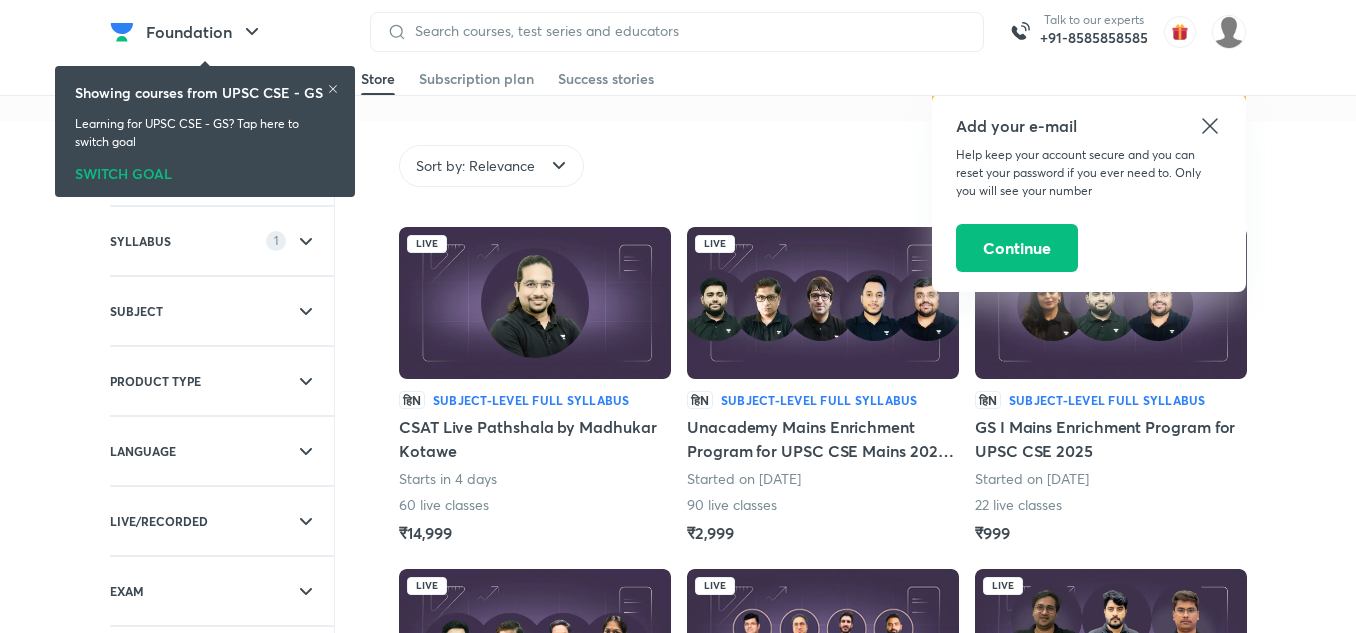 click 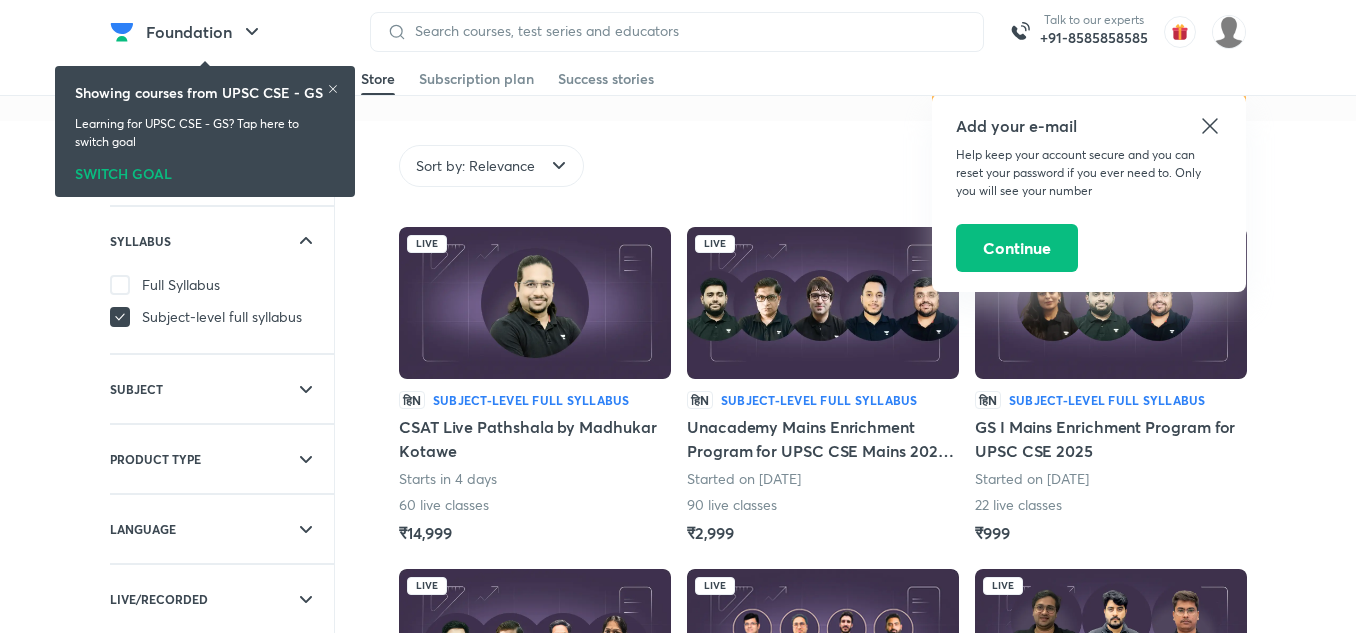 click at bounding box center [120, 285] 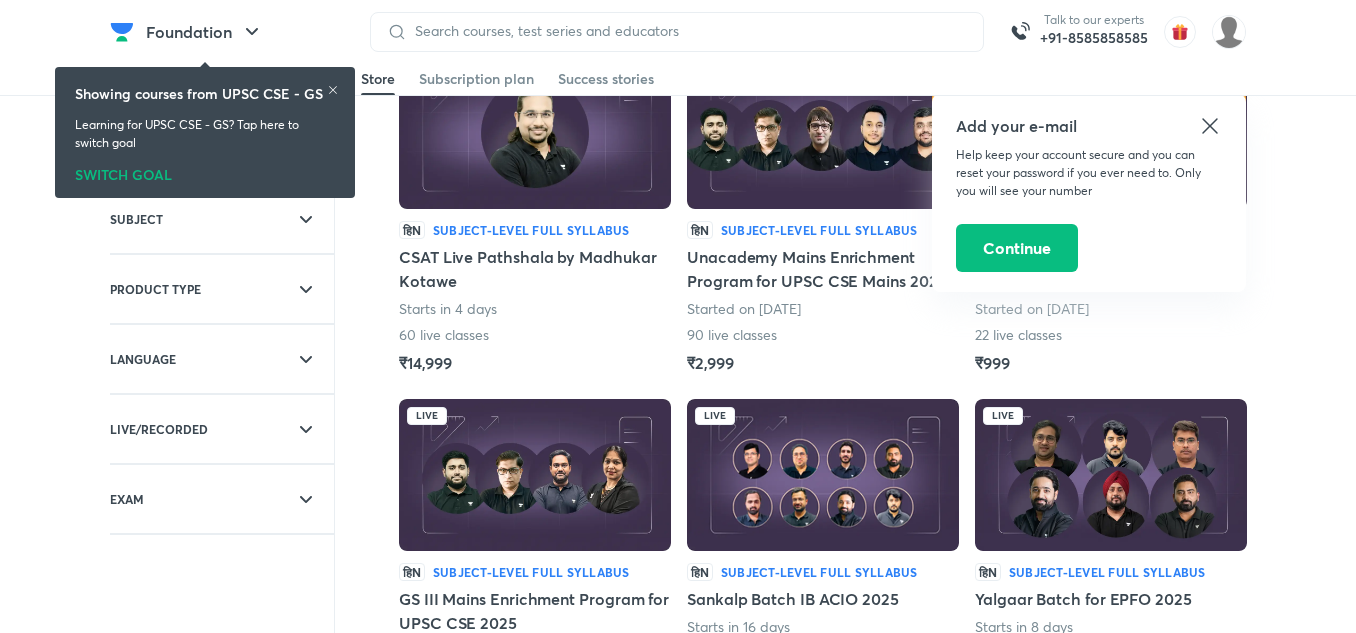 scroll, scrollTop: 171, scrollLeft: 0, axis: vertical 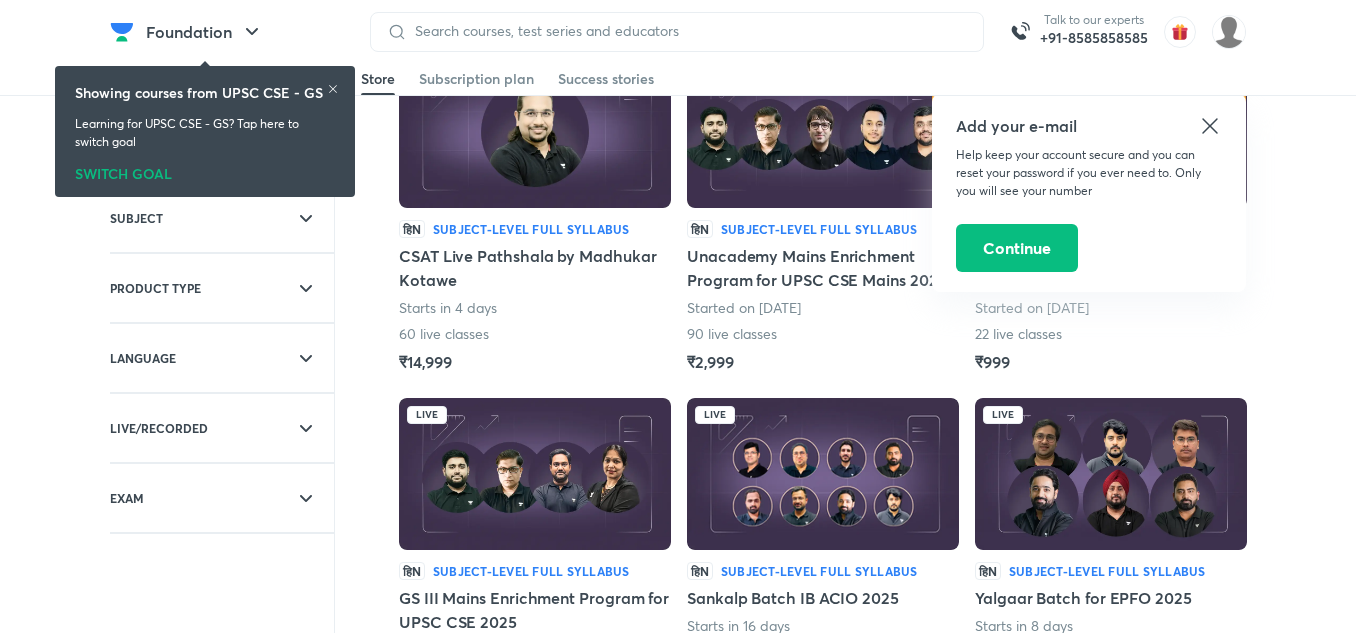 click on "LIVE/RECORDED" at bounding box center [159, 428] 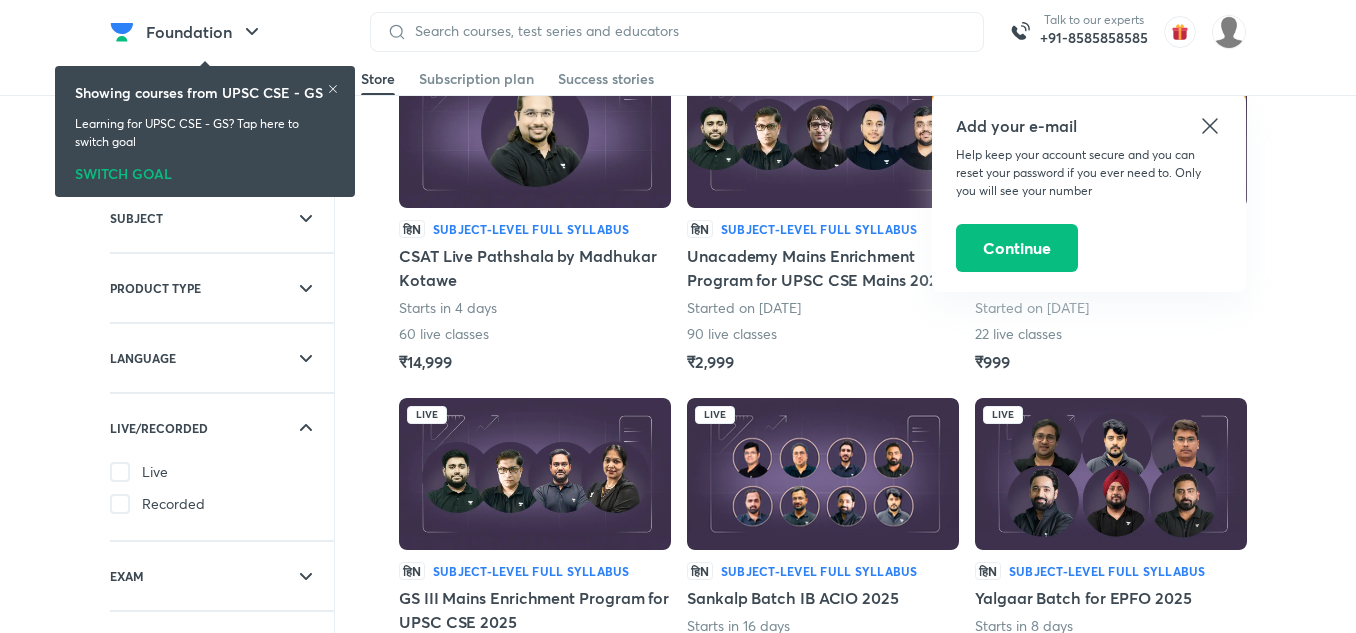 click at bounding box center [120, 504] 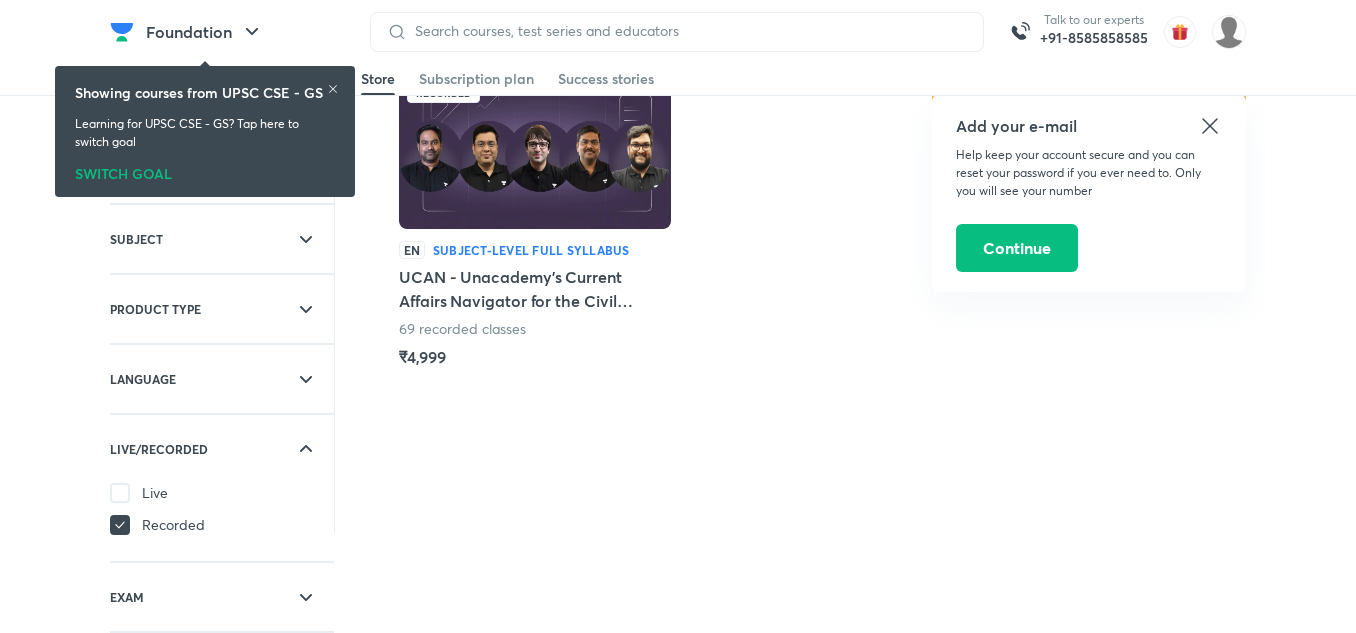 scroll, scrollTop: 150, scrollLeft: 0, axis: vertical 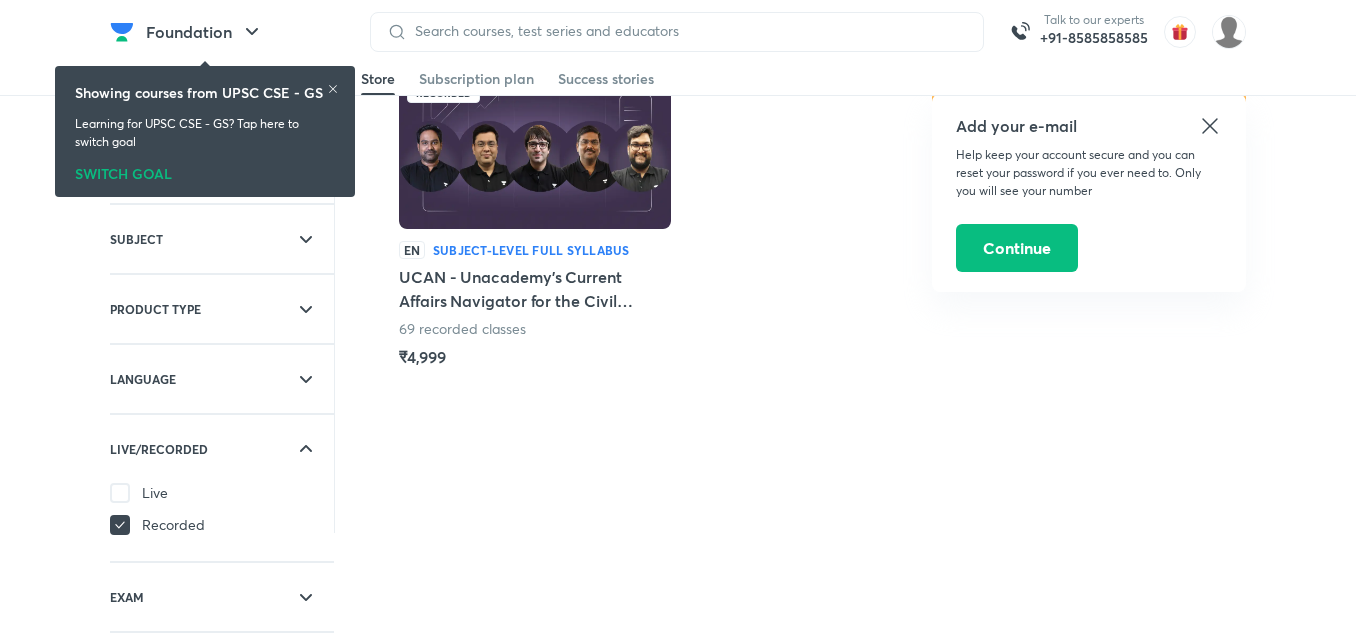 click on "Showing courses from UPSC CSE - GS Learning for UPSC CSE - GS? Tap here to switch goal SWITCH GOAL" at bounding box center [205, 131] 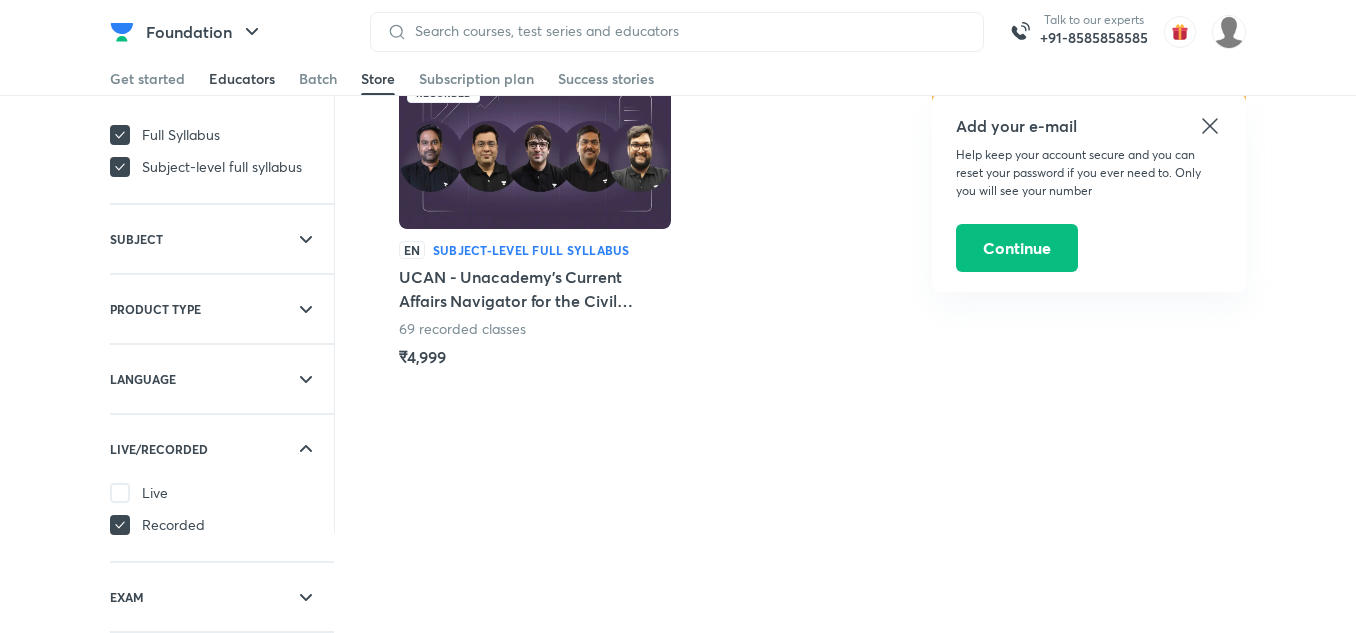 click on "Educators" at bounding box center (242, 79) 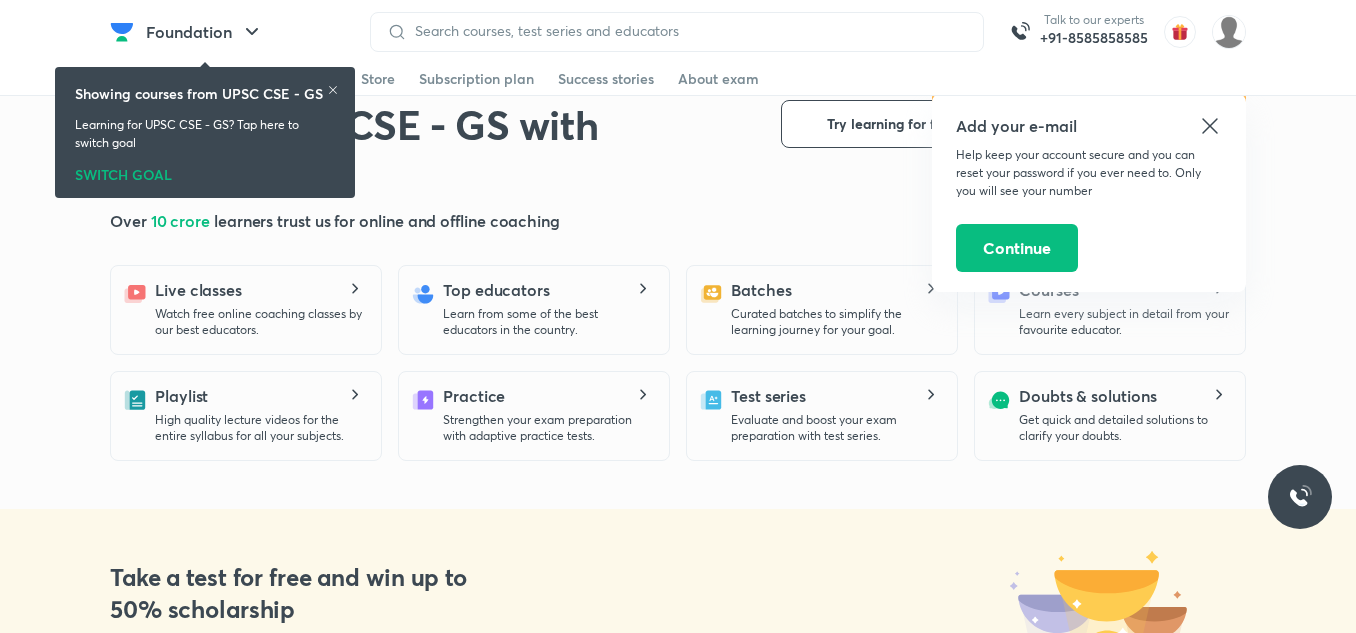 scroll, scrollTop: 427, scrollLeft: 0, axis: vertical 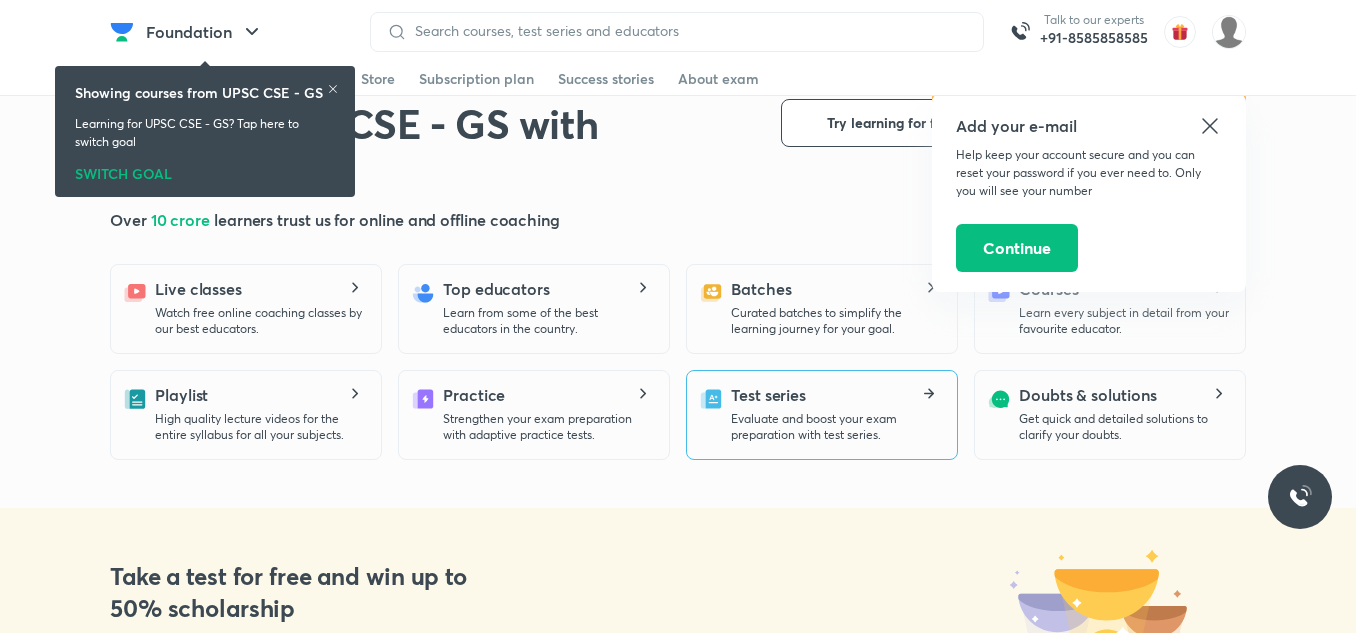 click on "Test series" at bounding box center [768, 395] 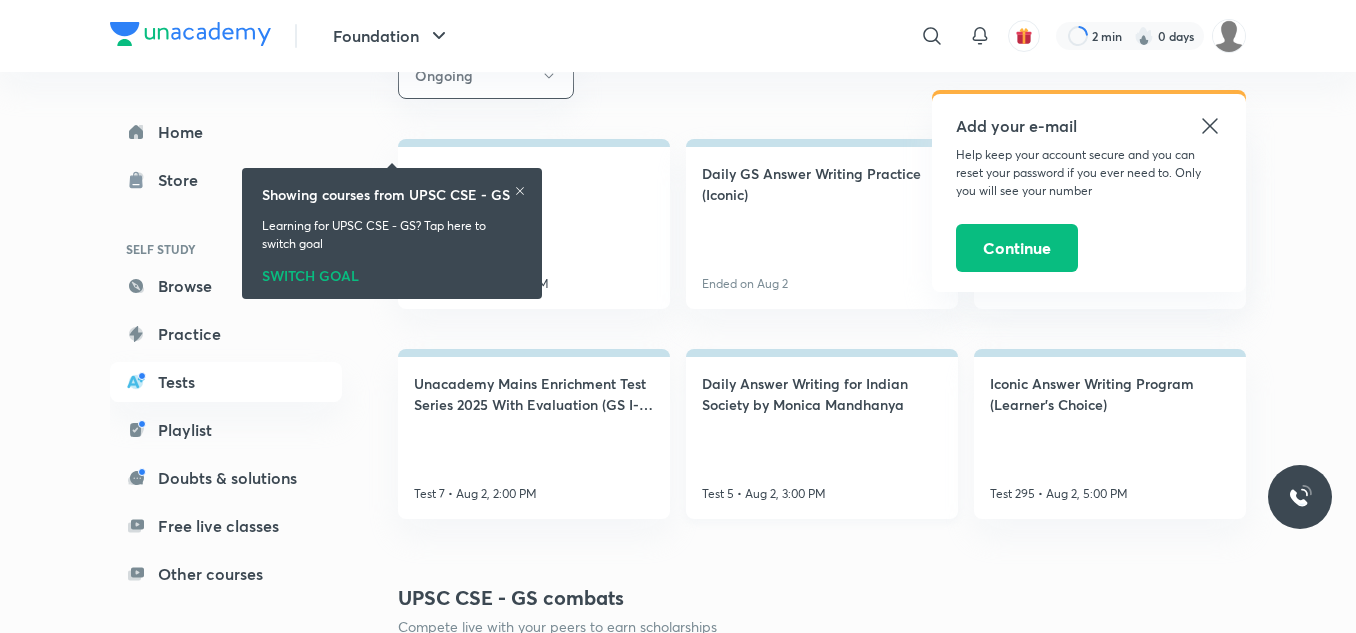 scroll, scrollTop: 858, scrollLeft: 0, axis: vertical 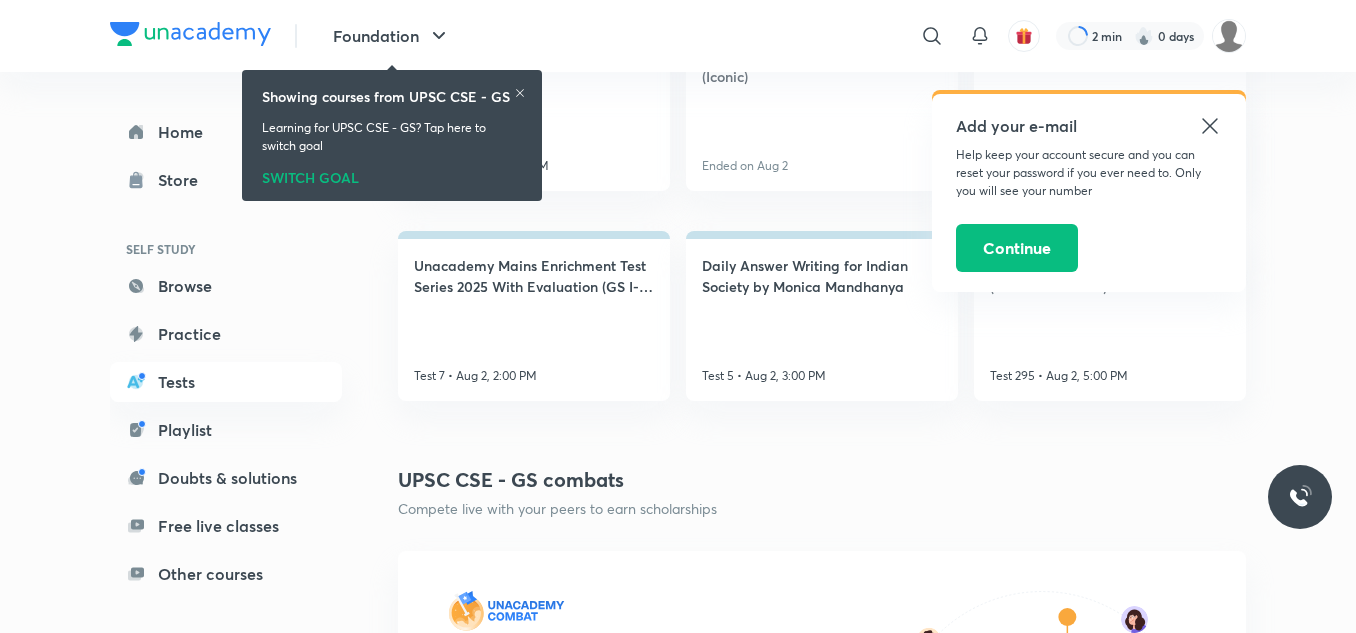 click 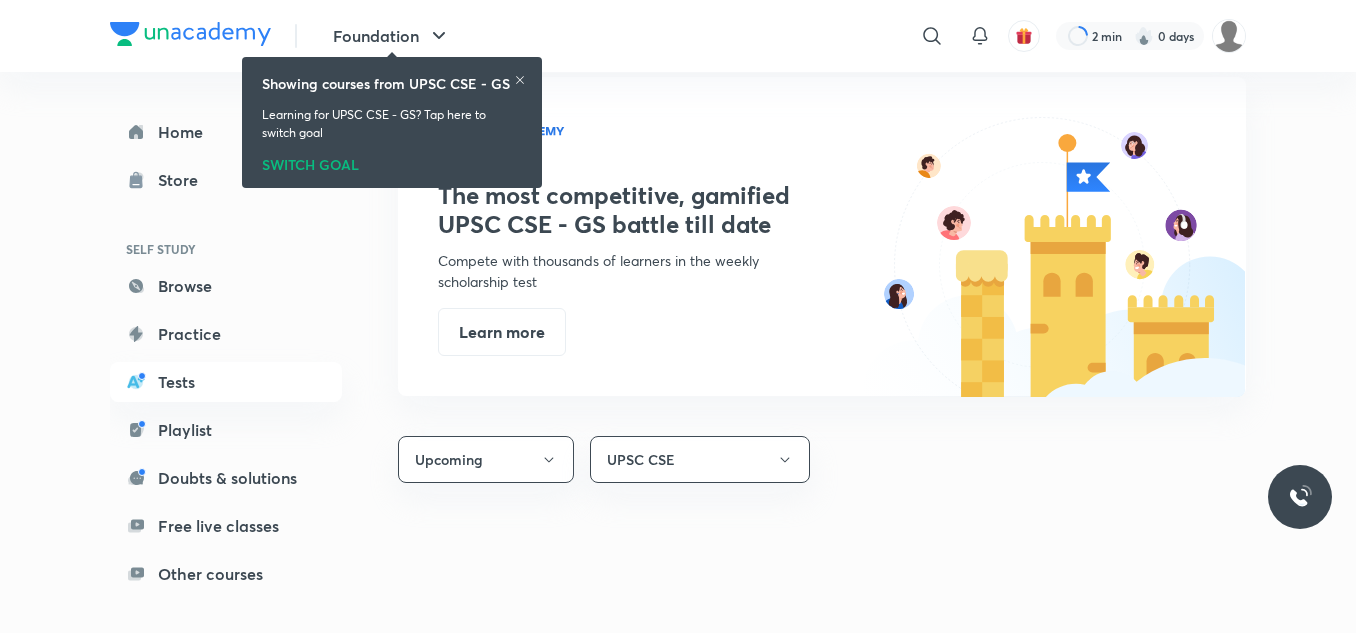 scroll, scrollTop: 1316, scrollLeft: 0, axis: vertical 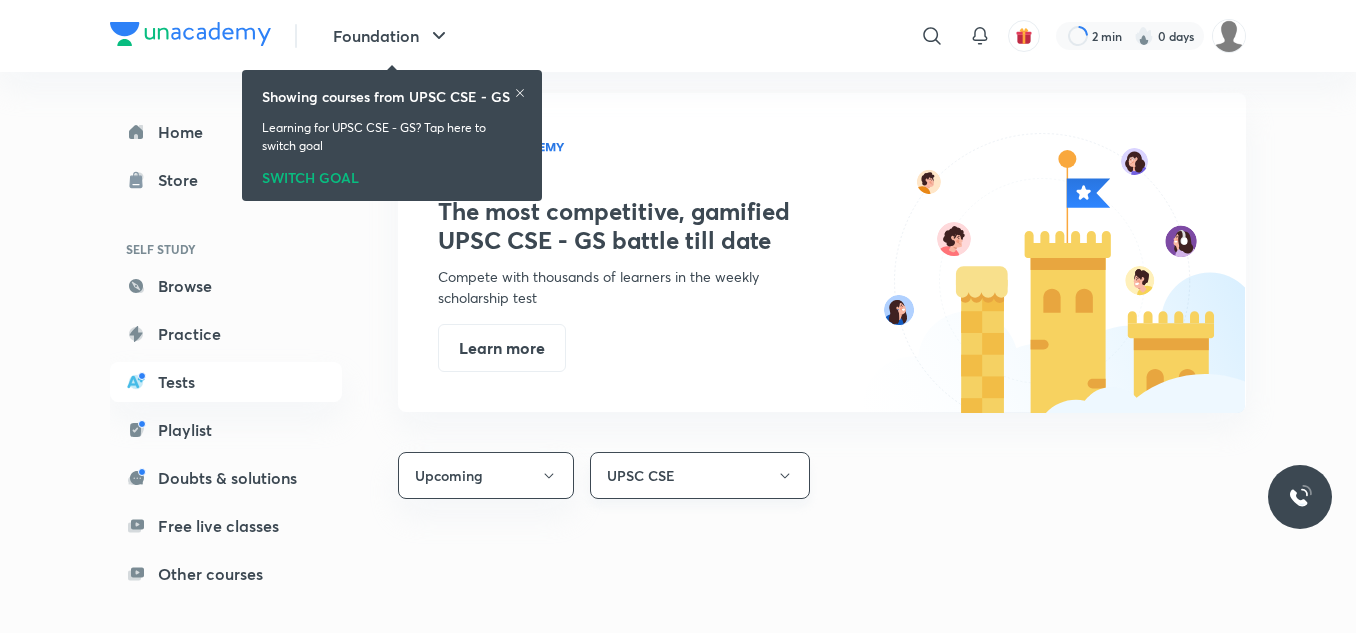 click 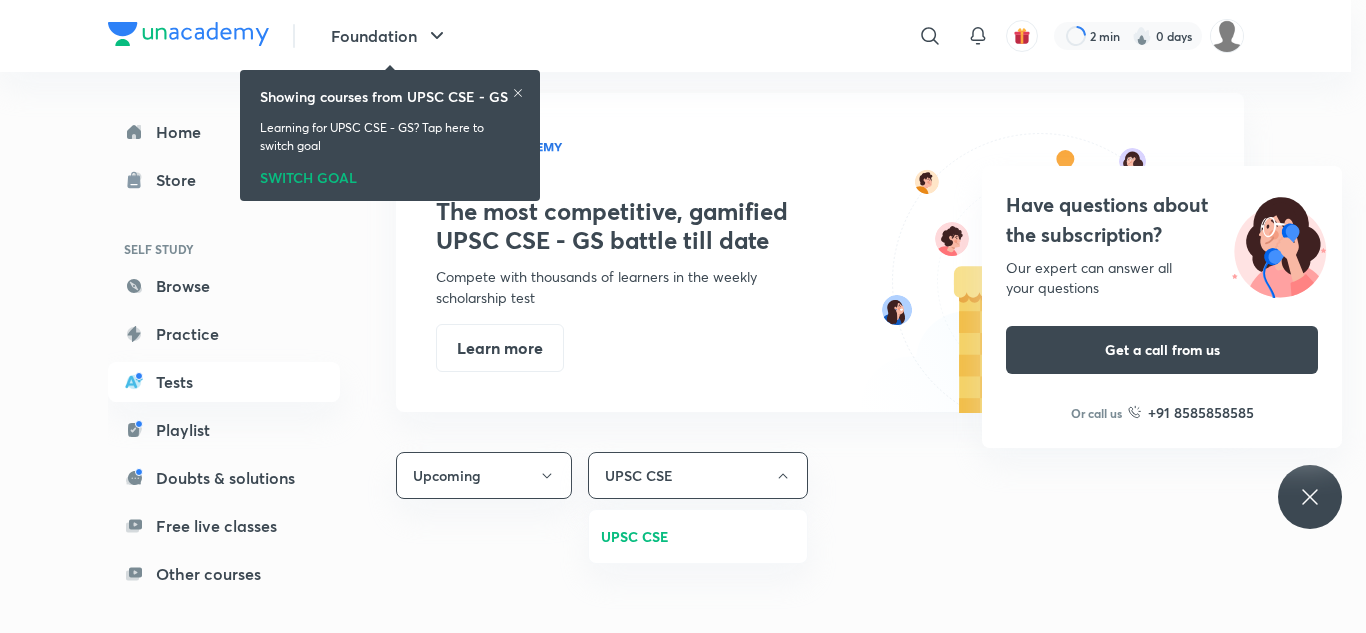 click on "UPSC CSE" at bounding box center (698, 536) 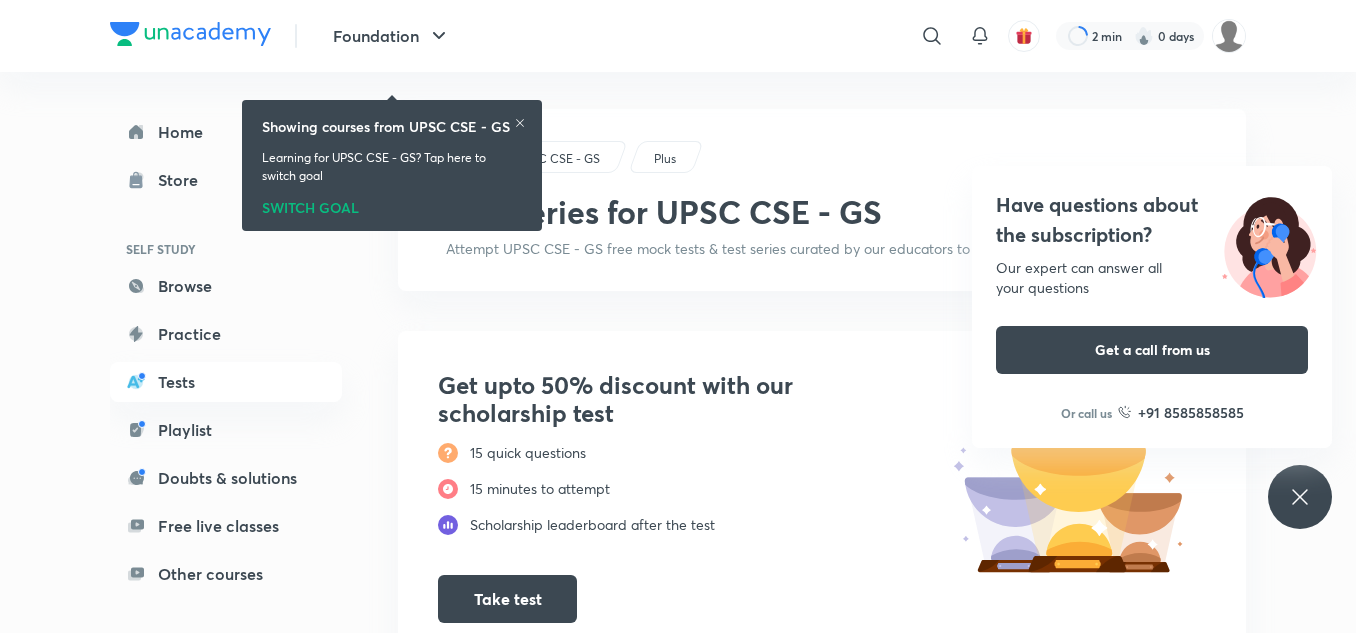 scroll, scrollTop: 0, scrollLeft: 0, axis: both 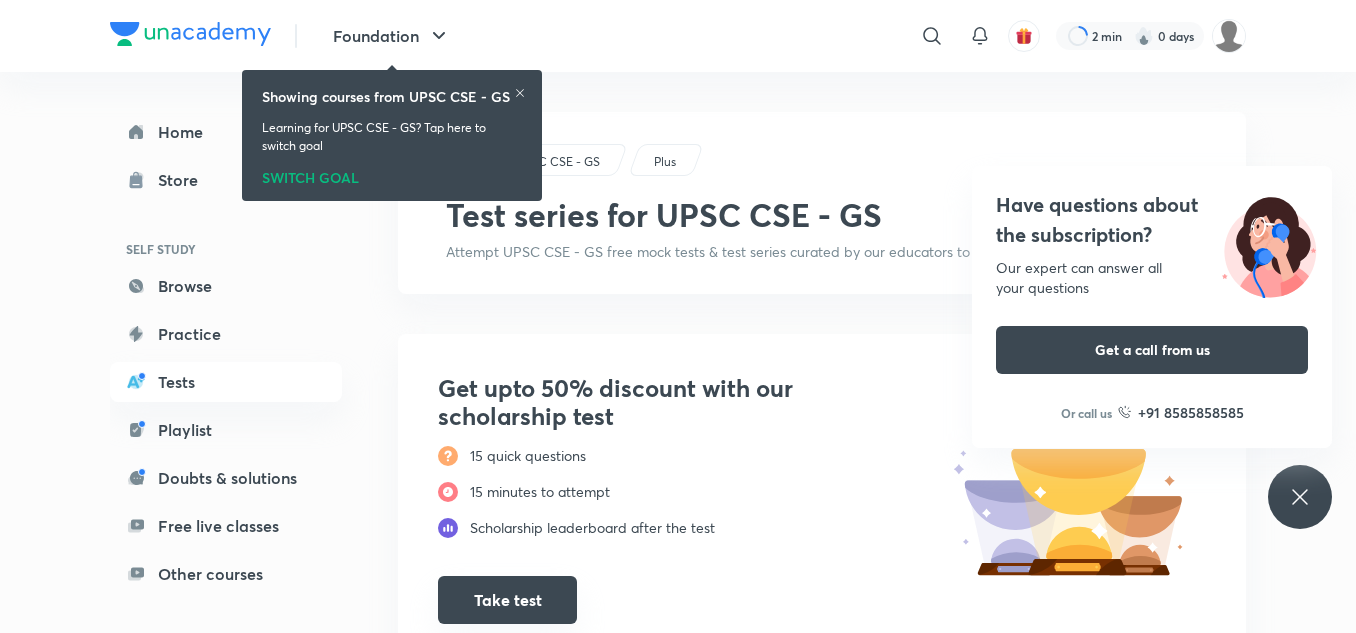 click on "Take test" at bounding box center (507, 600) 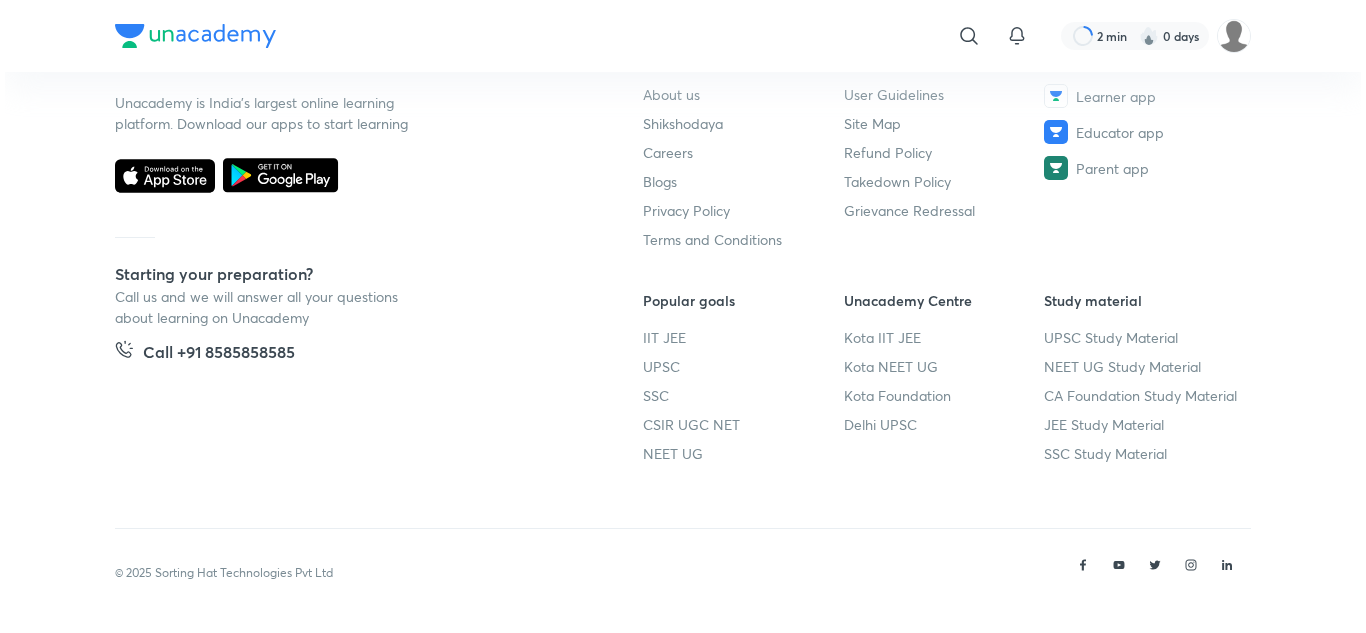 scroll, scrollTop: 0, scrollLeft: 0, axis: both 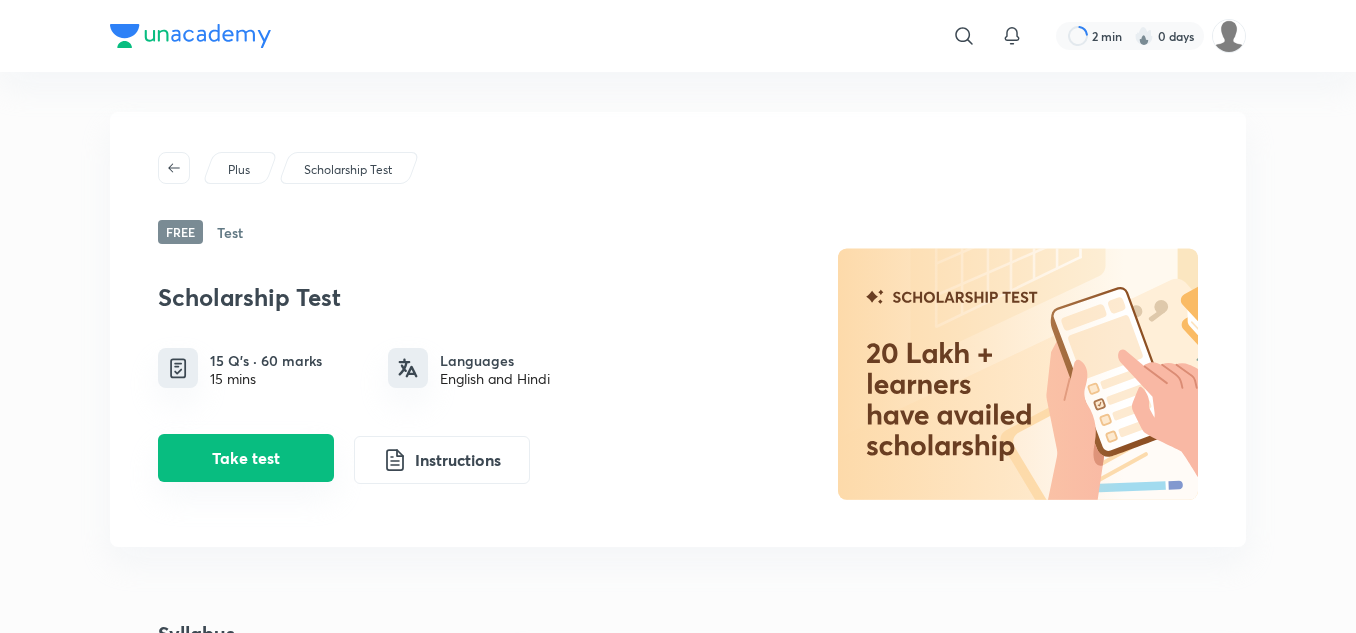 click on "Take test" at bounding box center [246, 458] 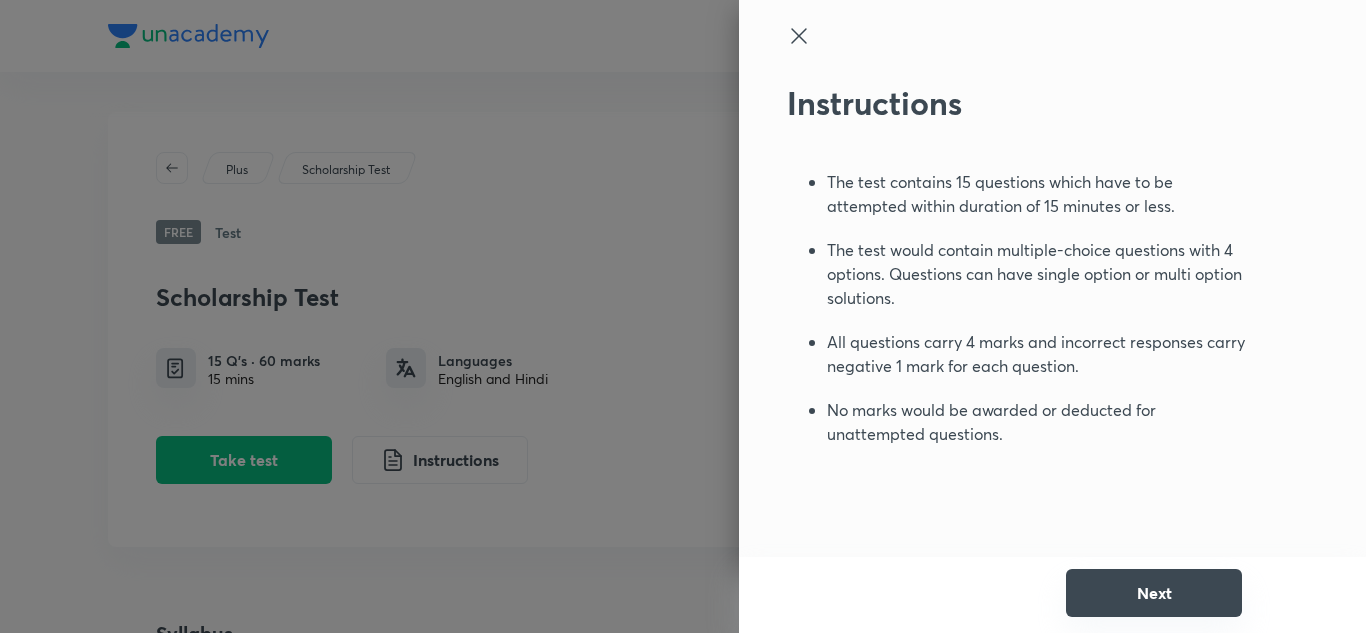 click on "Next" at bounding box center [1154, 593] 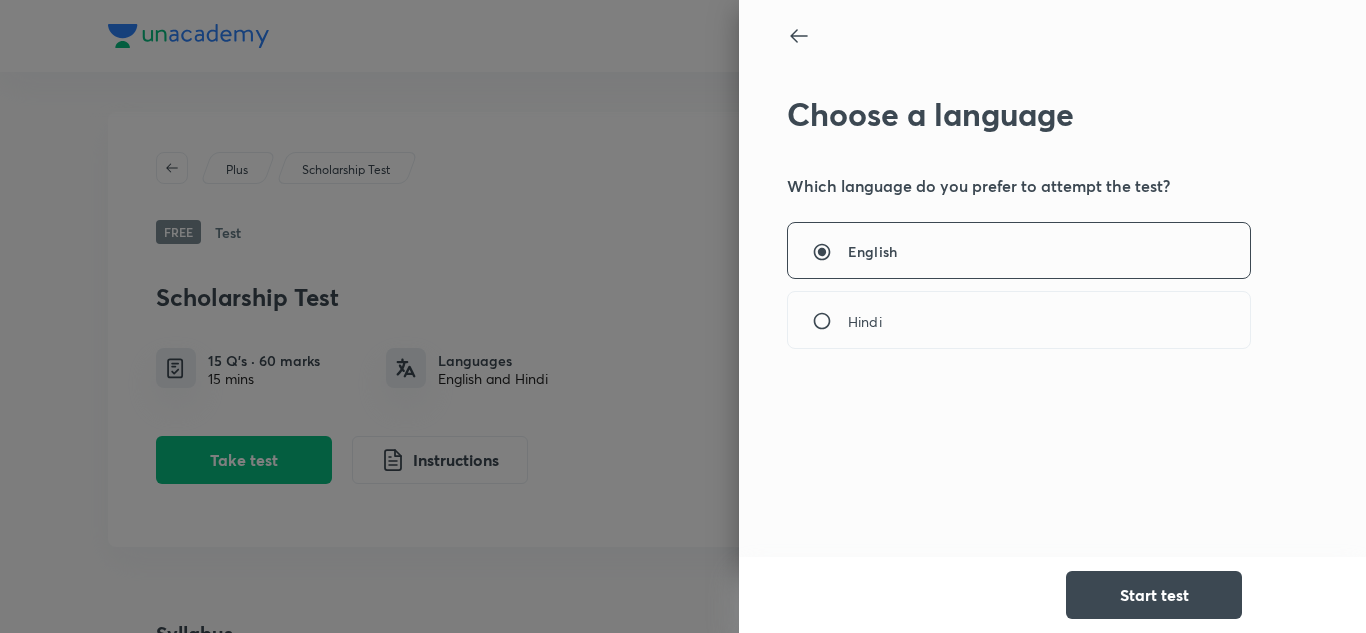 click on "Hindi" at bounding box center (1019, 320) 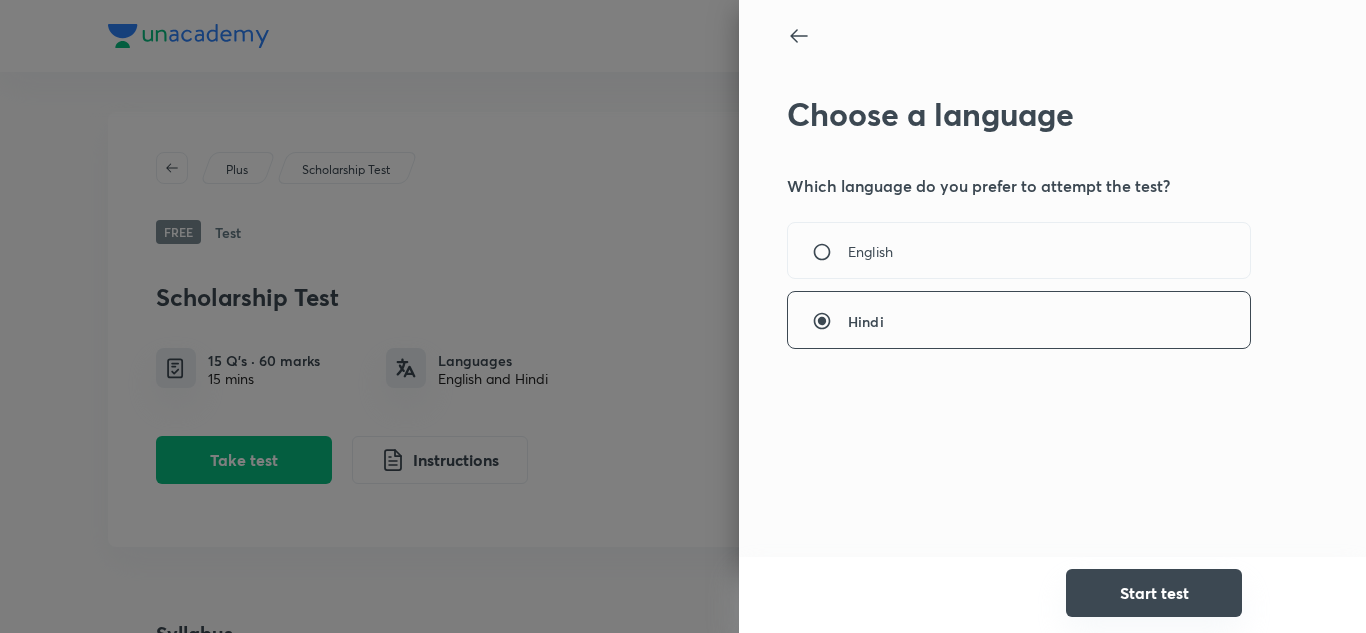 click on "Start test" at bounding box center [1154, 593] 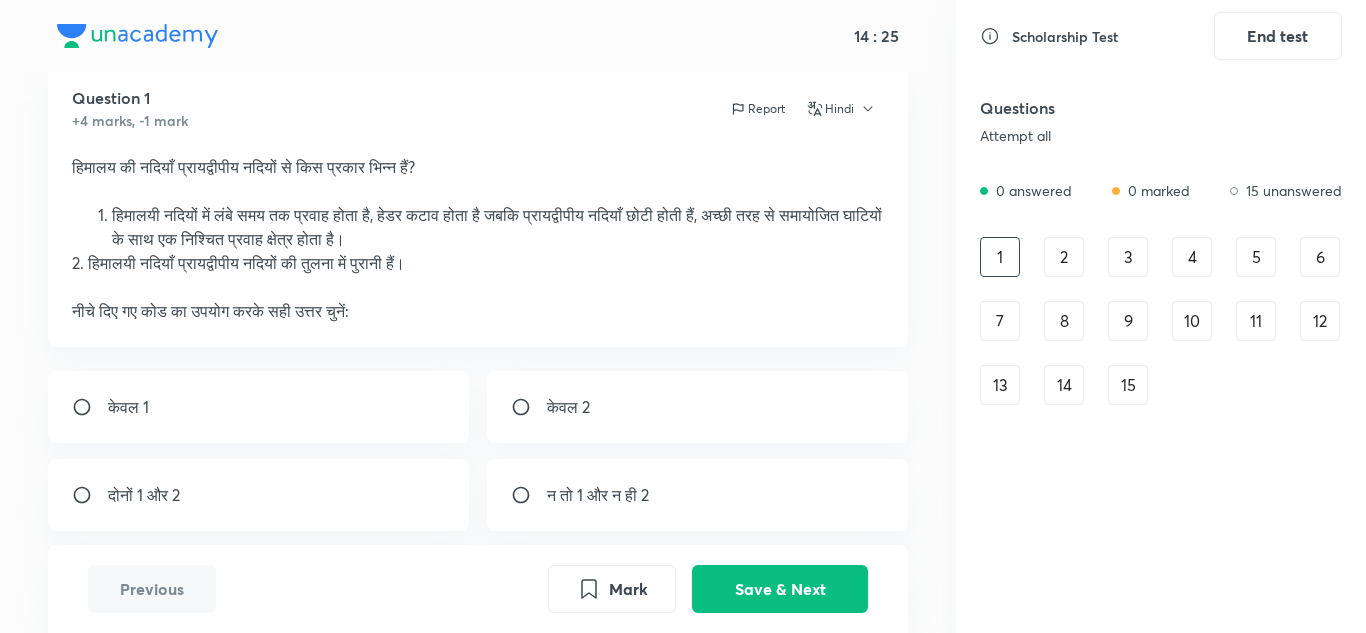 scroll, scrollTop: 59, scrollLeft: 0, axis: vertical 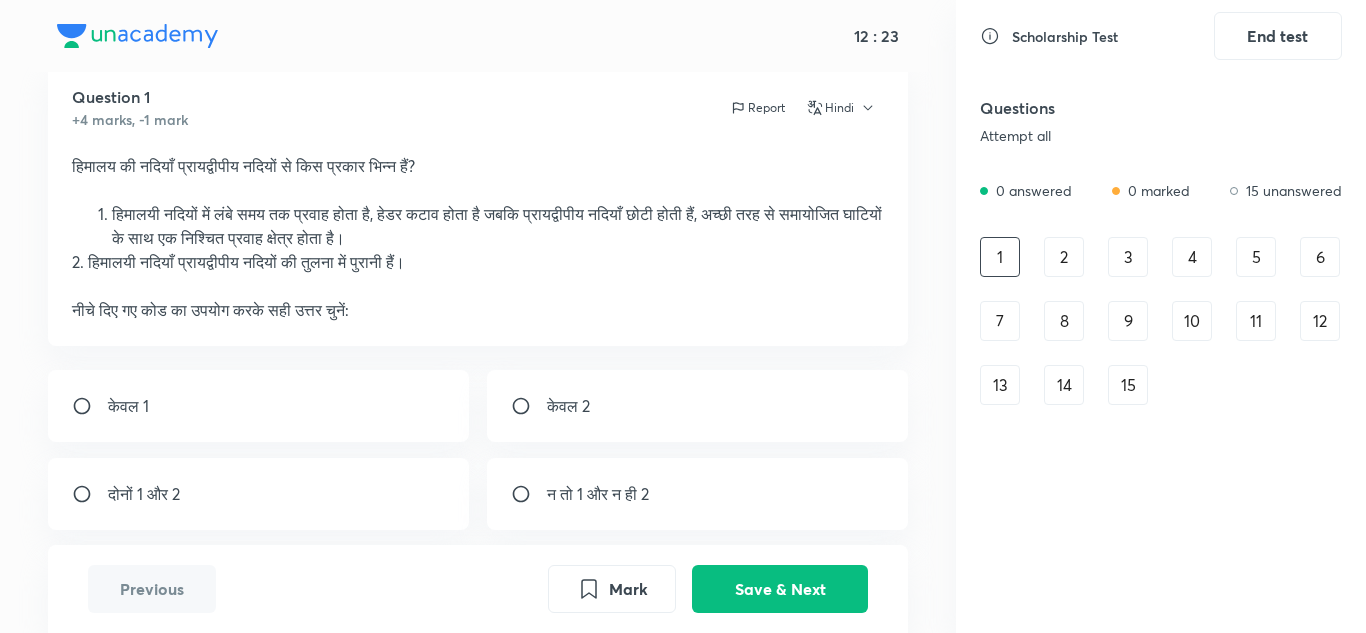click at bounding box center (529, 406) 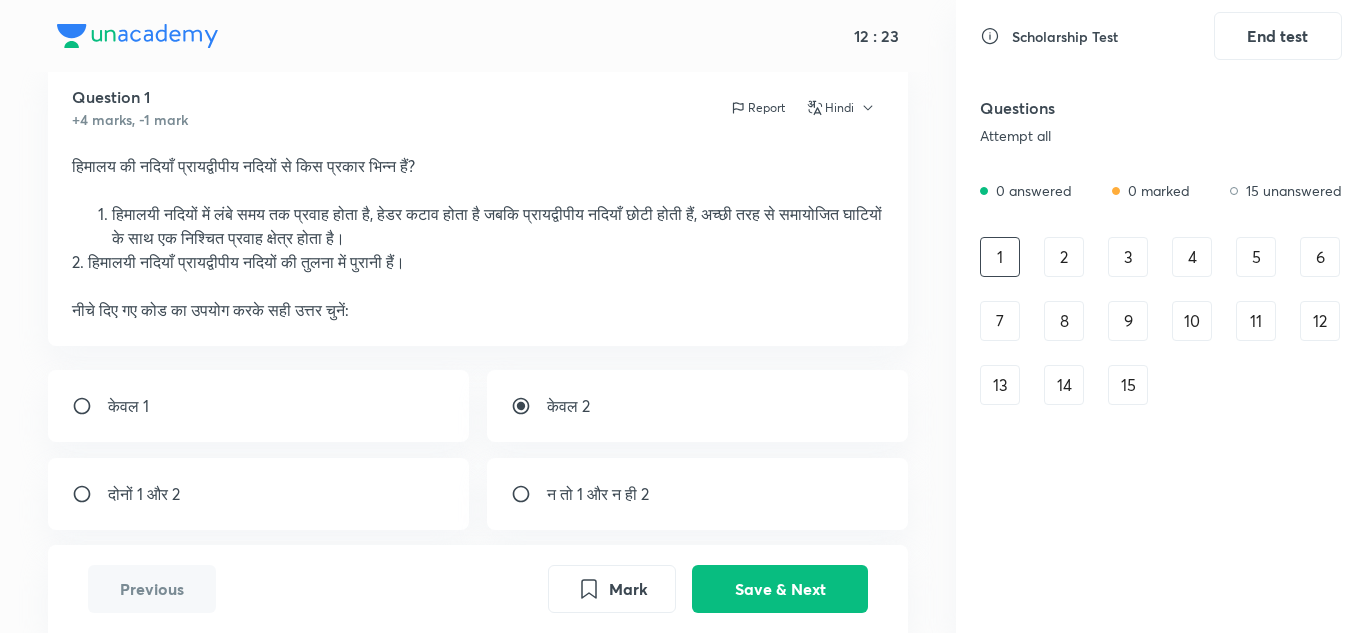 scroll, scrollTop: 164, scrollLeft: 0, axis: vertical 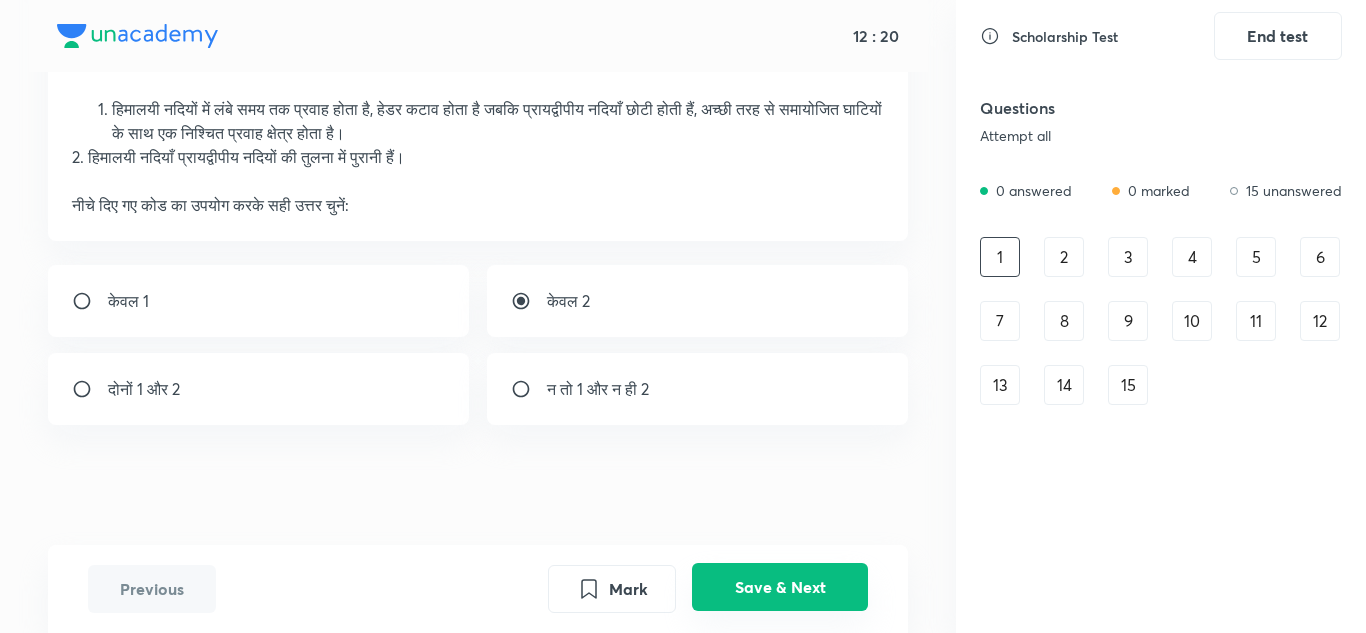 click on "Save & Next" at bounding box center [780, 587] 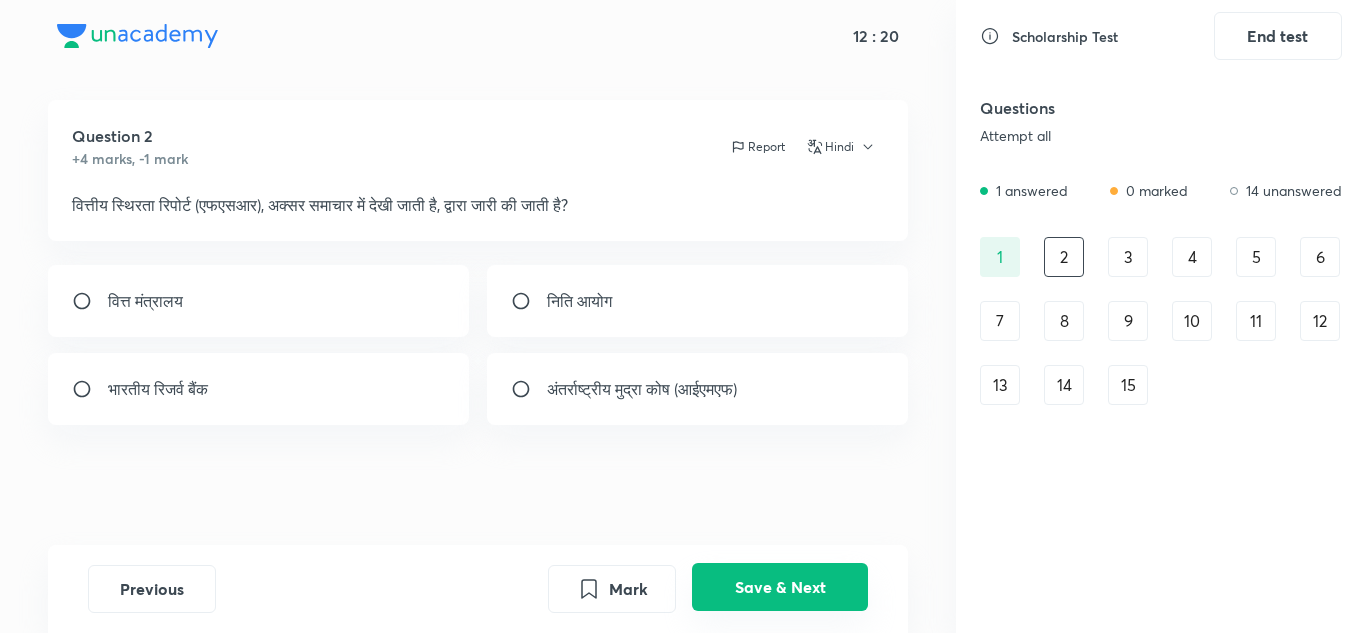 scroll, scrollTop: 20, scrollLeft: 0, axis: vertical 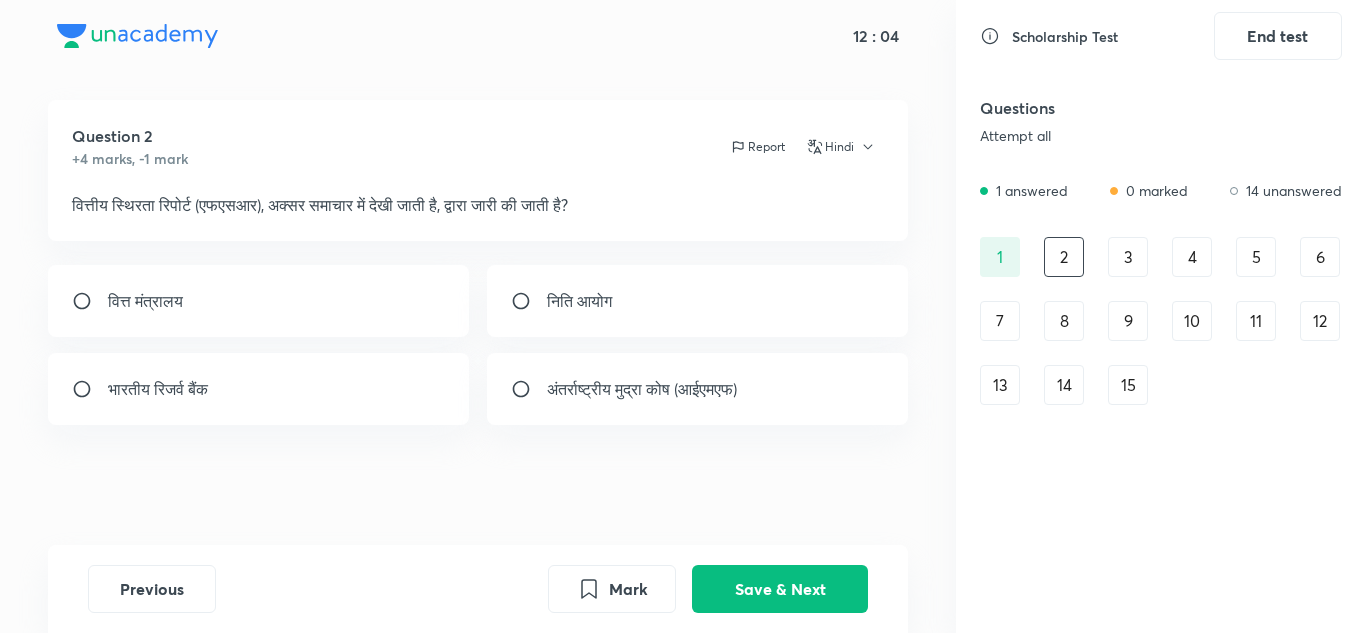click at bounding box center [90, 389] 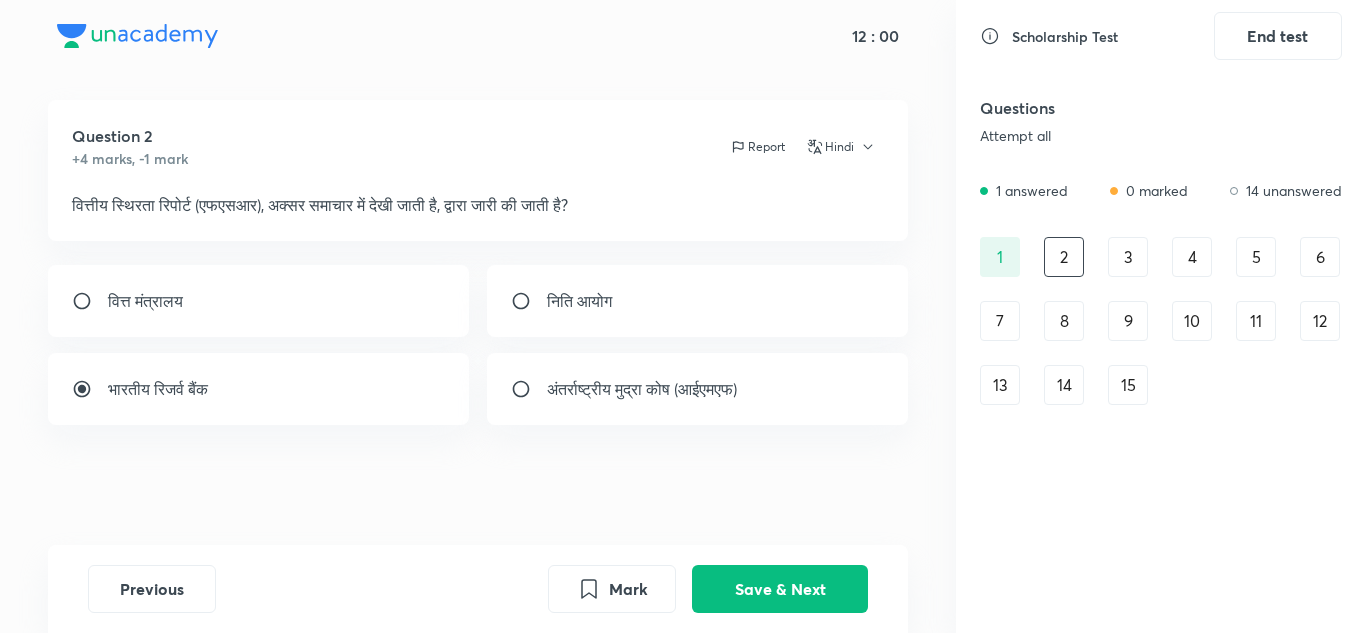 click on "अंतर्राष्ट्रीय मुद्रा कोष (आईएमएफ)" at bounding box center (698, 389) 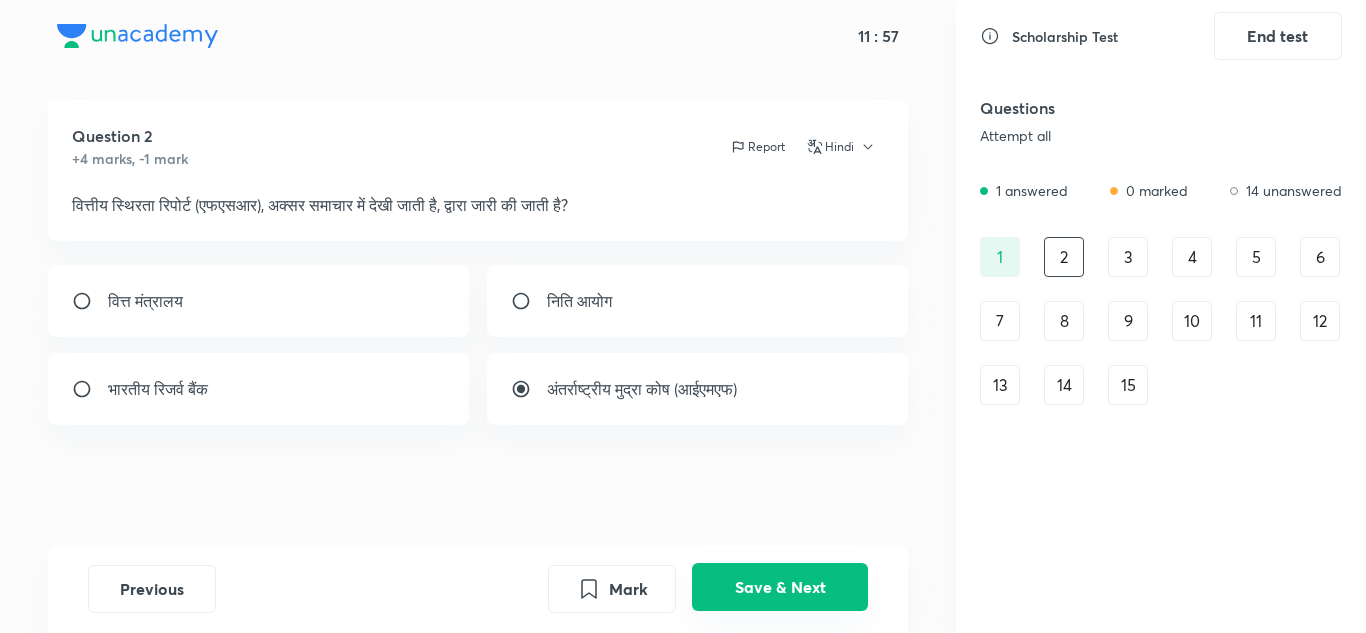 click on "Save & Next" at bounding box center [780, 587] 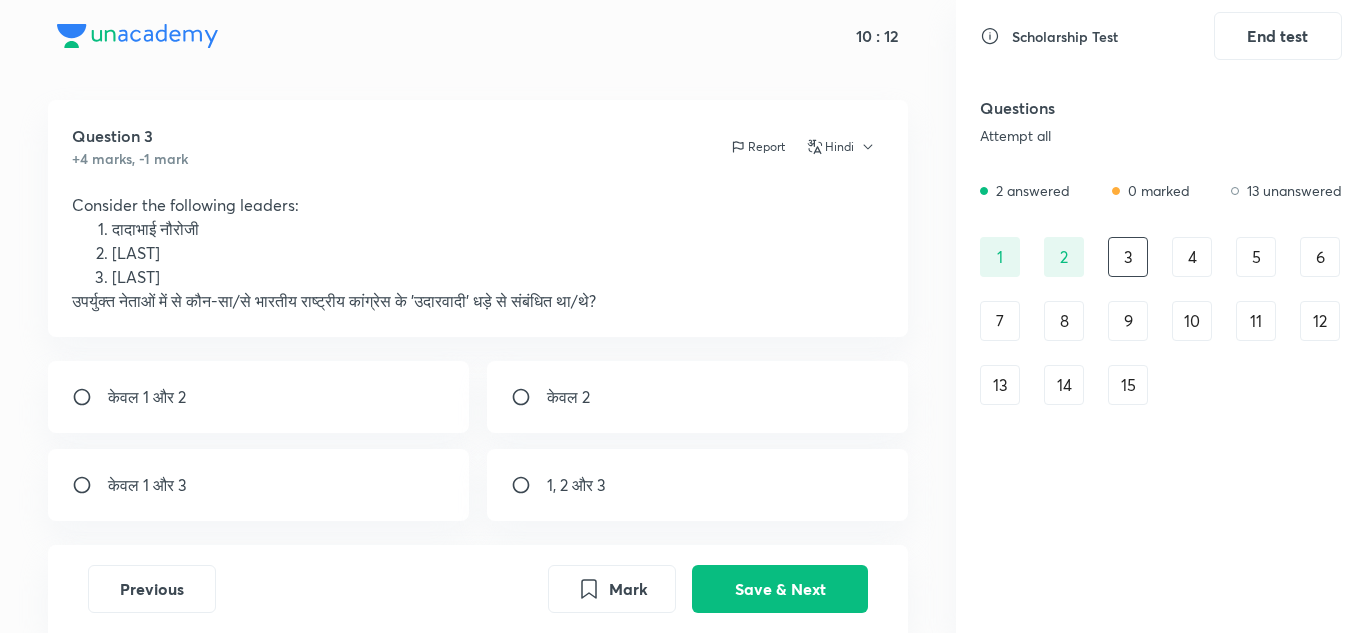 click at bounding box center (90, 397) 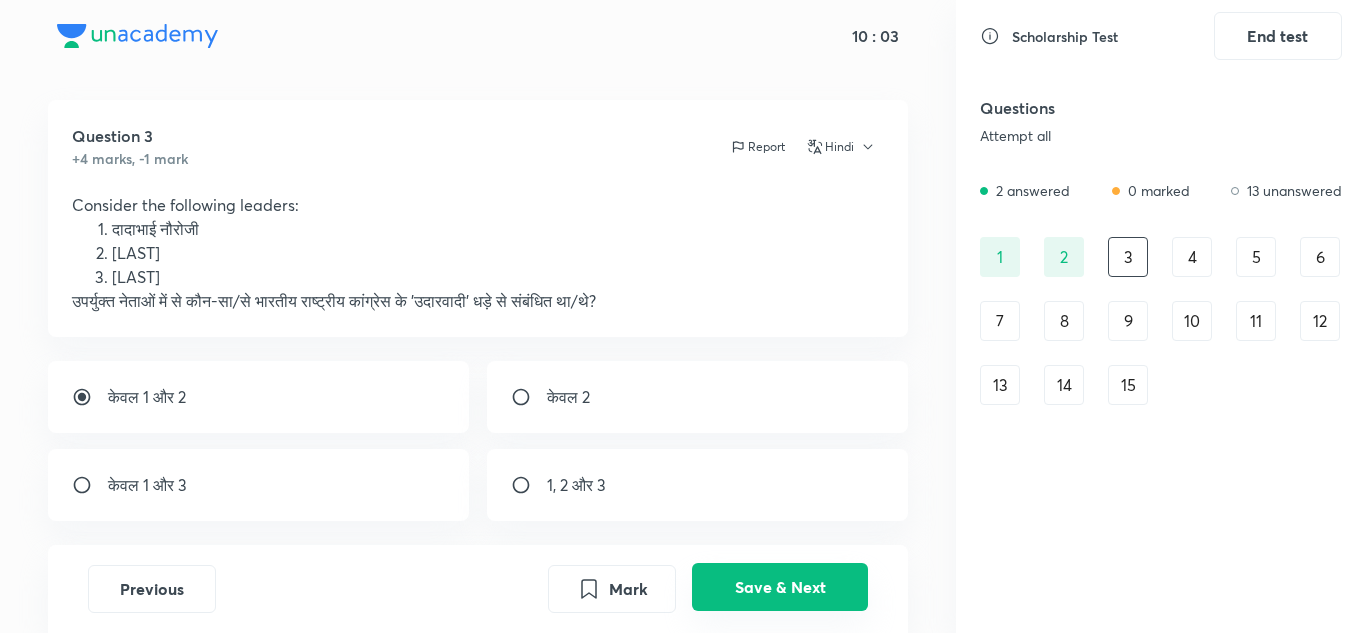 click on "Save & Next" at bounding box center (780, 587) 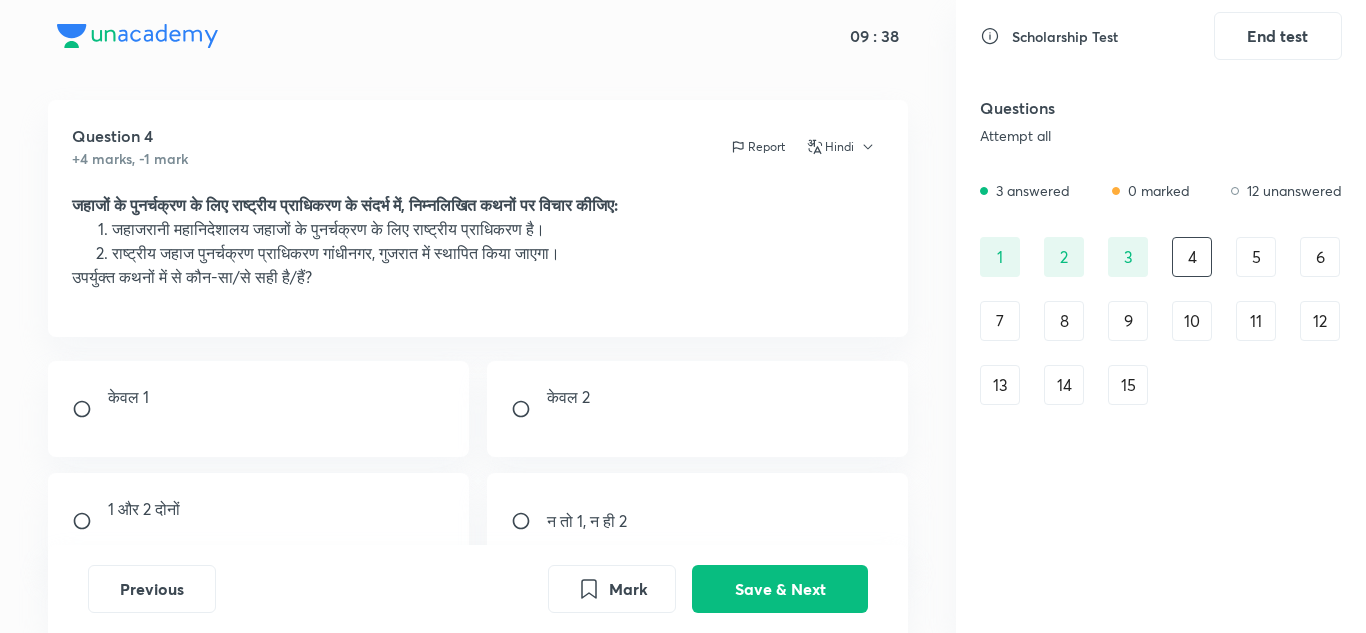 click on "केवल 2" at bounding box center (698, 409) 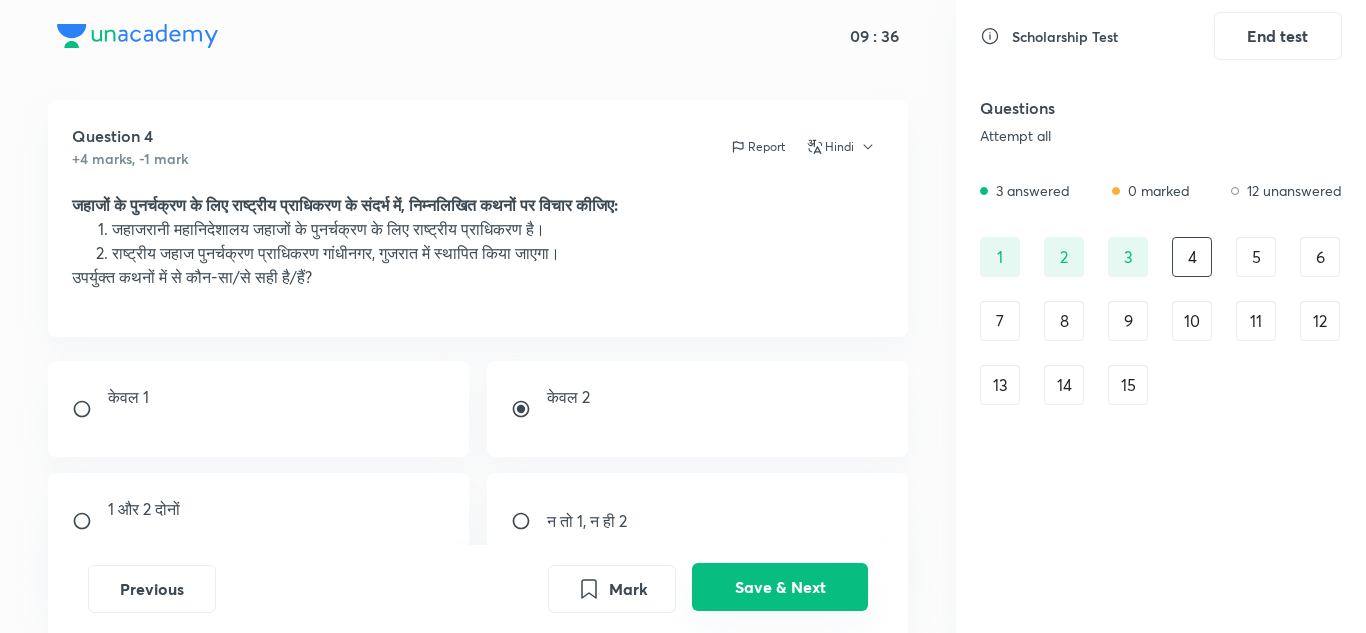 click on "Save & Next" at bounding box center [780, 587] 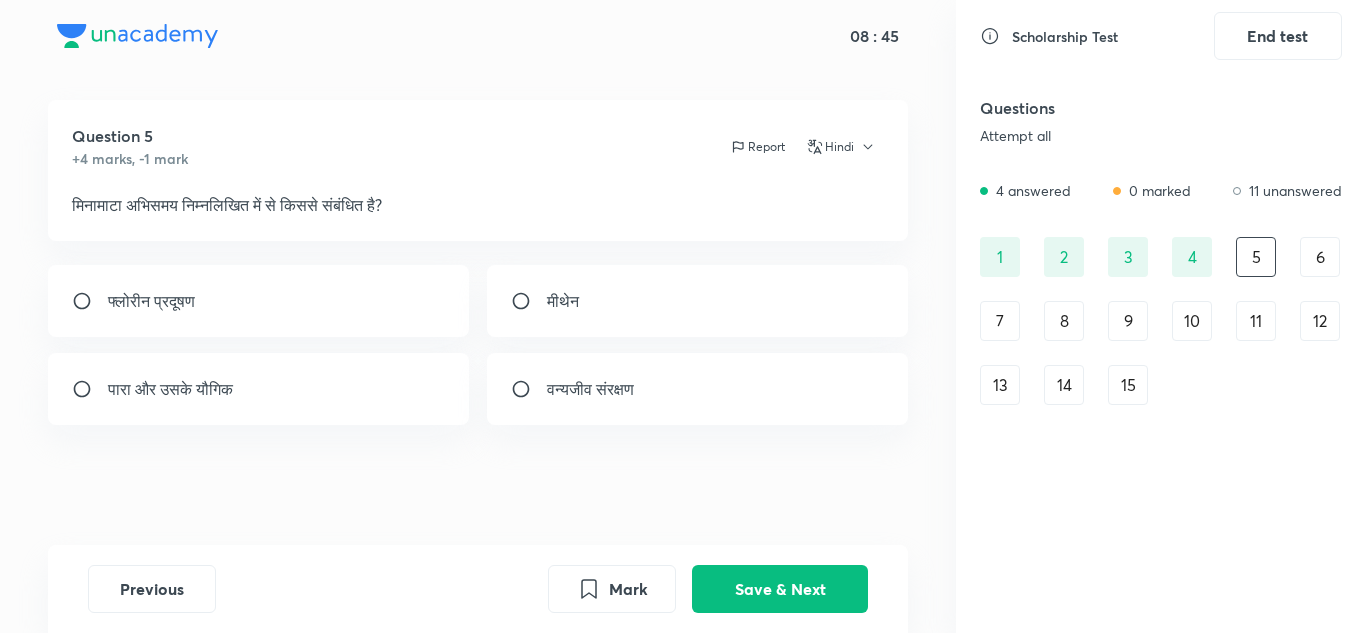 click at bounding box center [90, 389] 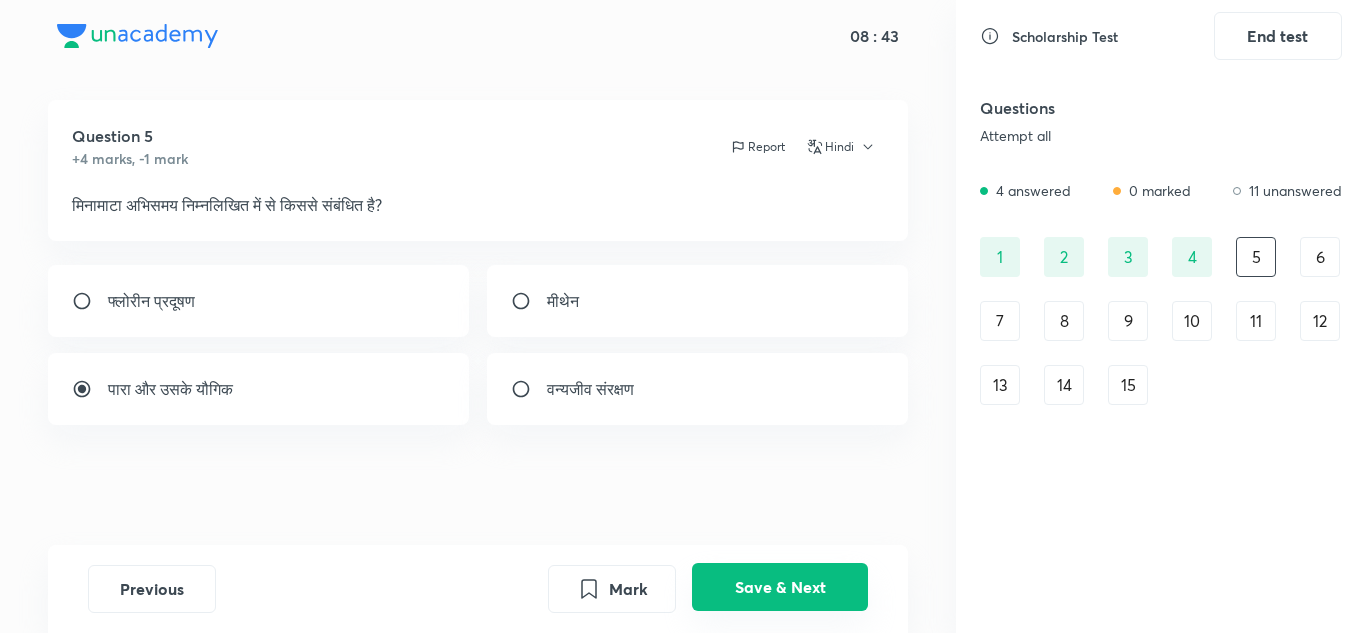 click on "Save & Next" at bounding box center [780, 587] 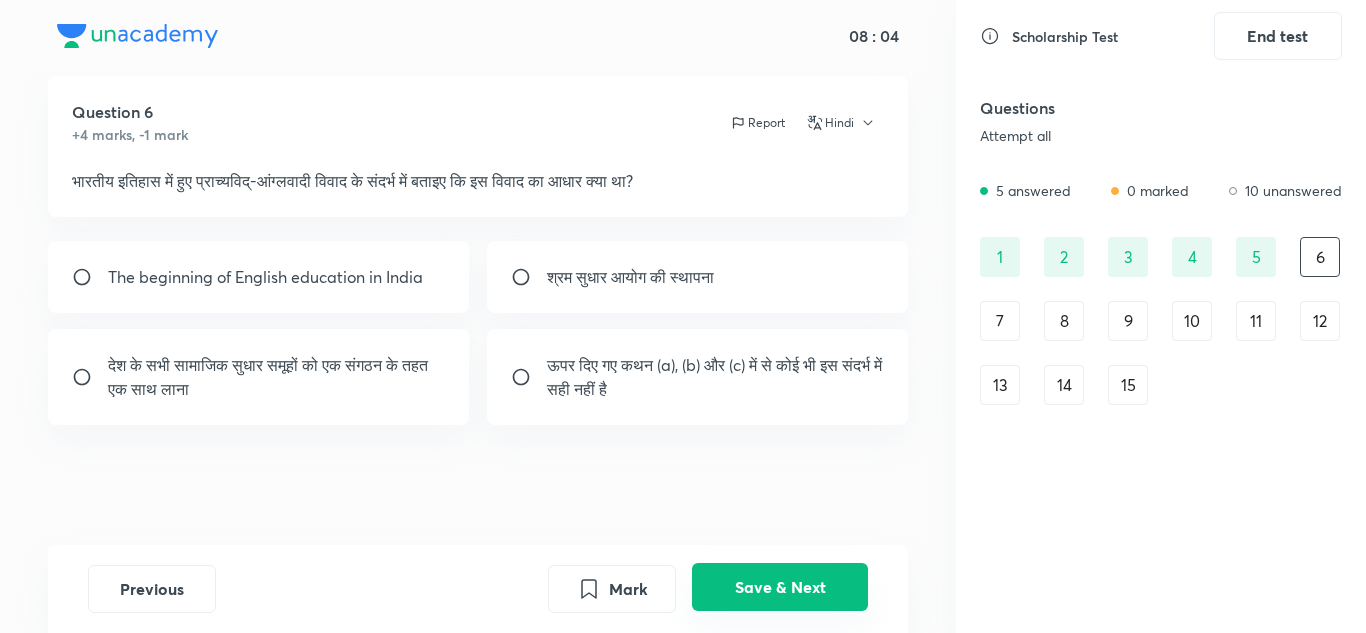 scroll, scrollTop: 44, scrollLeft: 0, axis: vertical 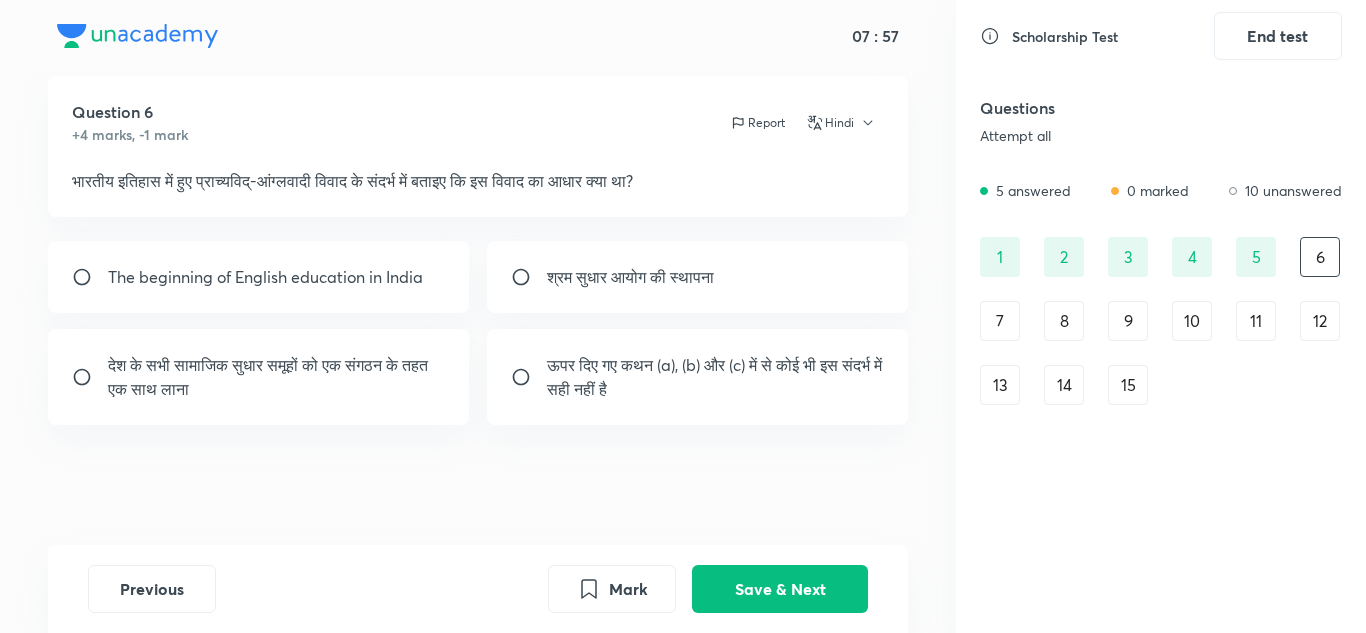 click at bounding box center [529, 377] 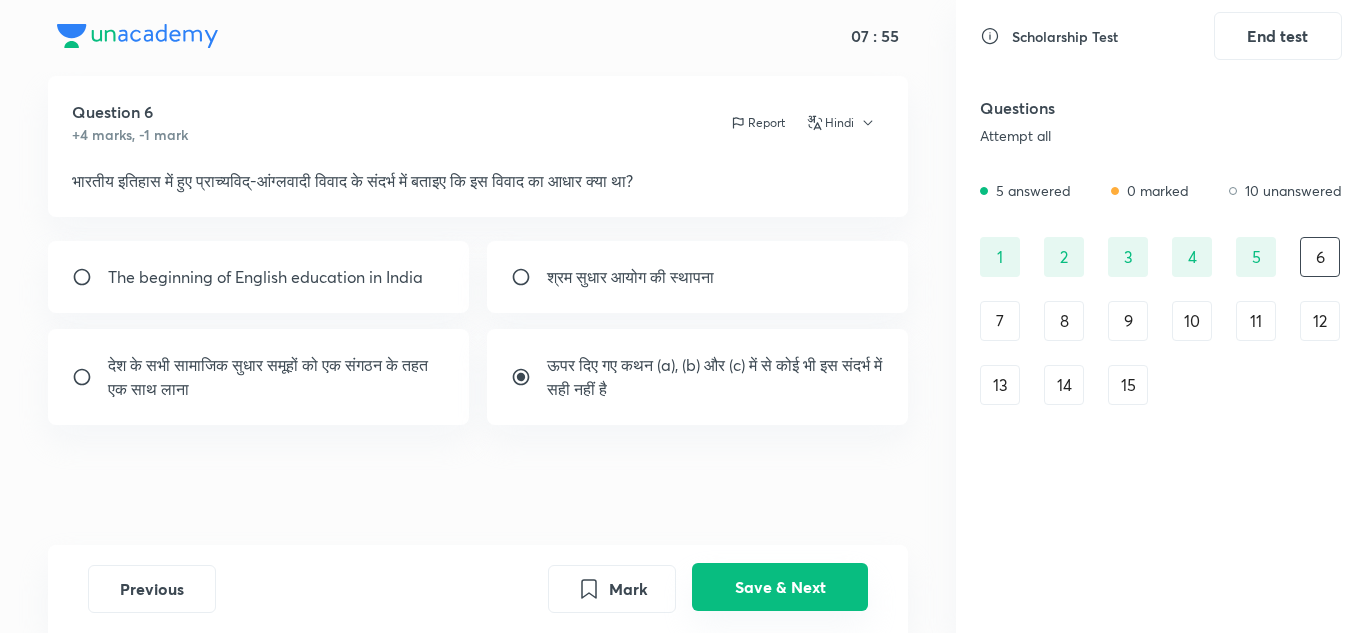 click on "Save & Next" at bounding box center (780, 587) 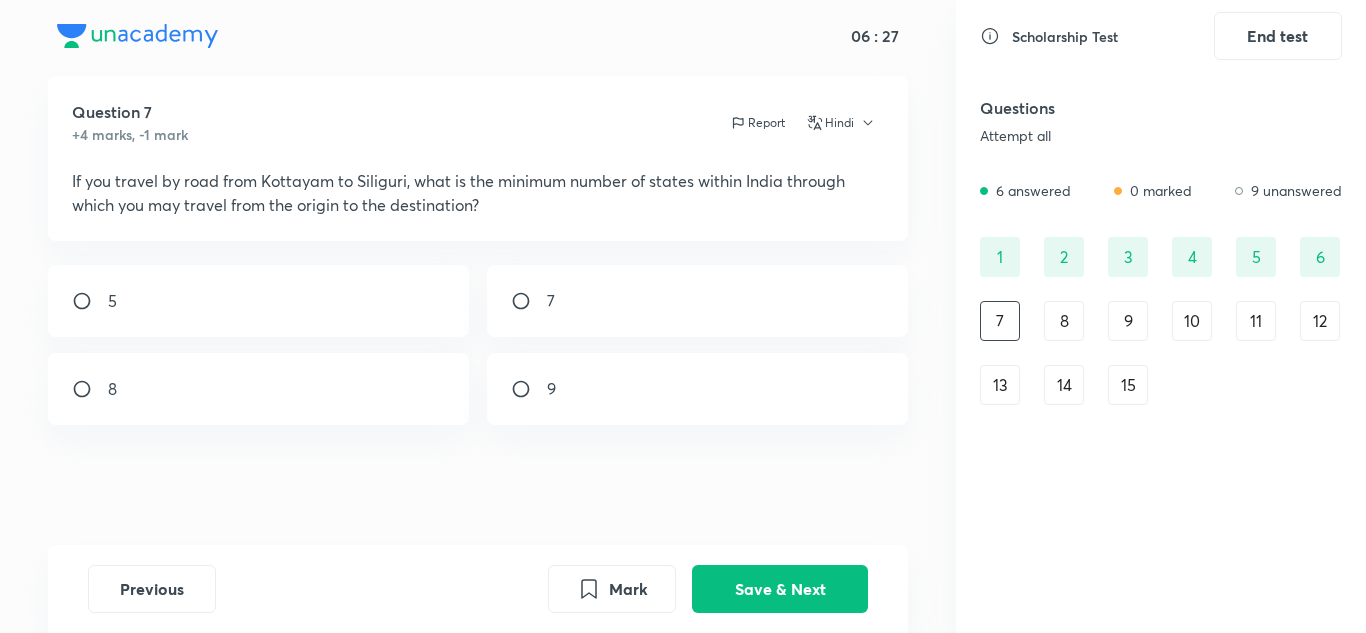 click at bounding box center (529, 389) 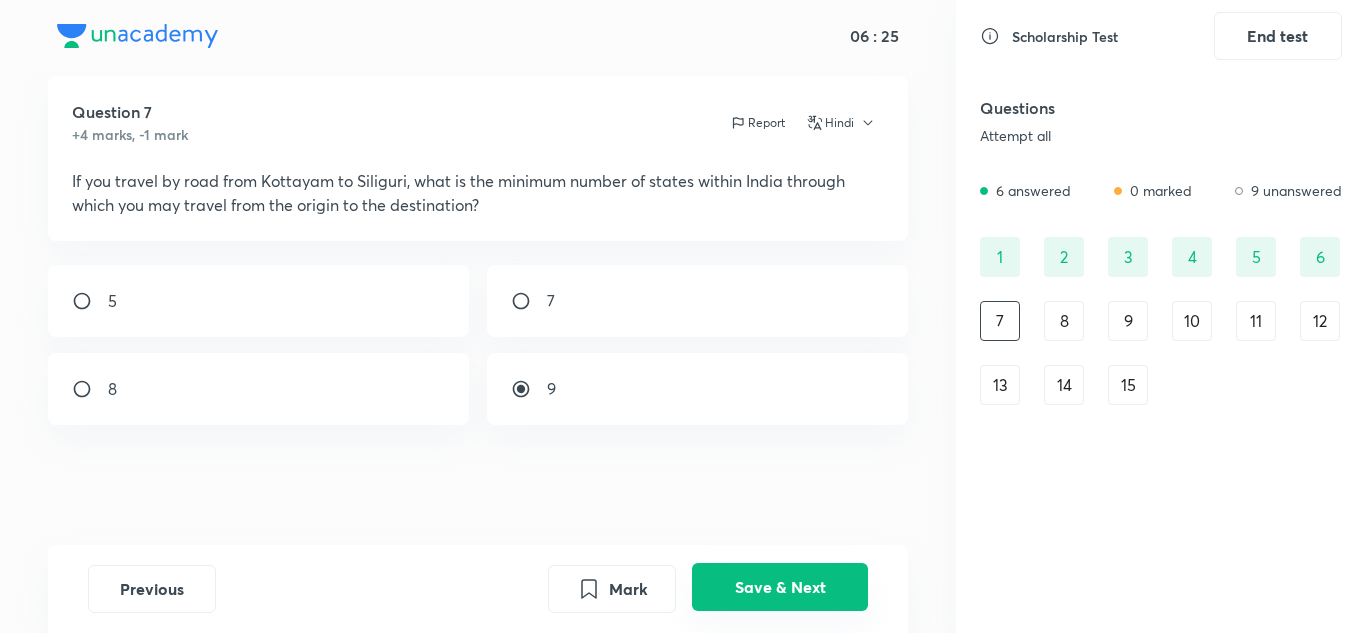click on "Save & Next" at bounding box center (780, 587) 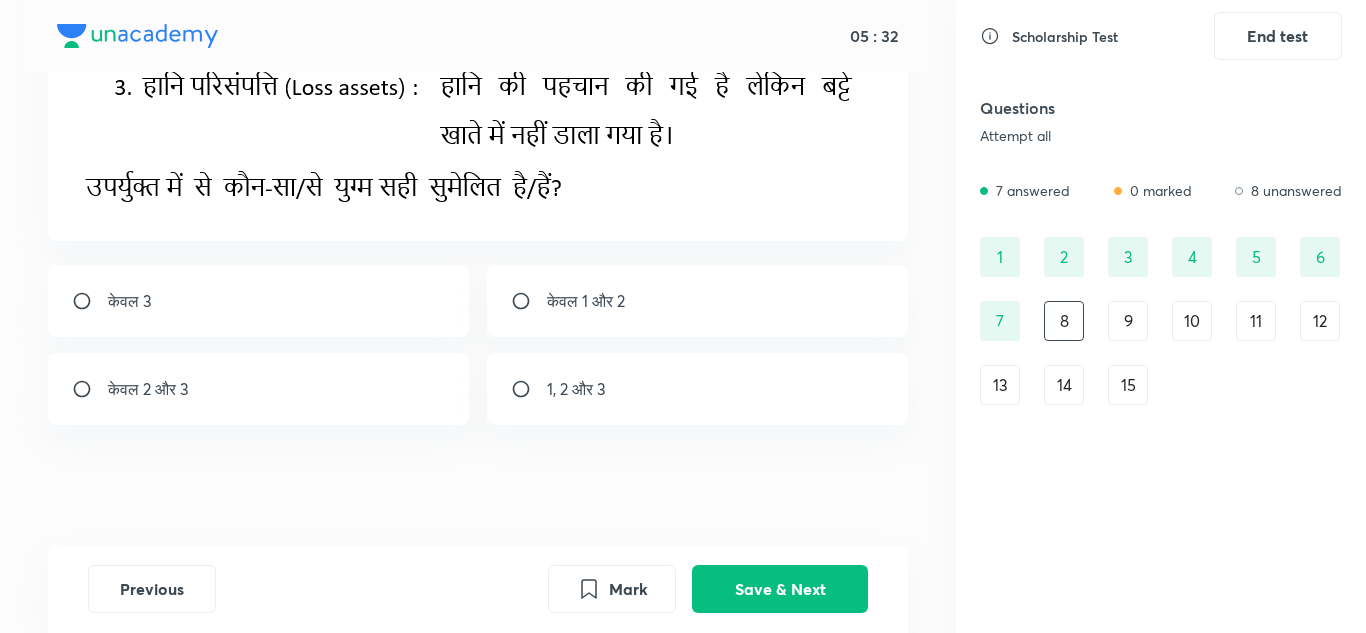 scroll, scrollTop: 515, scrollLeft: 0, axis: vertical 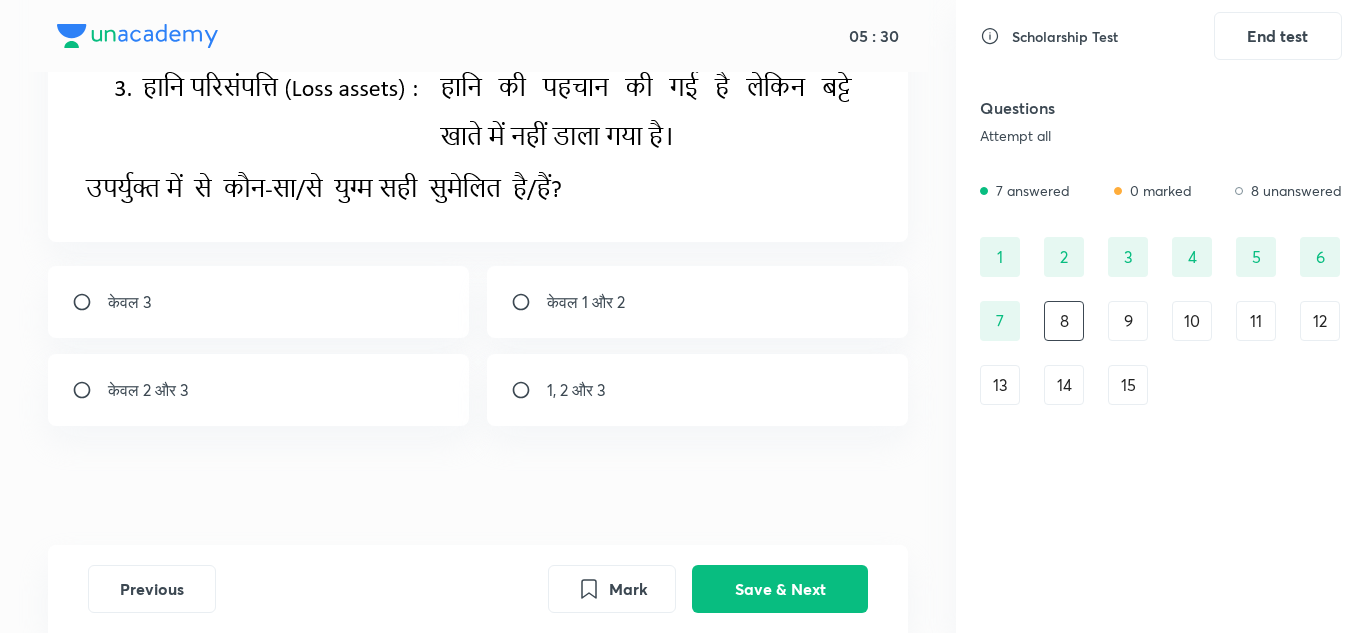 click on "केवल 3" at bounding box center [259, 302] 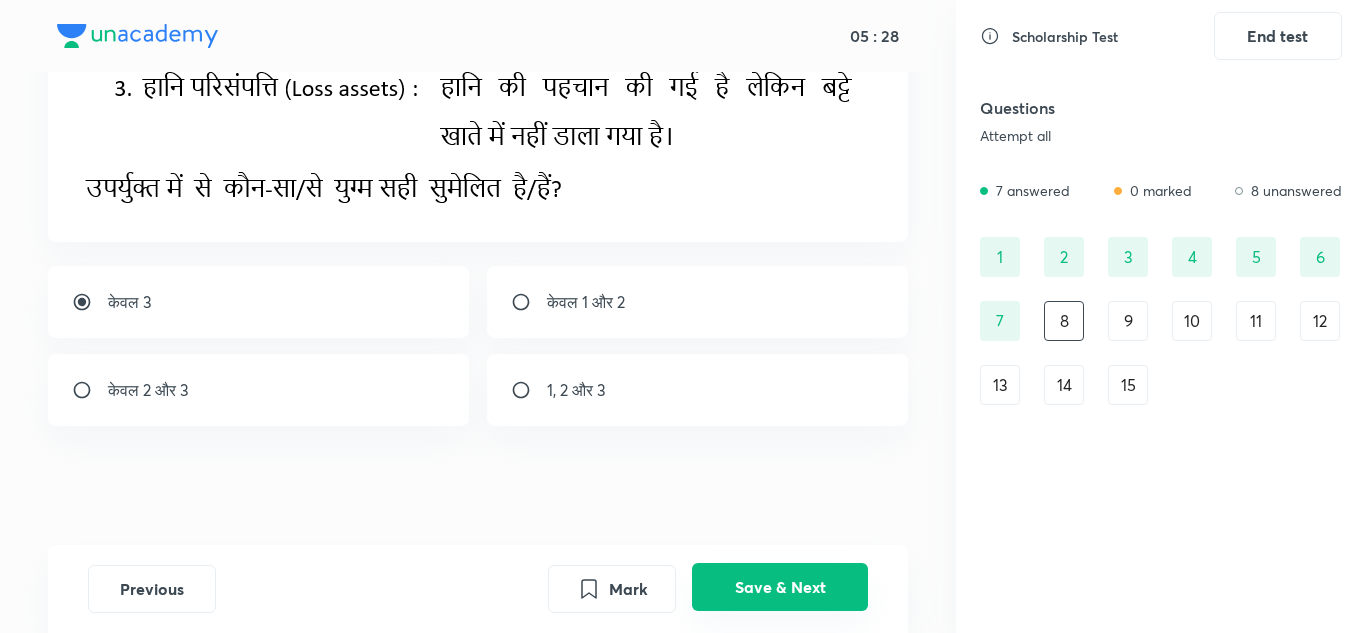 click on "Save & Next" at bounding box center [780, 587] 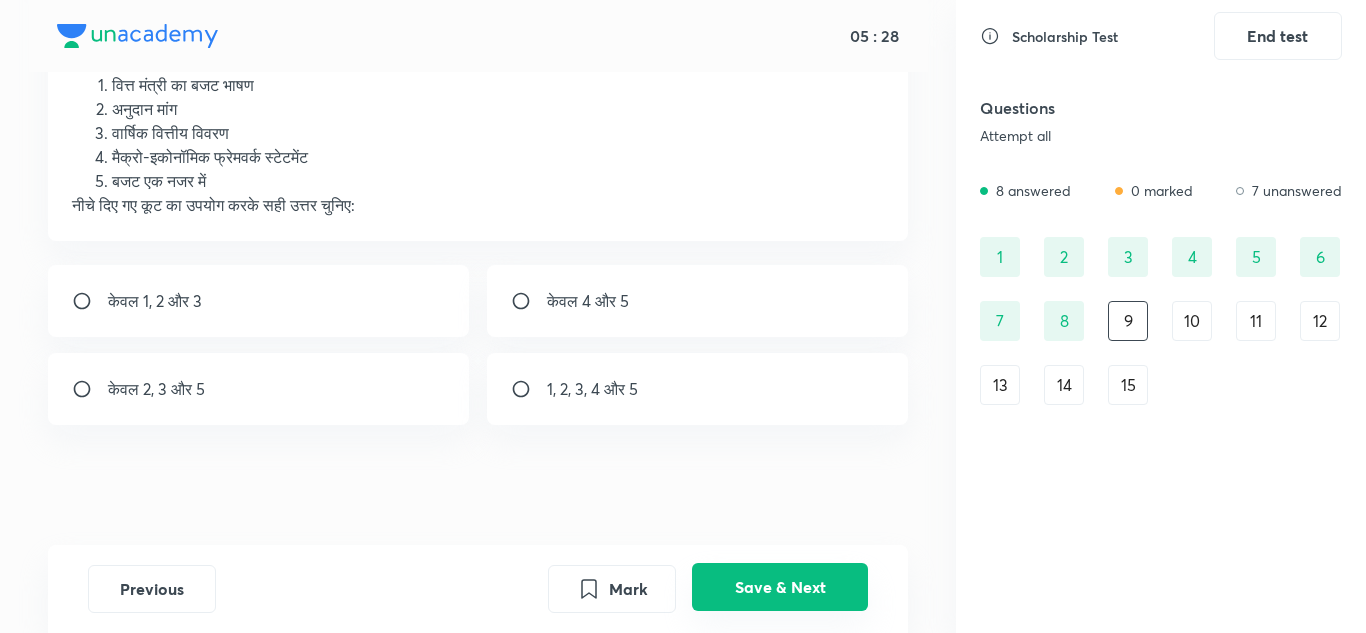scroll, scrollTop: 164, scrollLeft: 0, axis: vertical 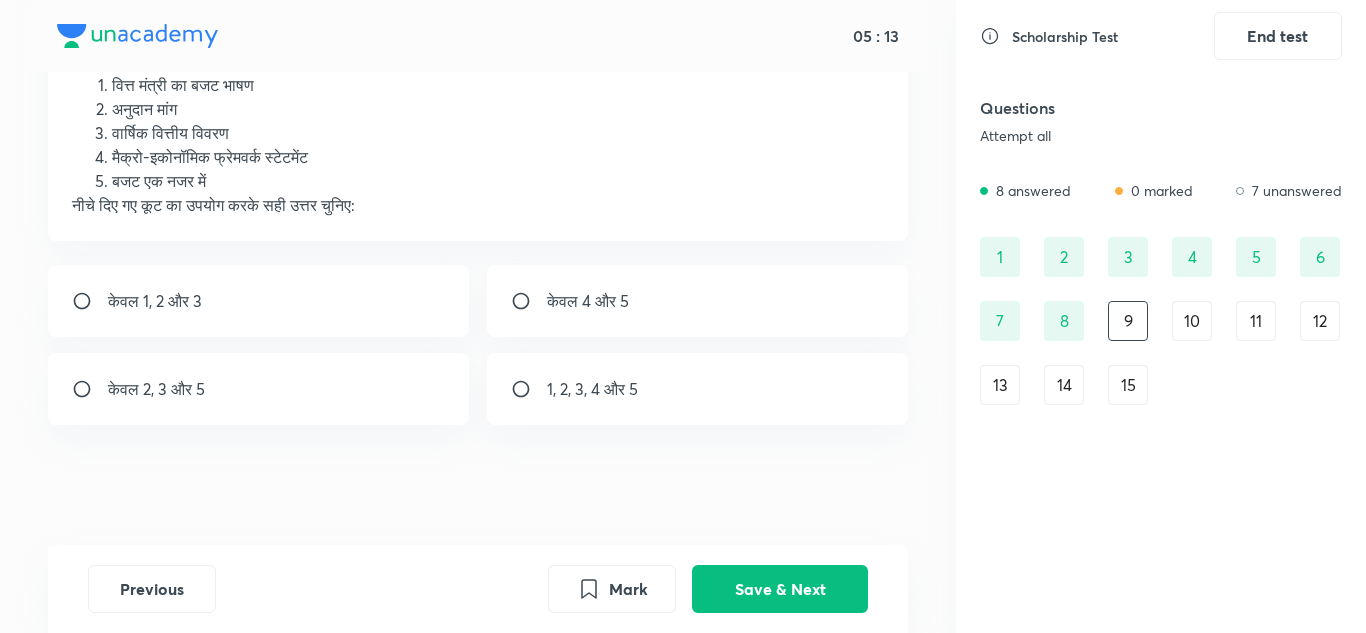 click at bounding box center (529, 389) 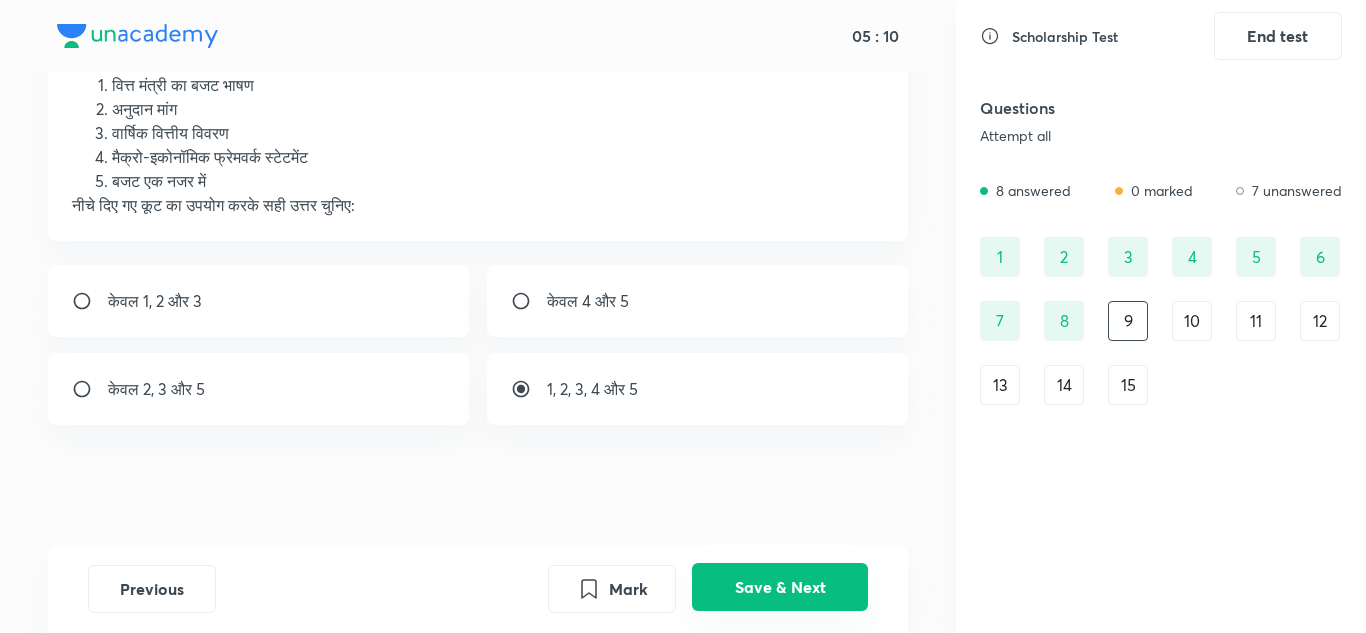 click on "Save & Next" at bounding box center (780, 587) 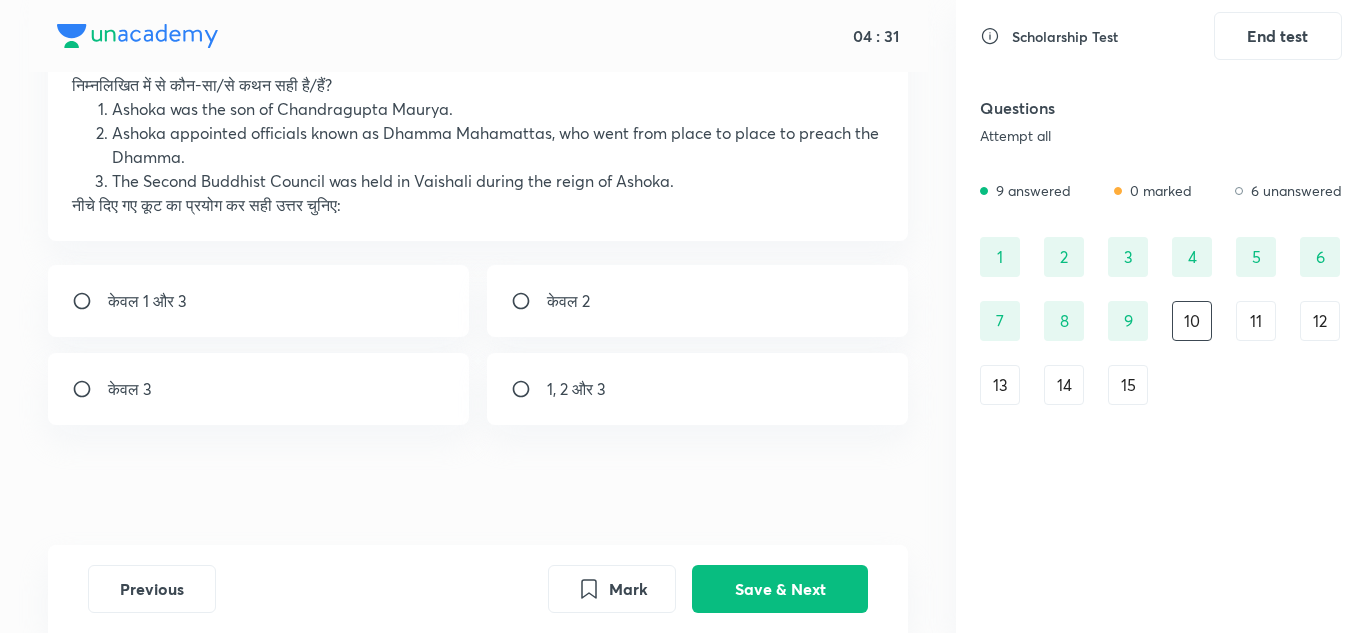 click at bounding box center [529, 389] 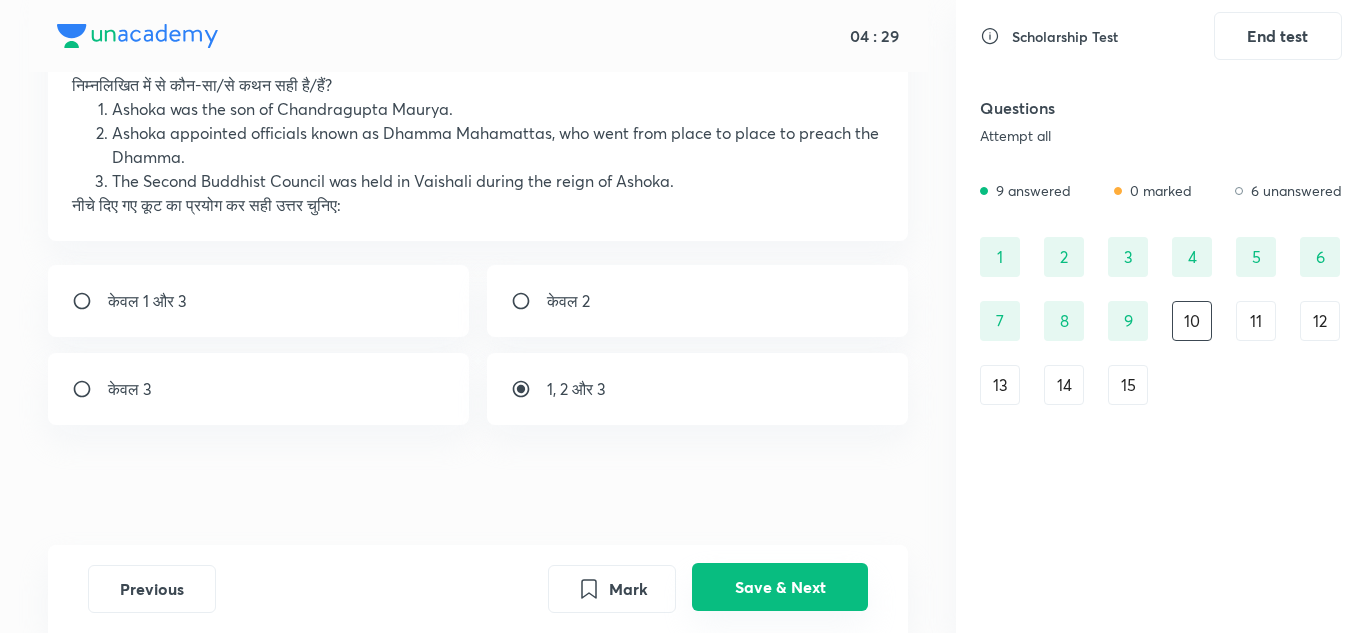 click on "Save & Next" at bounding box center (780, 587) 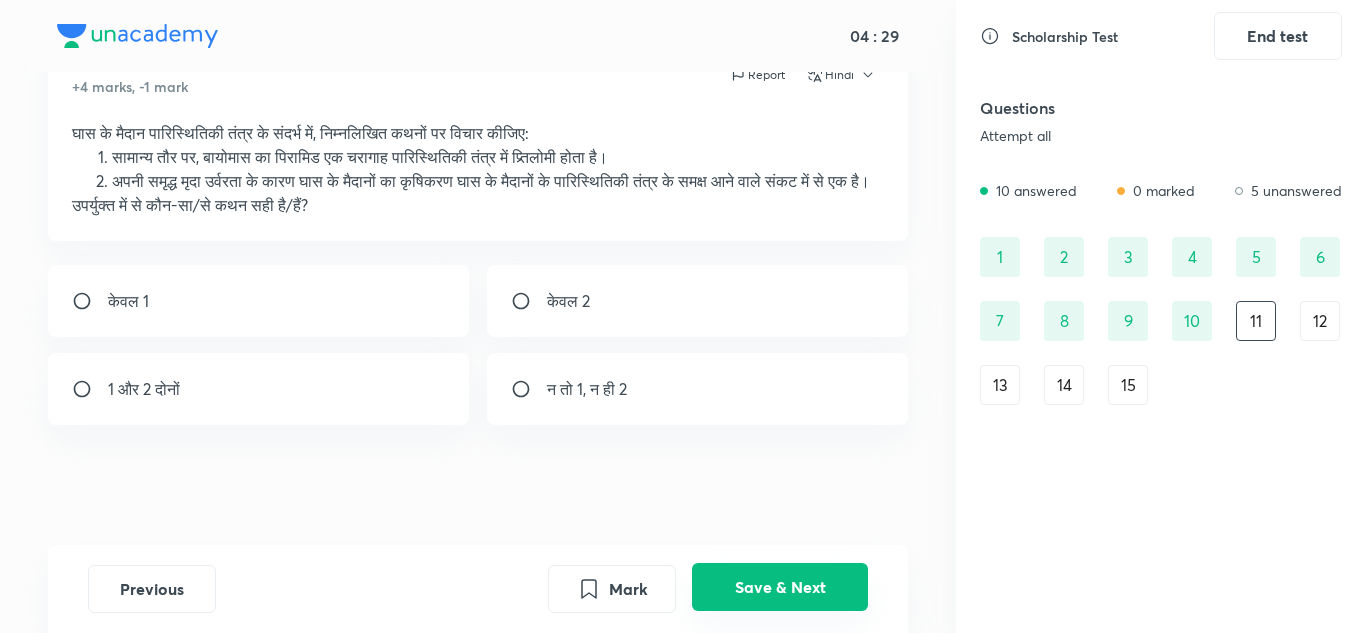 scroll, scrollTop: 116, scrollLeft: 0, axis: vertical 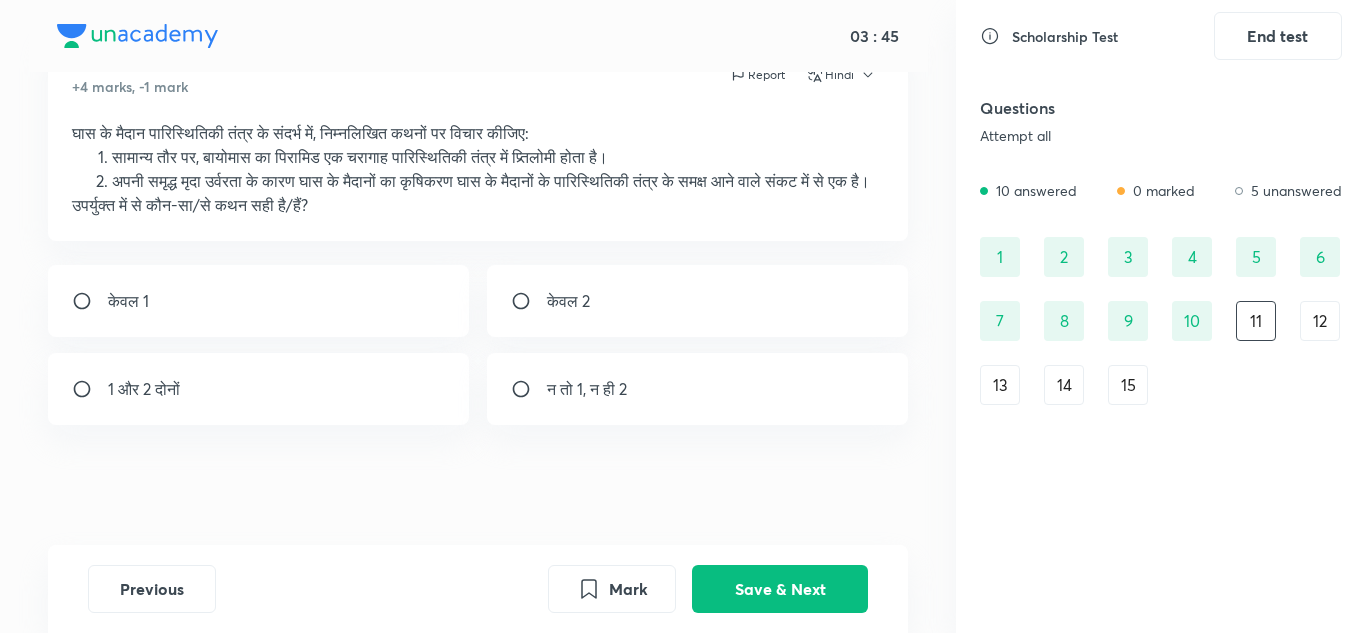click at bounding box center (529, 389) 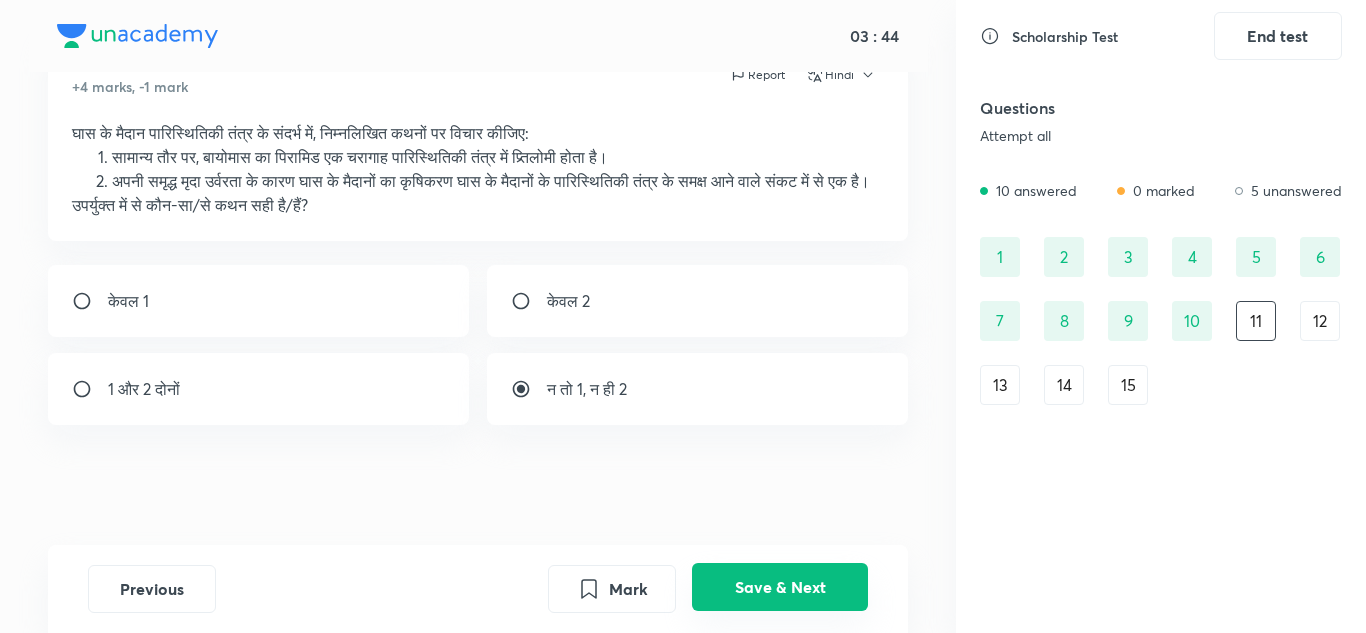 click on "Save & Next" at bounding box center (780, 587) 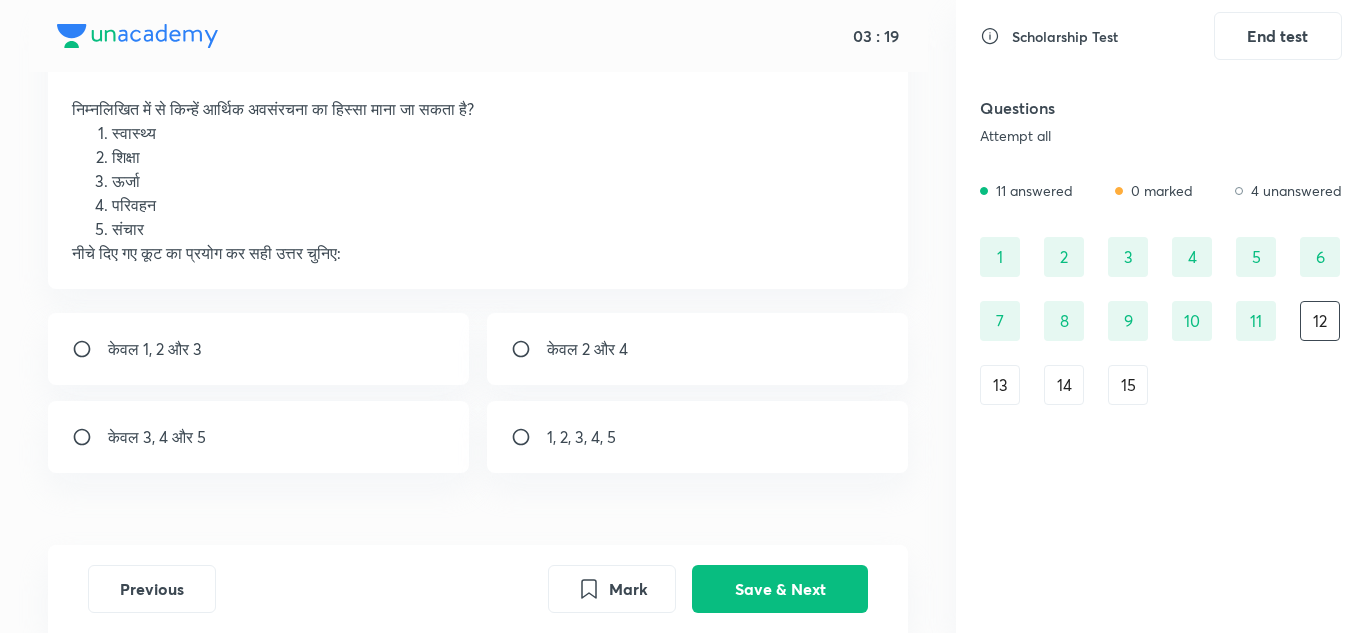click at bounding box center [529, 437] 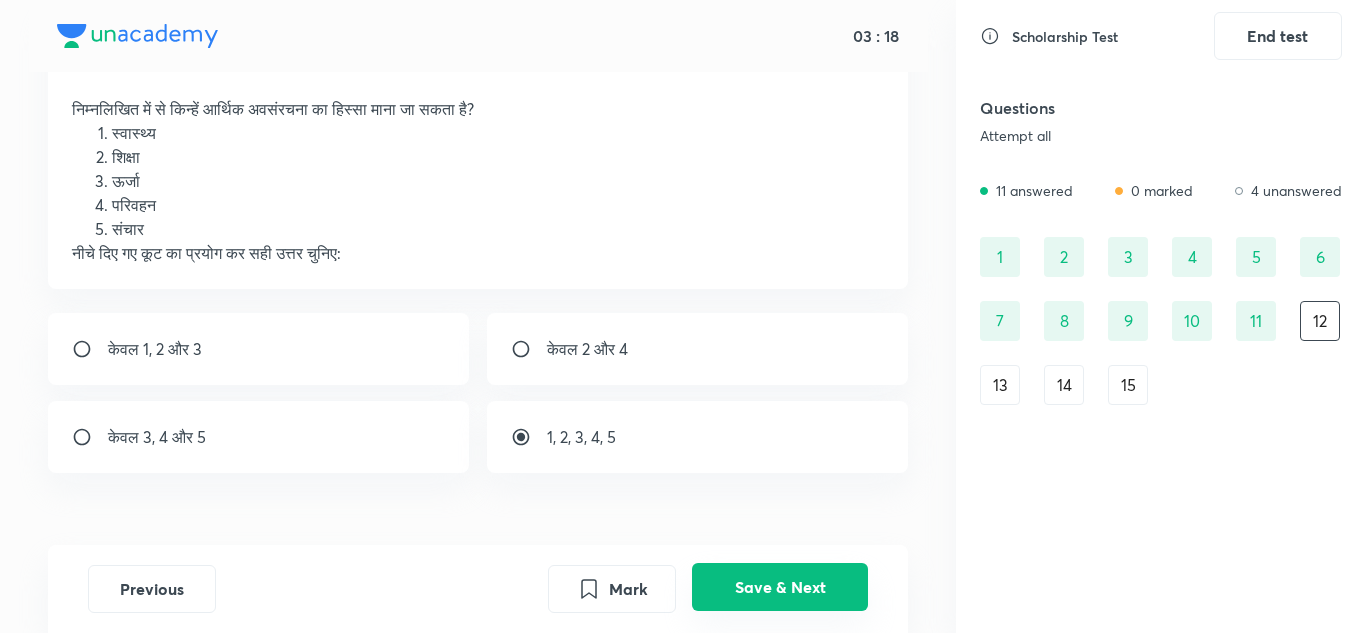 click on "Save & Next" at bounding box center [780, 587] 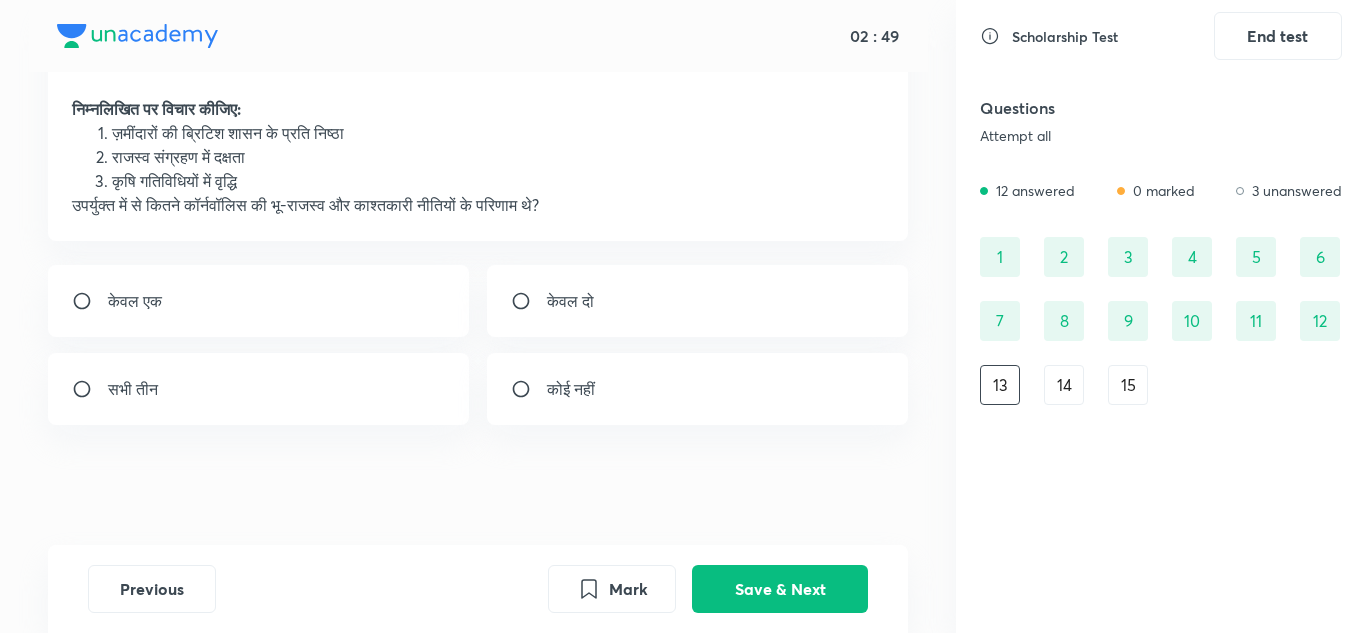 click at bounding box center (90, 389) 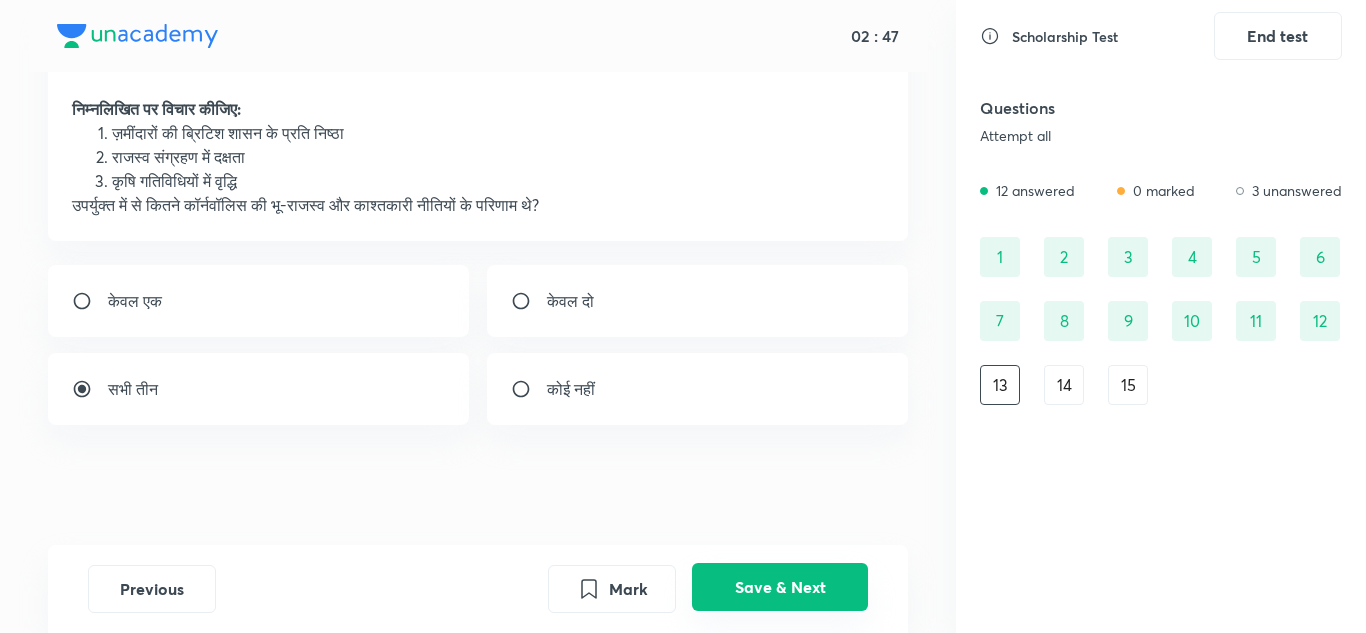click on "Save & Next" at bounding box center [780, 587] 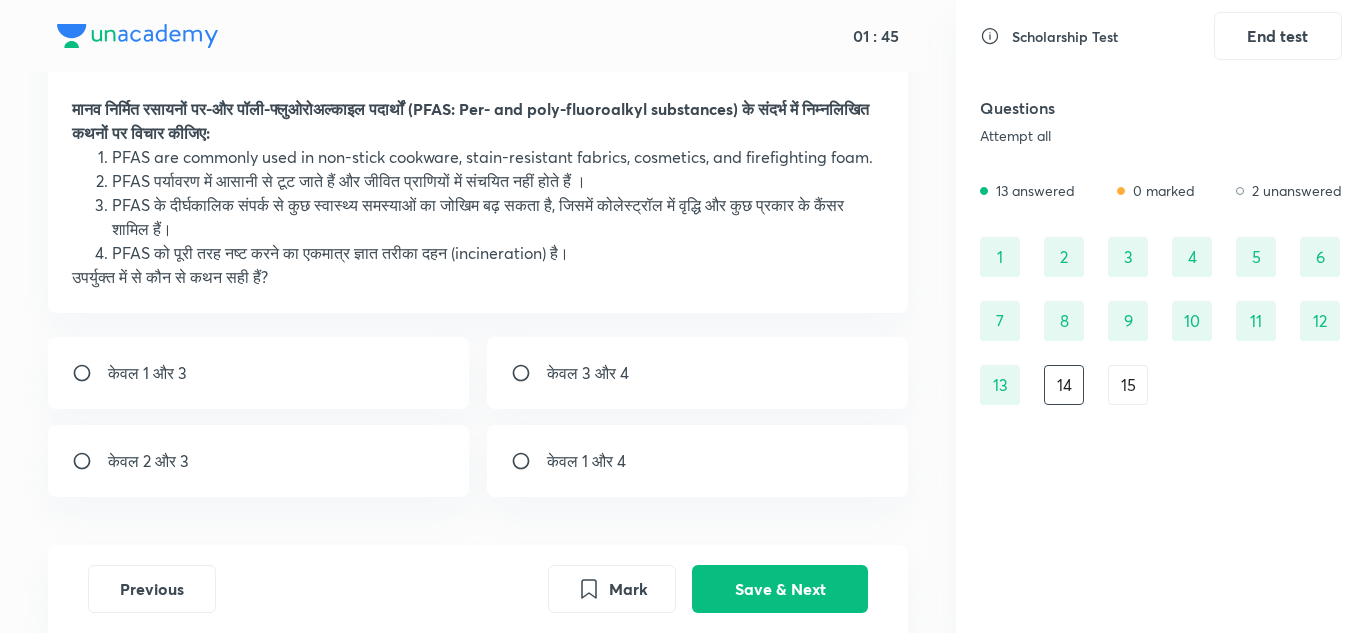 click at bounding box center [90, 461] 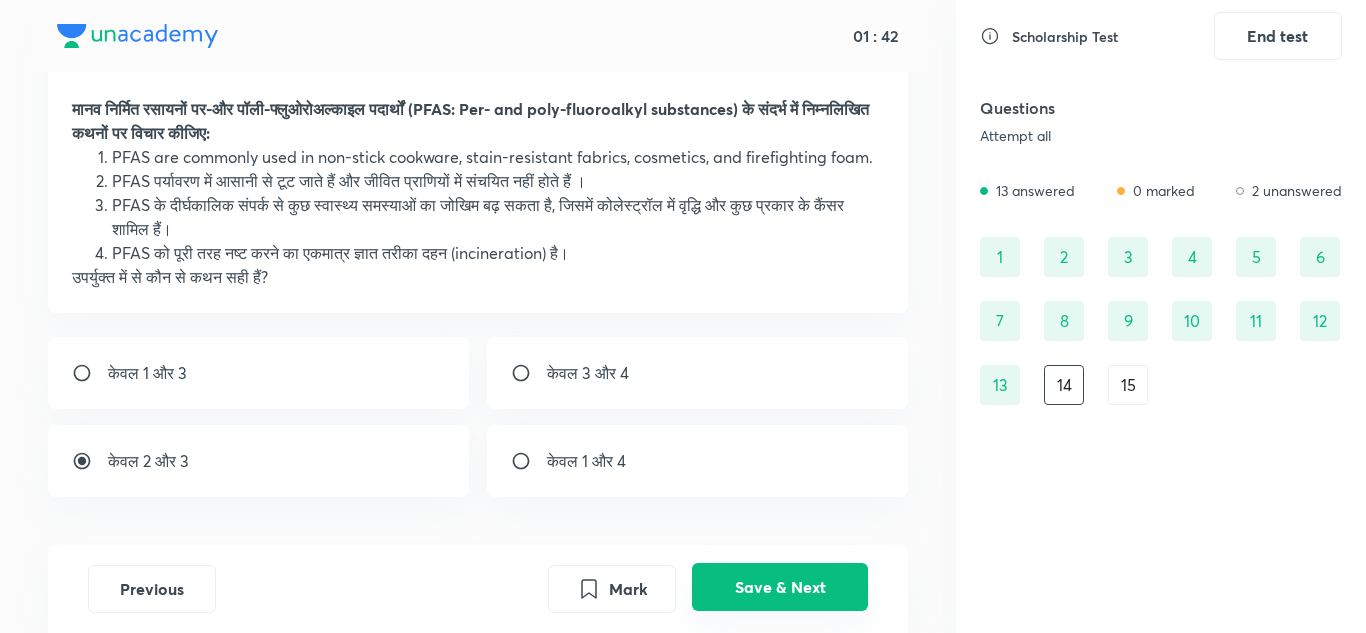 click on "Save & Next" at bounding box center [780, 587] 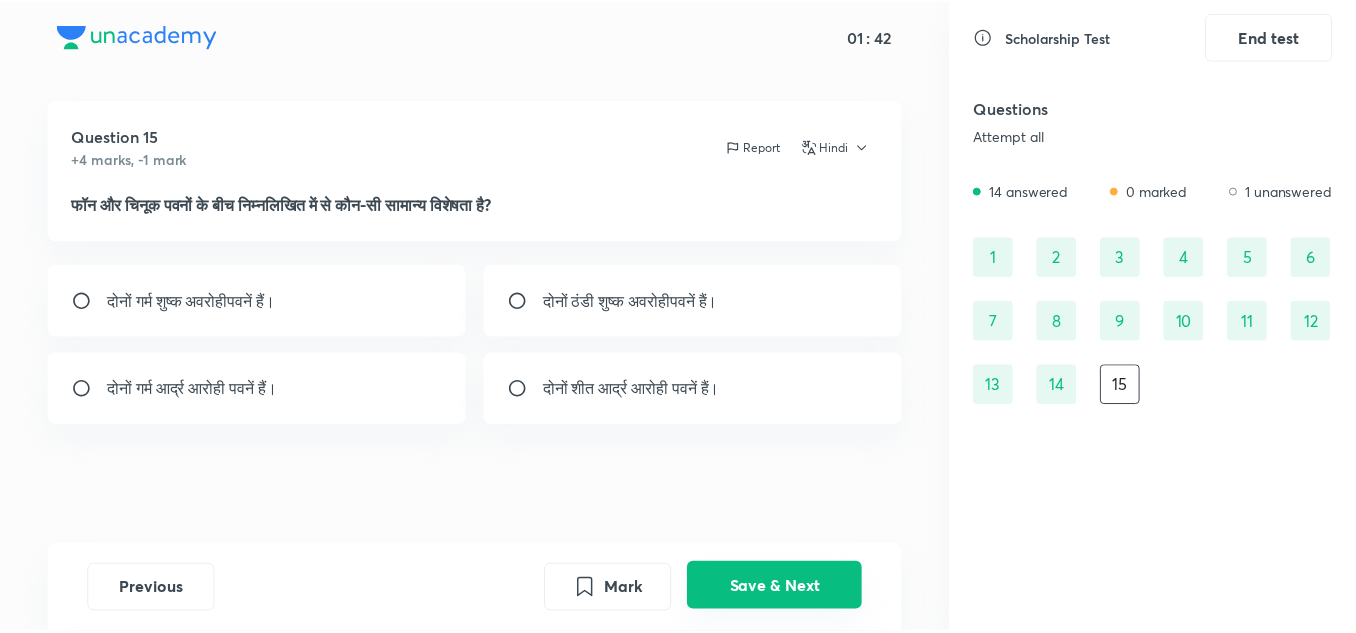 scroll, scrollTop: 20, scrollLeft: 0, axis: vertical 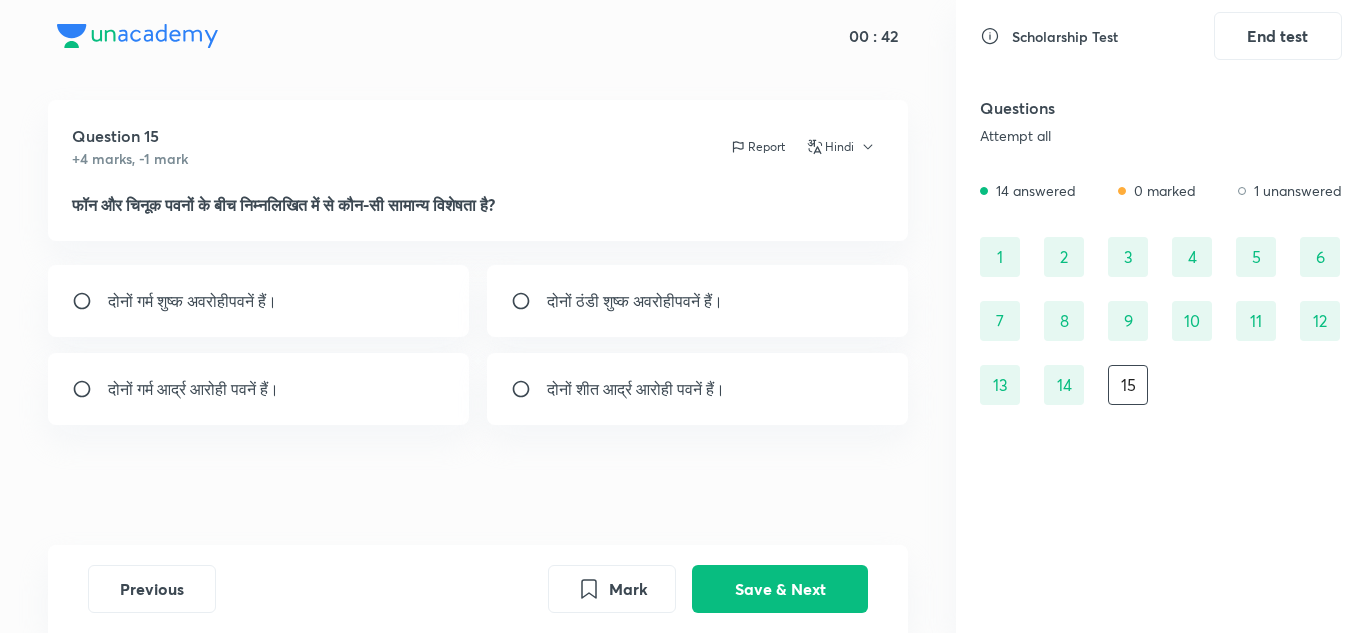 click on "दोनों गर्म शुष्क अवरोहीपवनें हैं।" at bounding box center [192, 301] 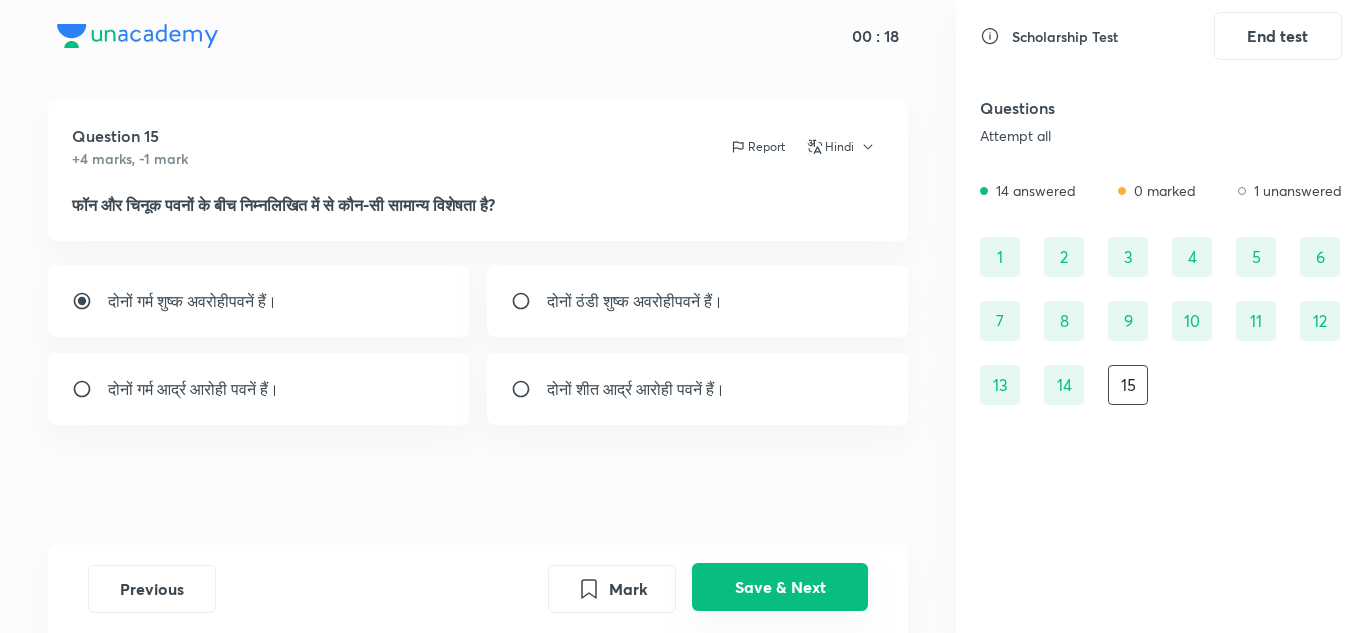 click on "Save & Next" at bounding box center (780, 587) 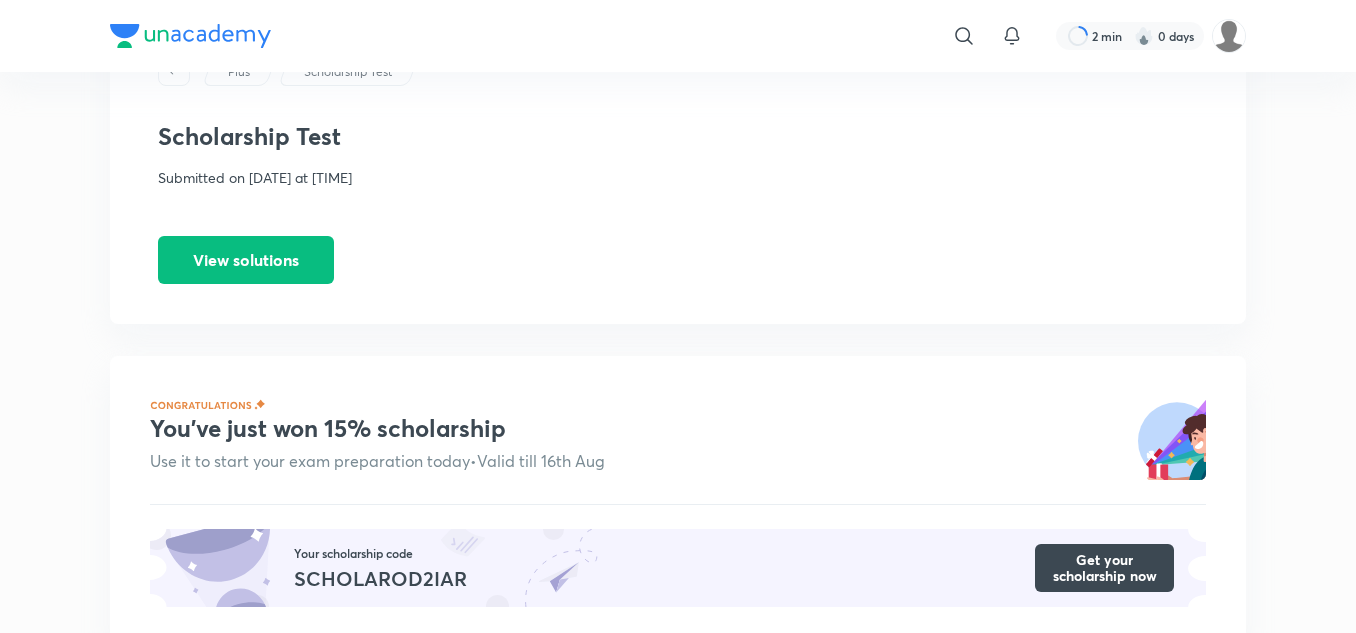 scroll, scrollTop: 0, scrollLeft: 0, axis: both 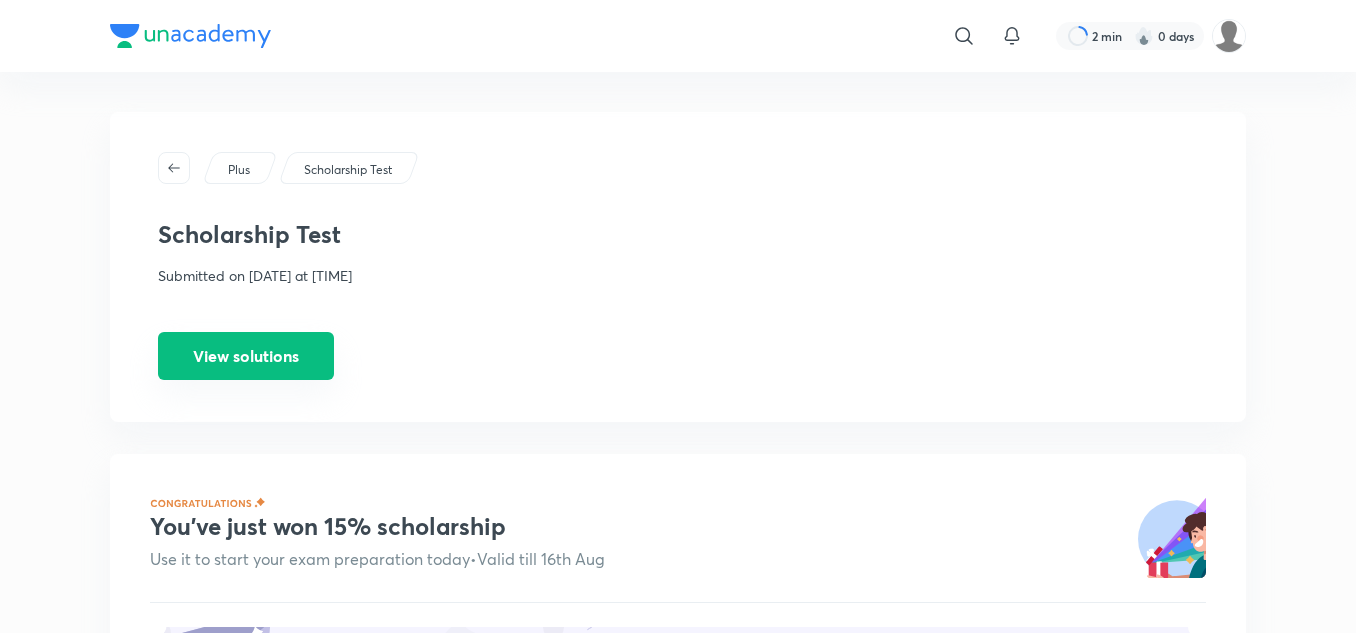 click on "View solutions" at bounding box center [246, 356] 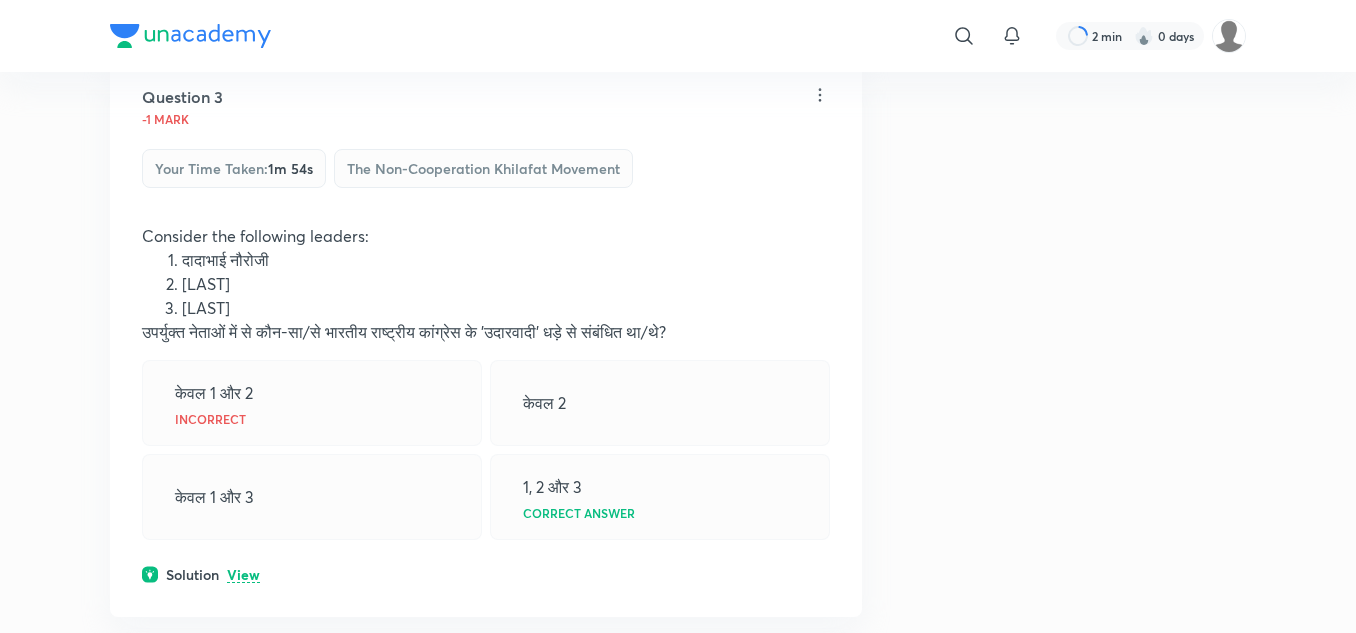 scroll, scrollTop: 1720, scrollLeft: 0, axis: vertical 